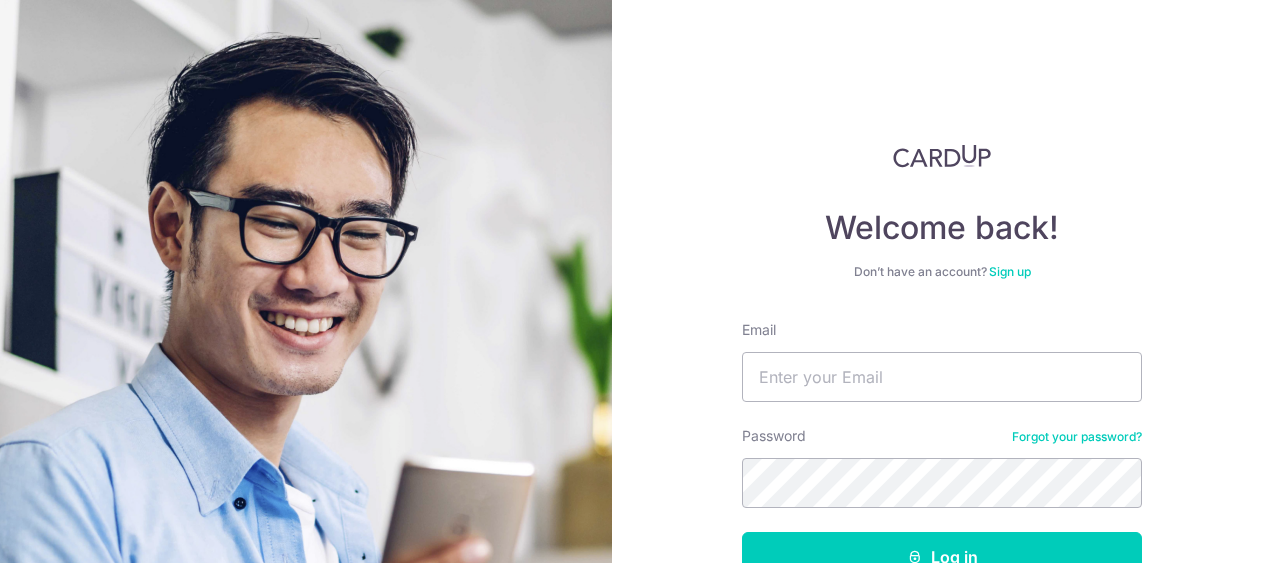 scroll, scrollTop: 0, scrollLeft: 0, axis: both 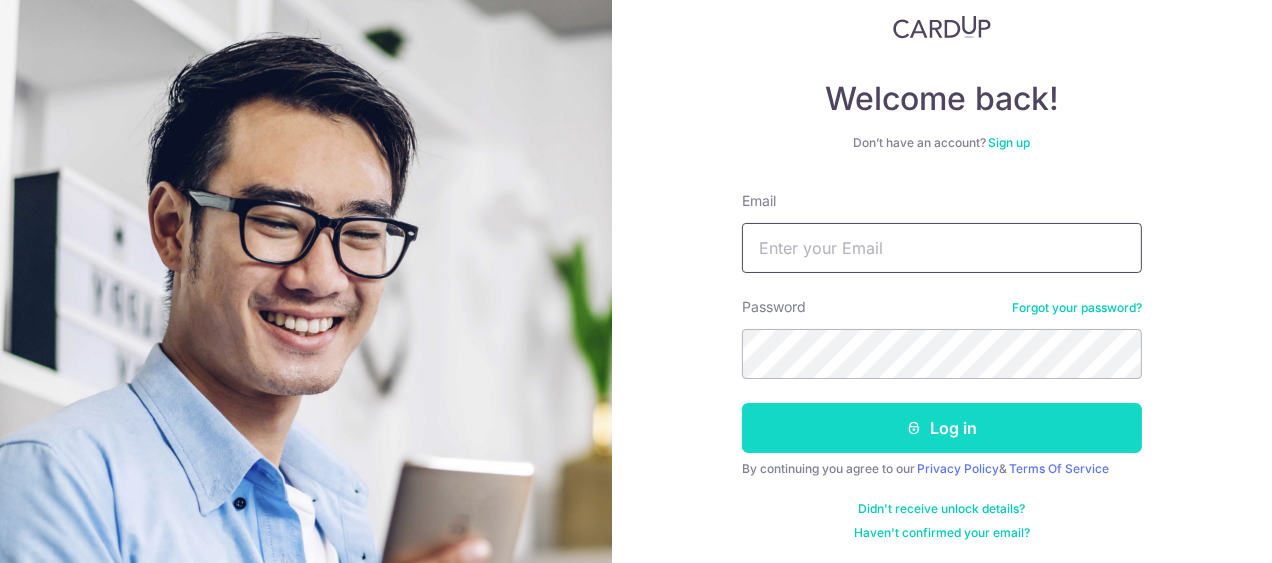 type on "cristiquehan@gmail.com" 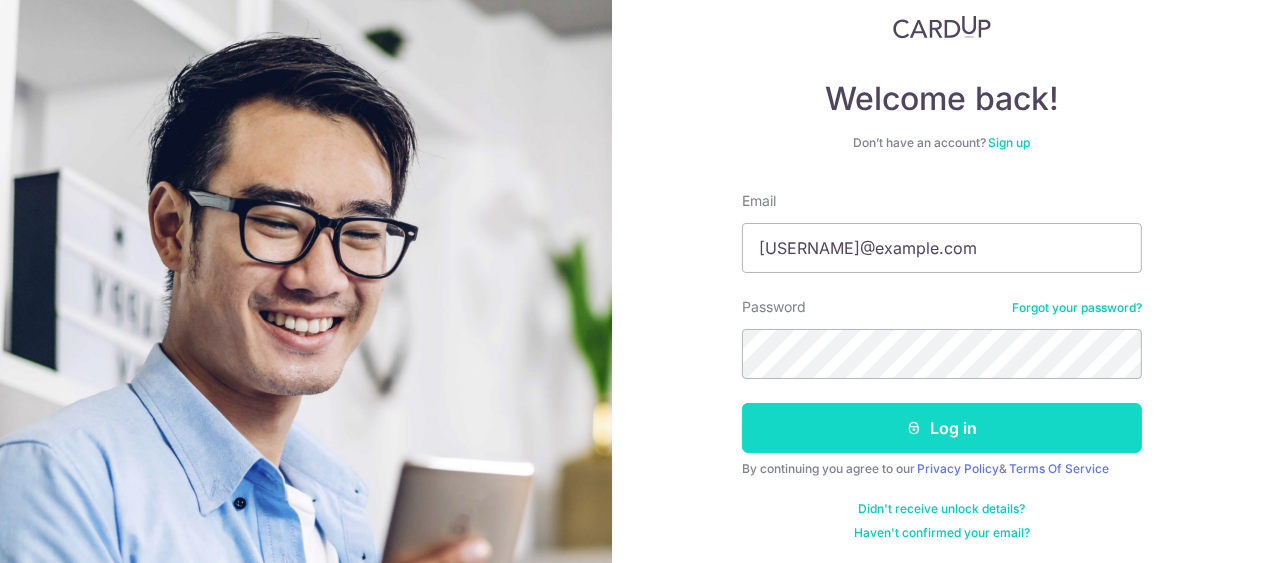 click on "Log in" at bounding box center [942, 428] 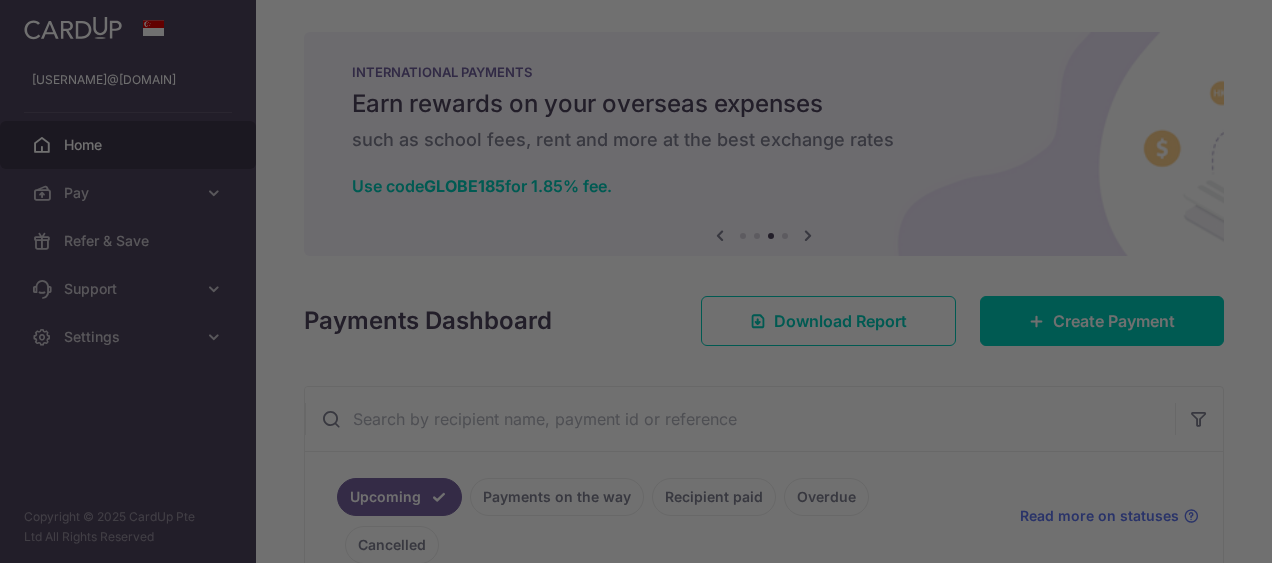 scroll, scrollTop: 0, scrollLeft: 0, axis: both 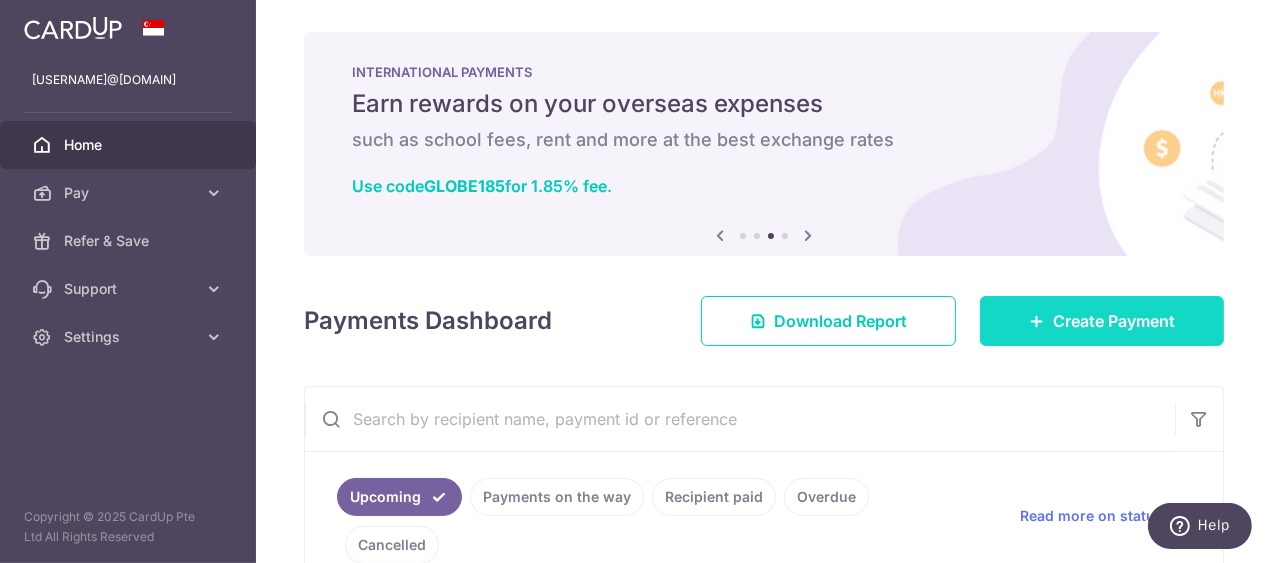 click on "Create Payment" at bounding box center [1102, 321] 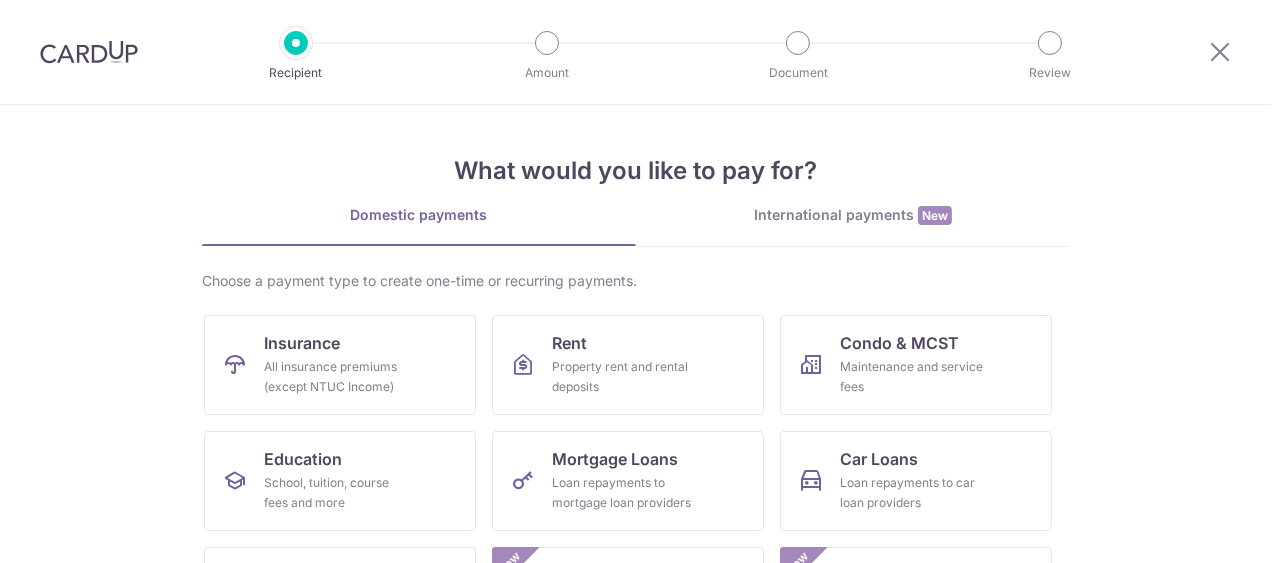 scroll, scrollTop: 0, scrollLeft: 0, axis: both 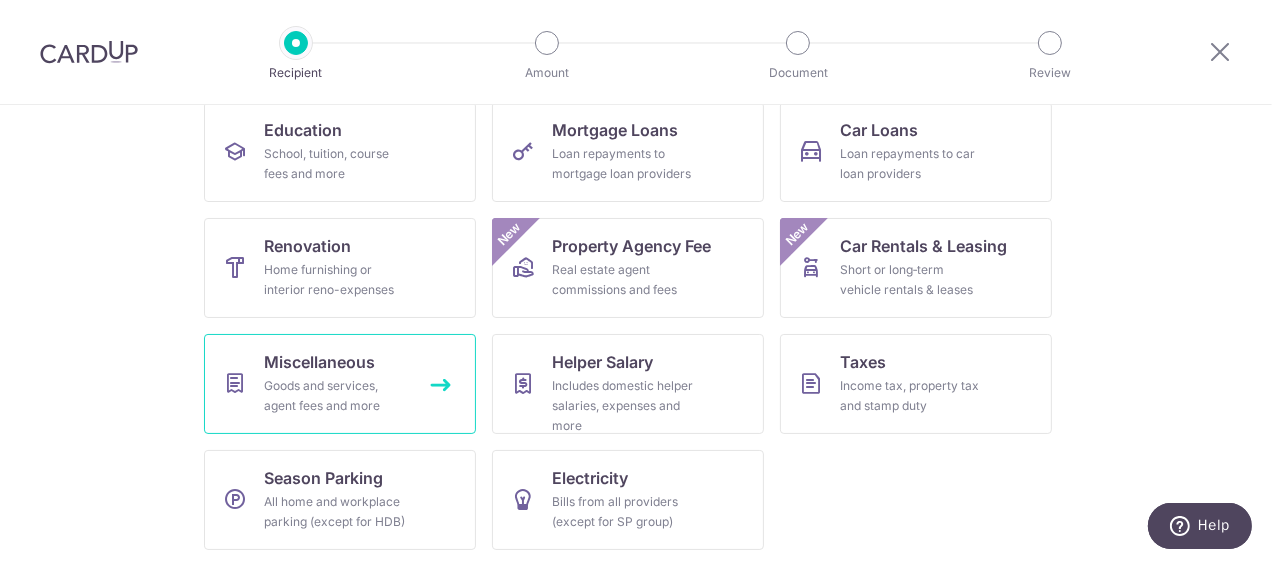 click on "Goods and services, agent fees and more" at bounding box center (336, 396) 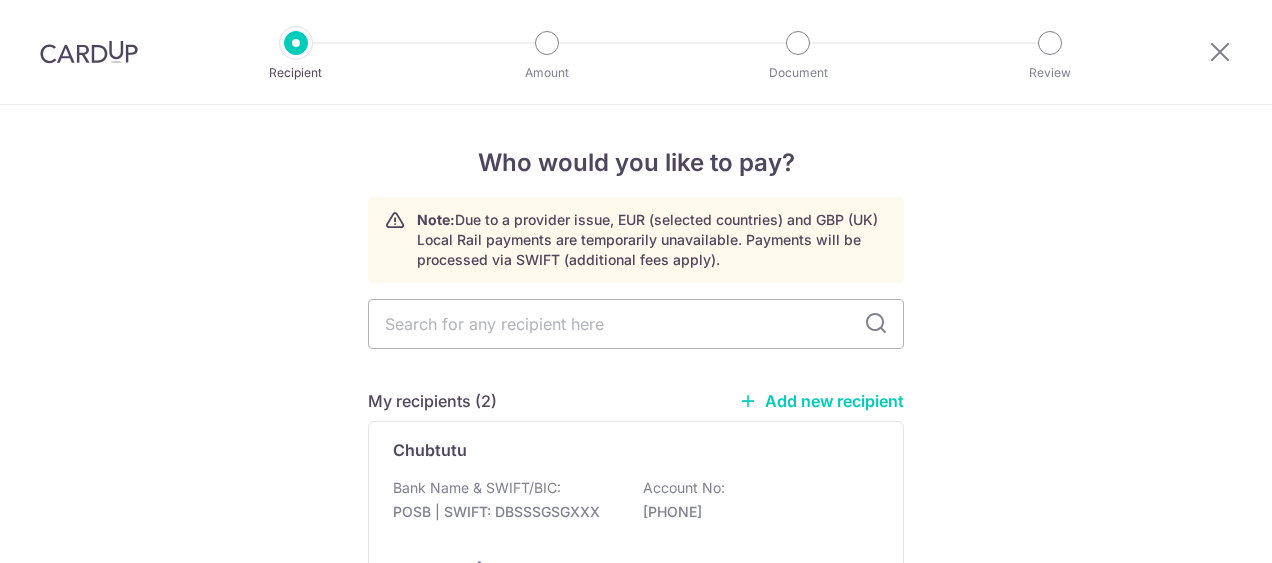 scroll, scrollTop: 0, scrollLeft: 0, axis: both 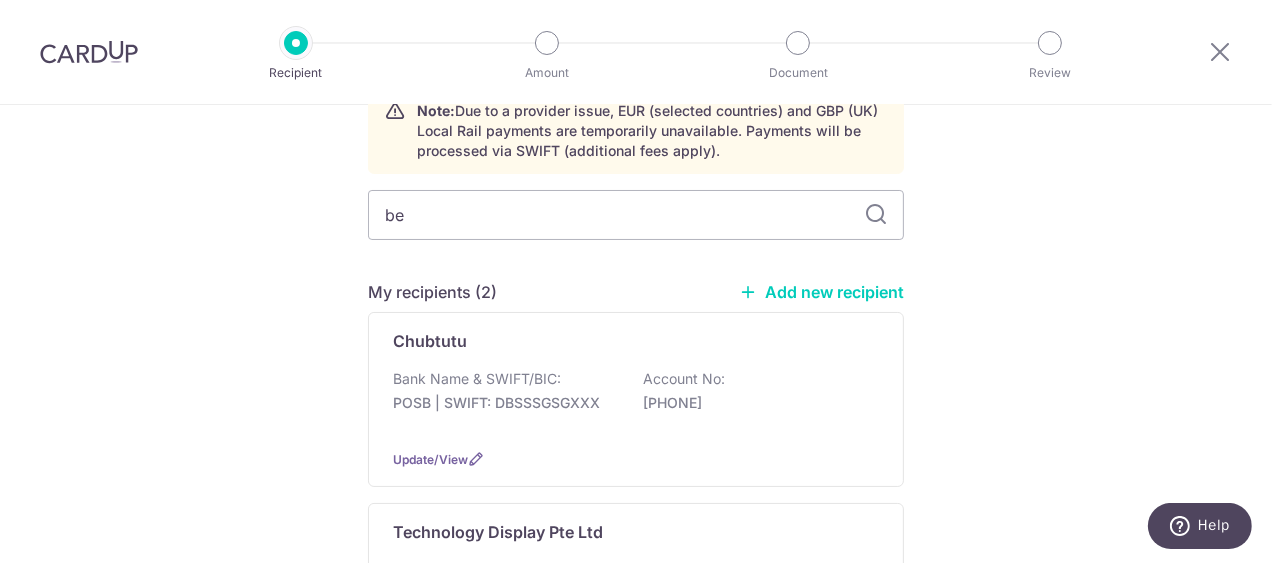 type on "bet" 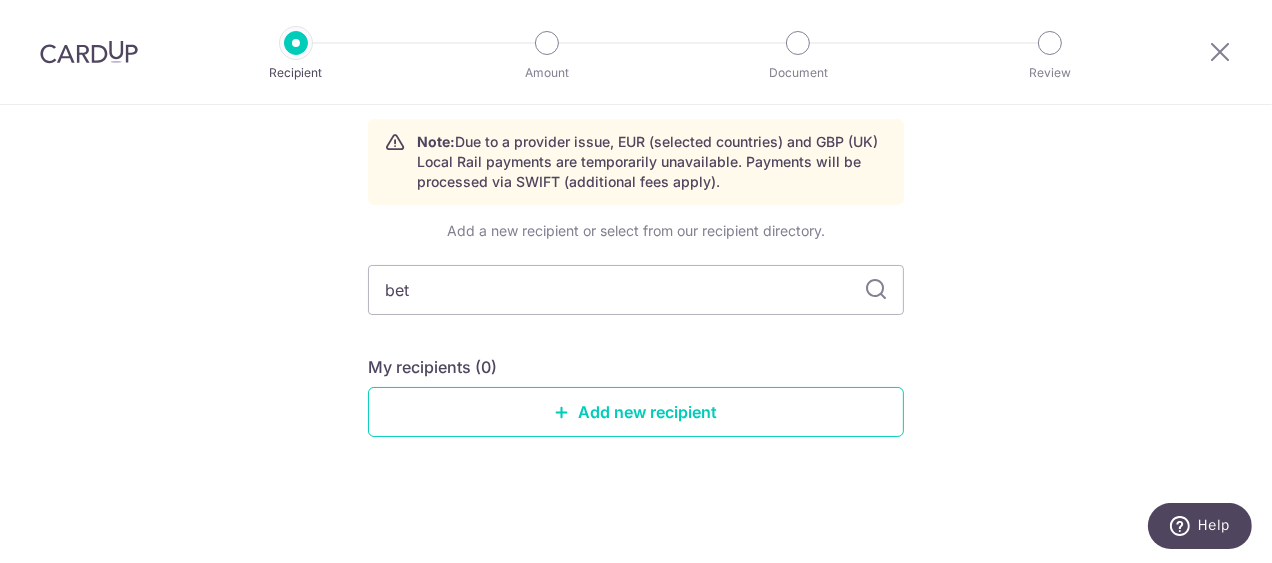scroll, scrollTop: 76, scrollLeft: 0, axis: vertical 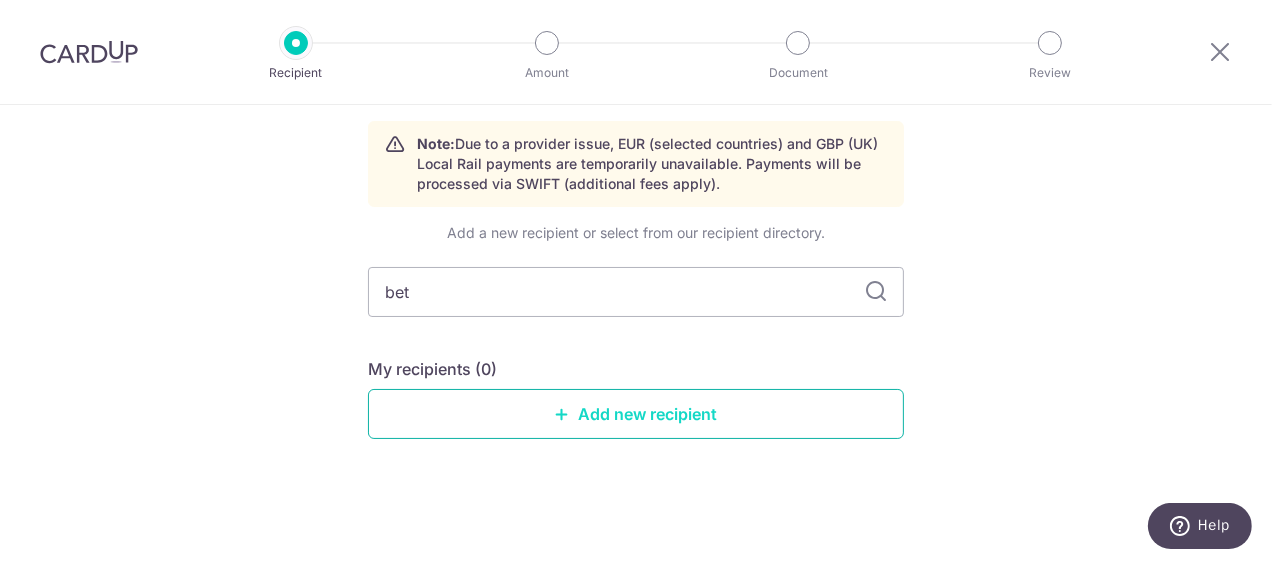 click on "Add new recipient" at bounding box center (636, 414) 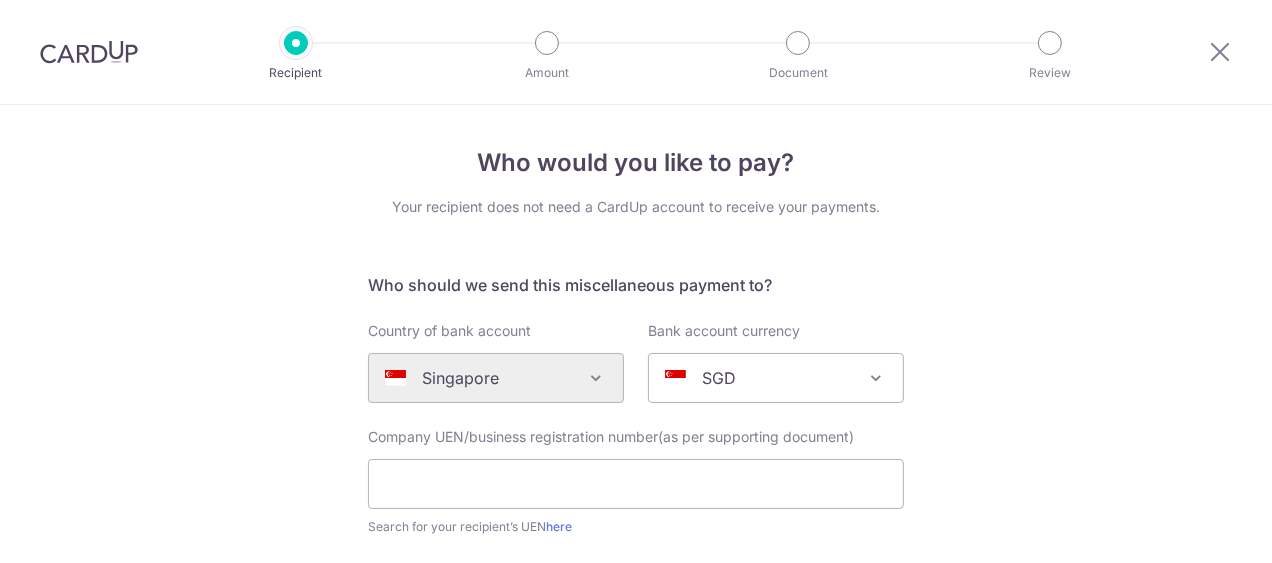 scroll, scrollTop: 196, scrollLeft: 0, axis: vertical 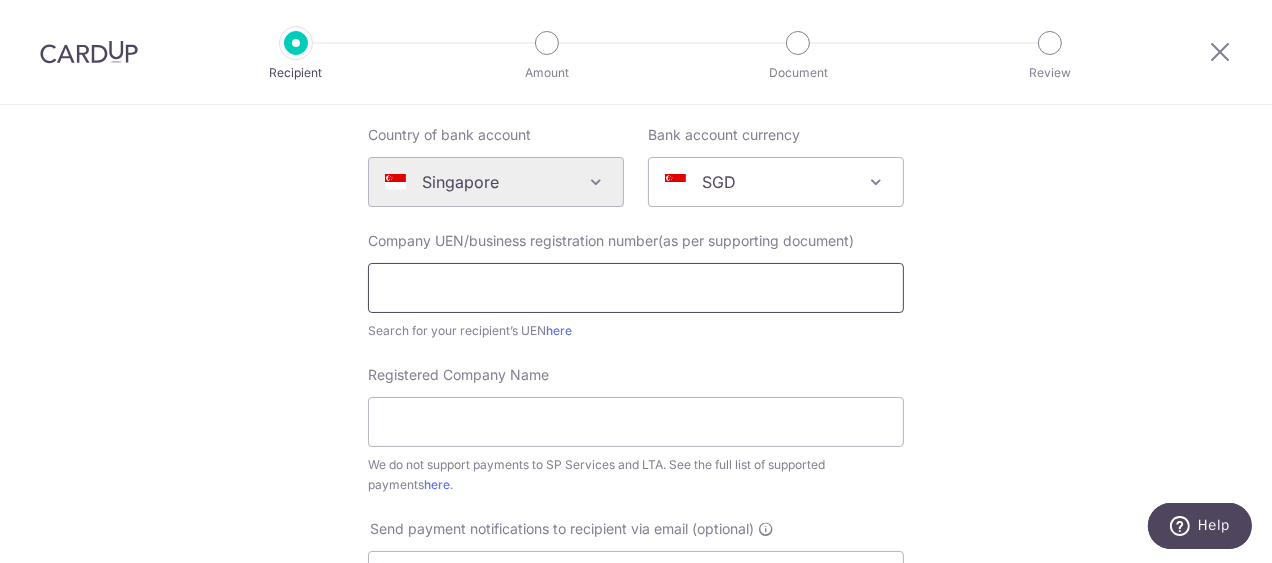 click at bounding box center [636, 288] 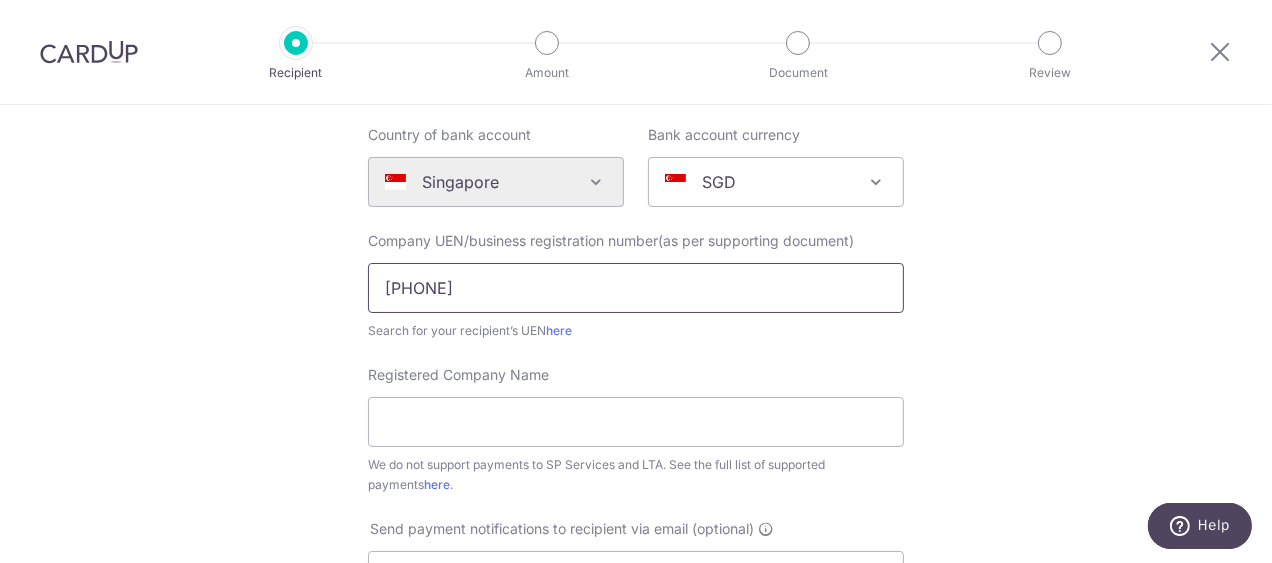type on "202126990M" 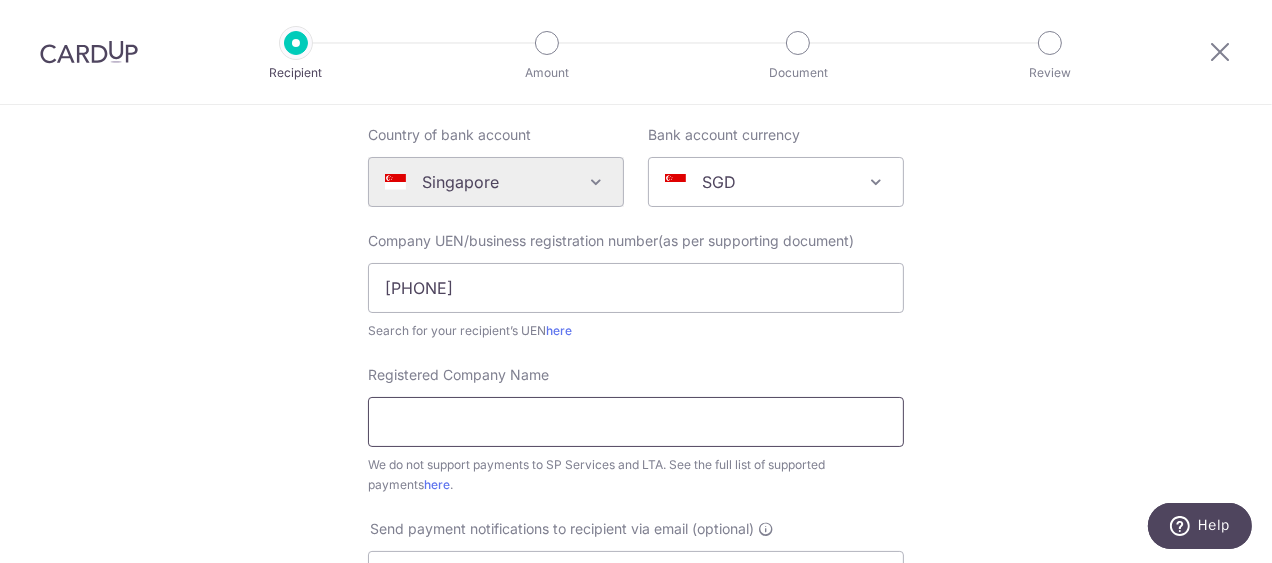 type on "b" 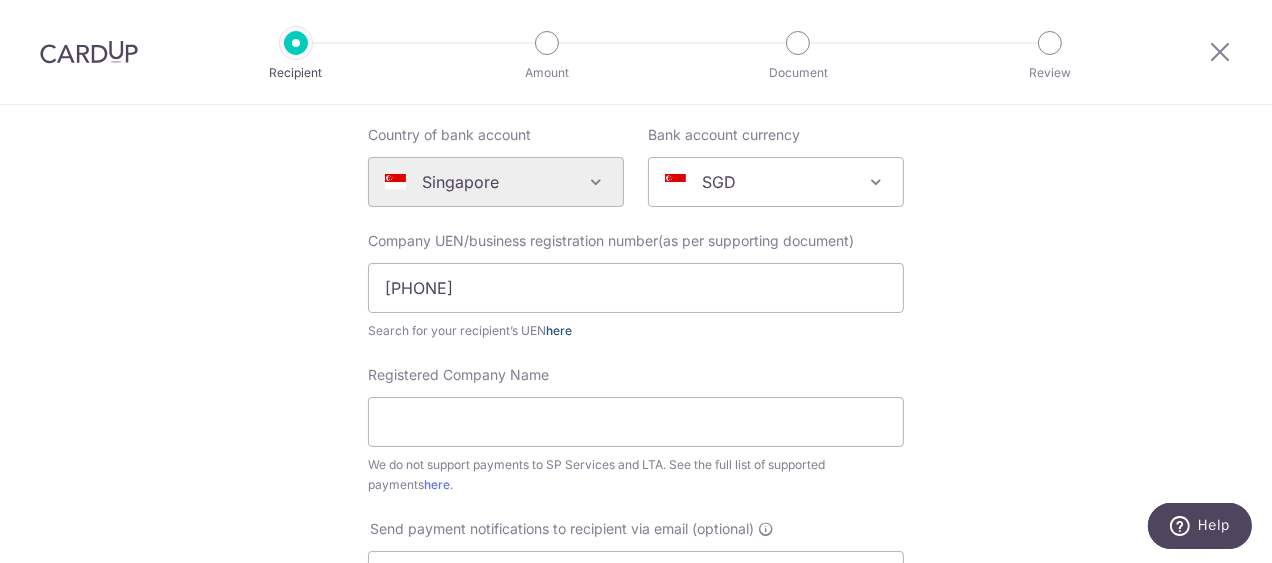 click on "here" at bounding box center [559, 330] 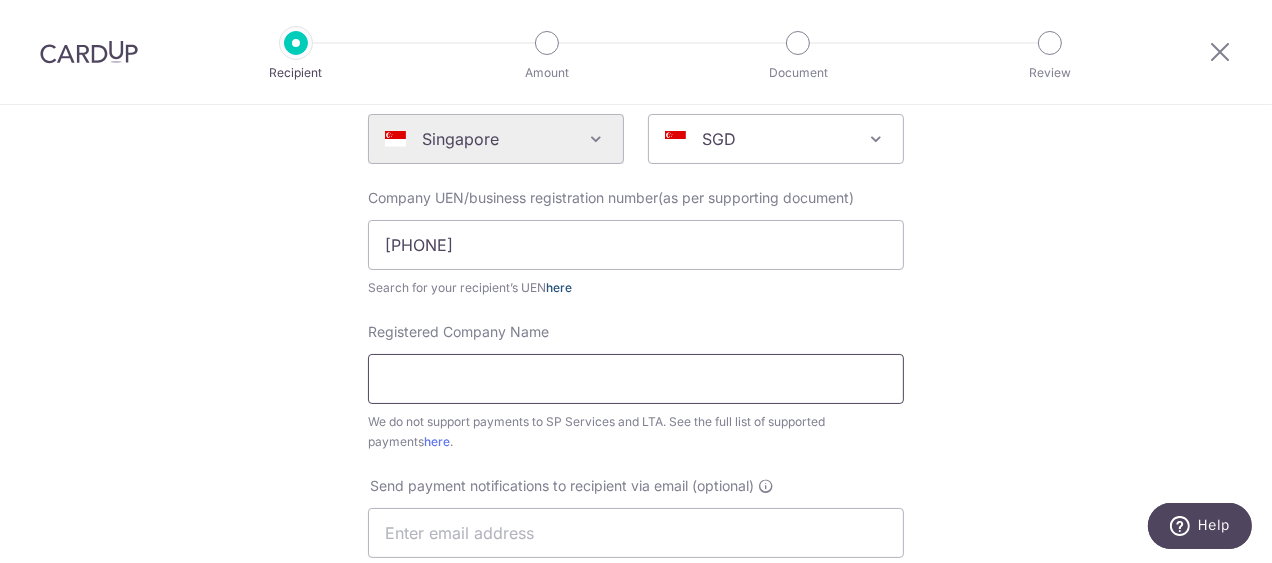 scroll, scrollTop: 239, scrollLeft: 0, axis: vertical 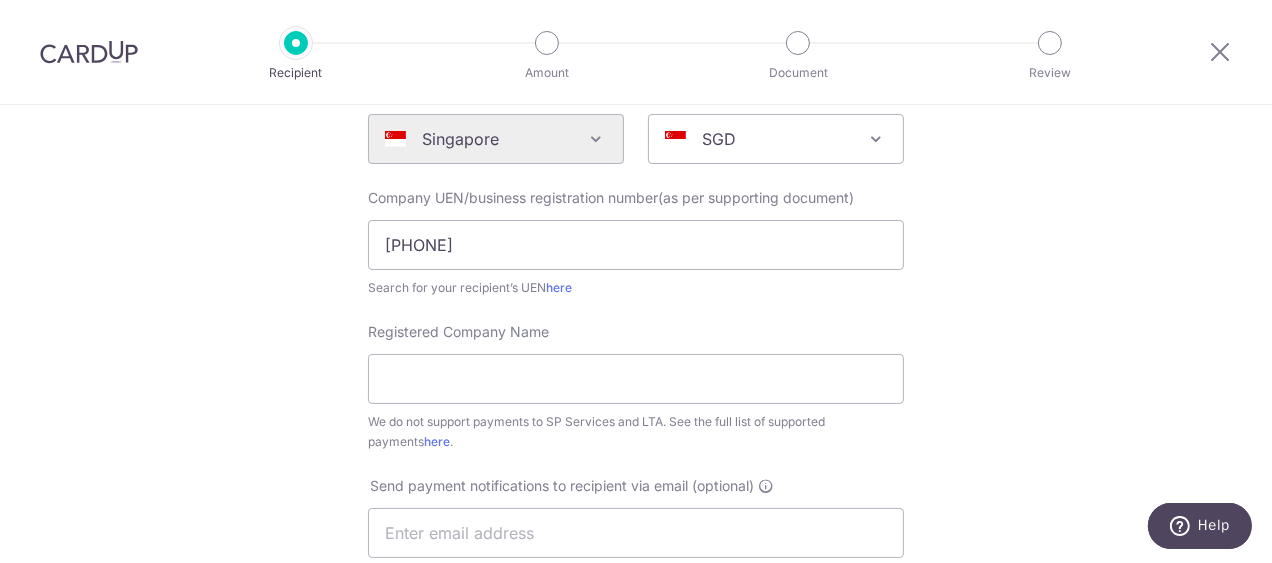 click on "Who should we send this miscellaneous payment to?
Country of bank account
Algeria
Andorra
Angola
Anguilla
Argentina
Armenia
Aruba
Australia
Austria
Azerbaijan
Bahrain
Bangladesh
Belgium
Bolivia
Bosnia and Herzegovina
Brazil
British Virgin Islands
Bulgaria
Canada
Chile
China
Colombia
Costa Rica
Croatia
Cyprus
Czech Republic
Denmark
Dominica
Dominican Republic
East Timor
Ecuador
Egypt
Estonia
Faroe Islands
Fiji
Finland
France
French Guiana
French Polynesia
French Southern Territories
Georgia
Germany
Greece
Greenland
Grenada
Guernsey
Guyana
Honduras
Hong Kong
Hungary
Iceland
India
Indonesia
Ireland
Isle of Man
Israel
Italy
Japan
Jersey
Kazakhstan
Kosovo
Kuwait
Kyrgyzstan
Latvia
Liechtenstein
Lithuania
Luxembourg
Macao
Macedonia
Malaysia
Maldives
Malta
Martinique" at bounding box center [636, 523] 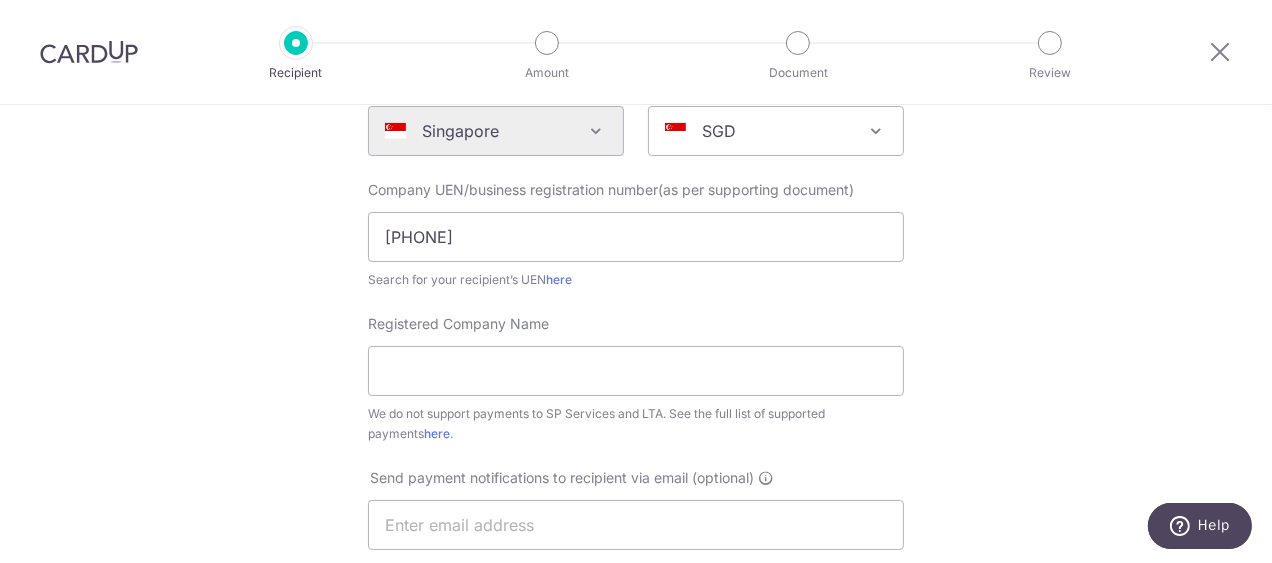 scroll, scrollTop: 280, scrollLeft: 0, axis: vertical 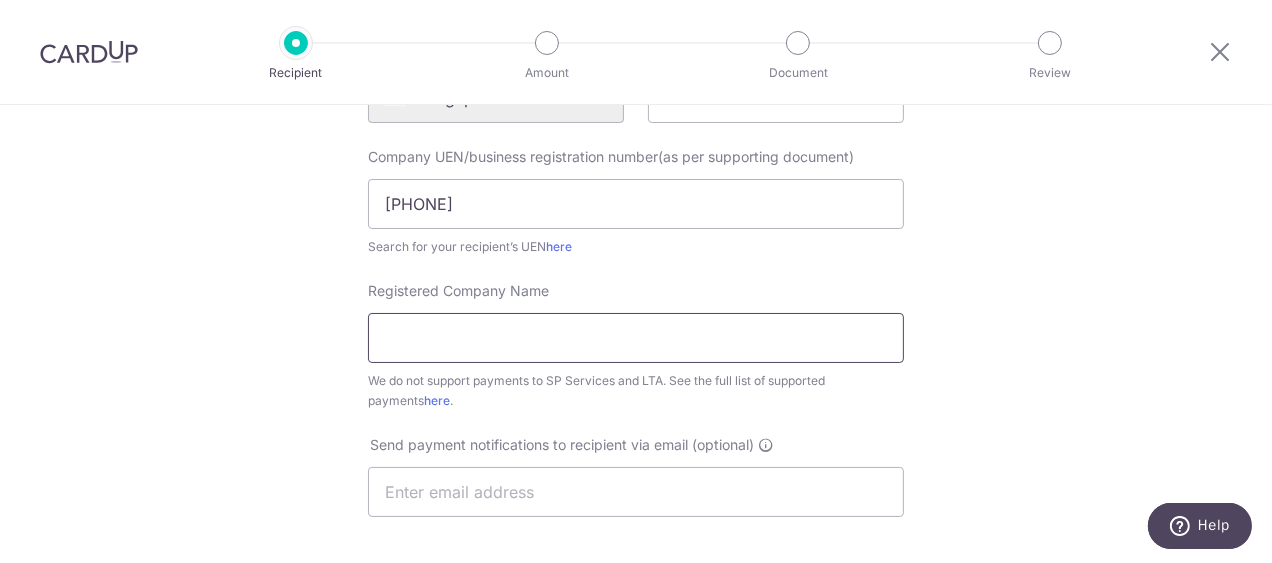 click on "Registered Company Name" at bounding box center (636, 338) 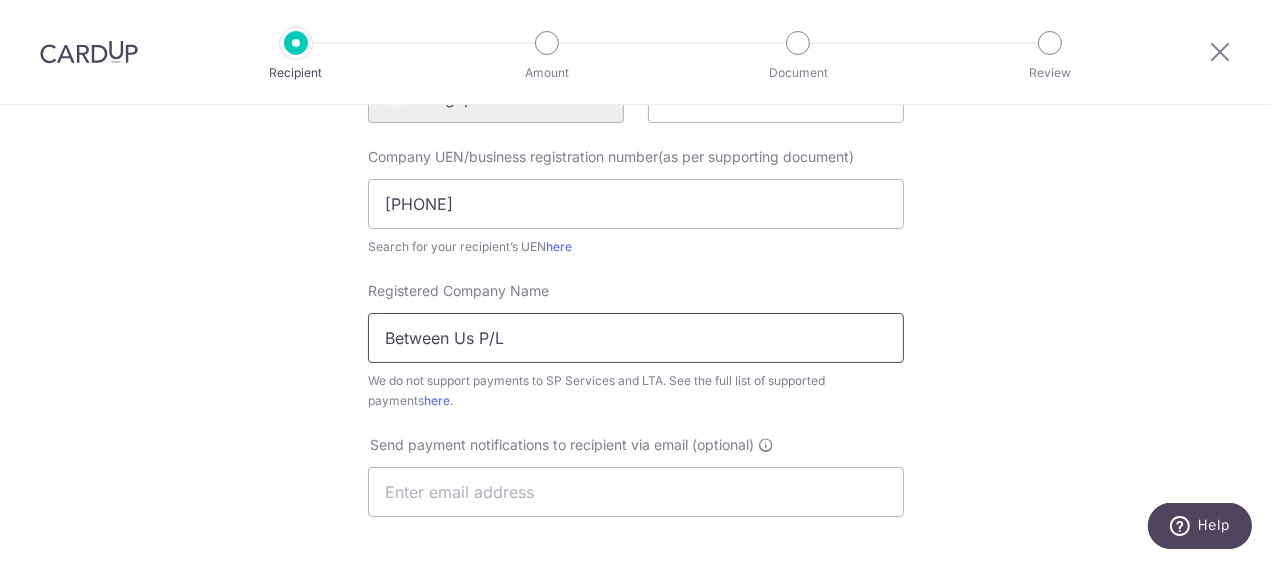 type on "Between Us P/L" 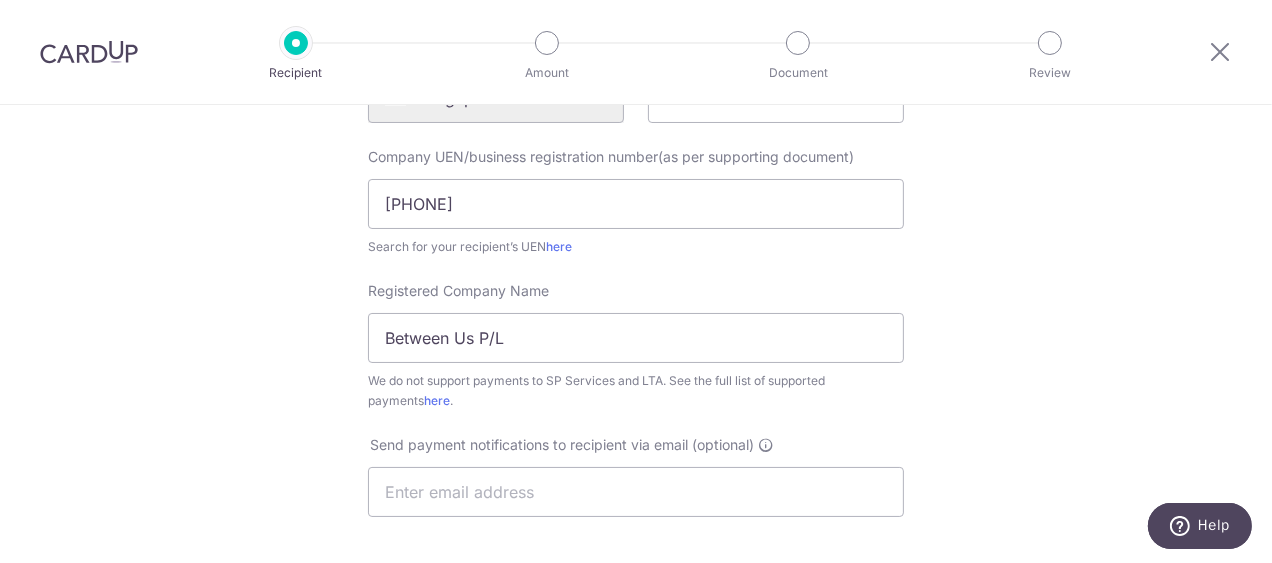click on "Registered Company Name
Between Us P/L
We do not support payments to SP Services and LTA. See the full list of supported payments  here ." at bounding box center [636, 358] 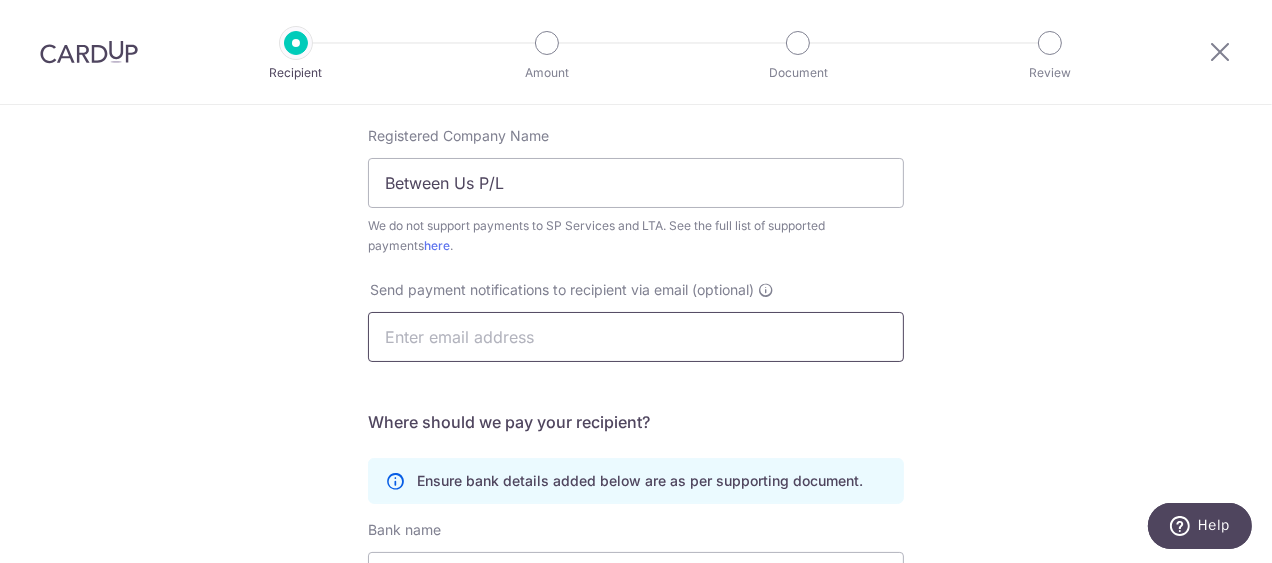click at bounding box center [636, 337] 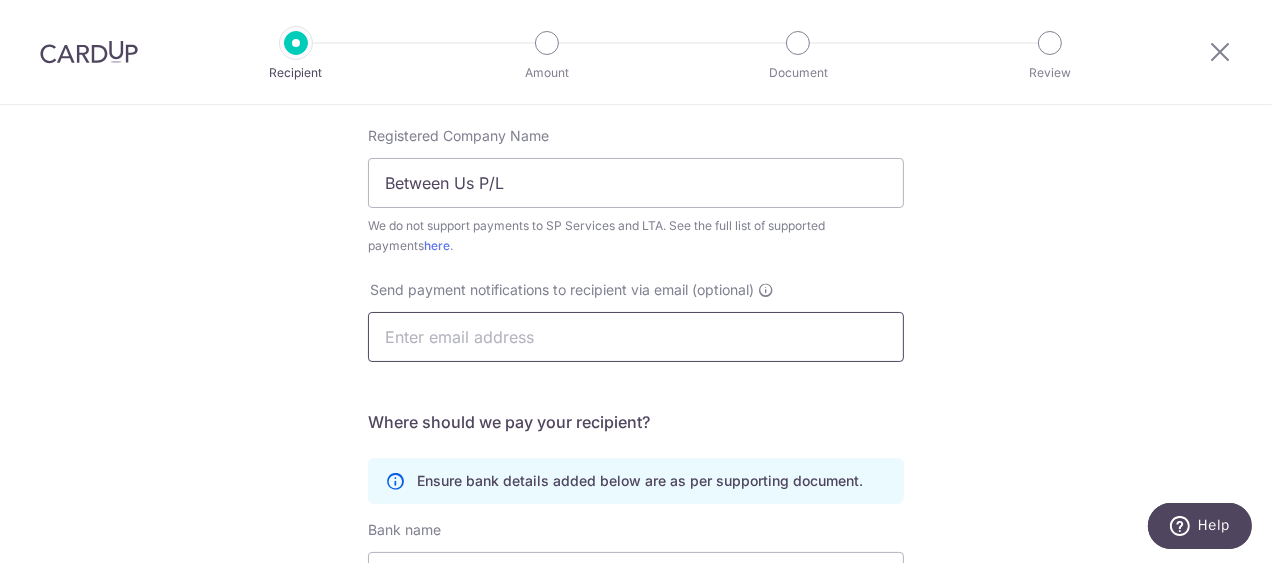 paste on "melissatan@1011production.com" 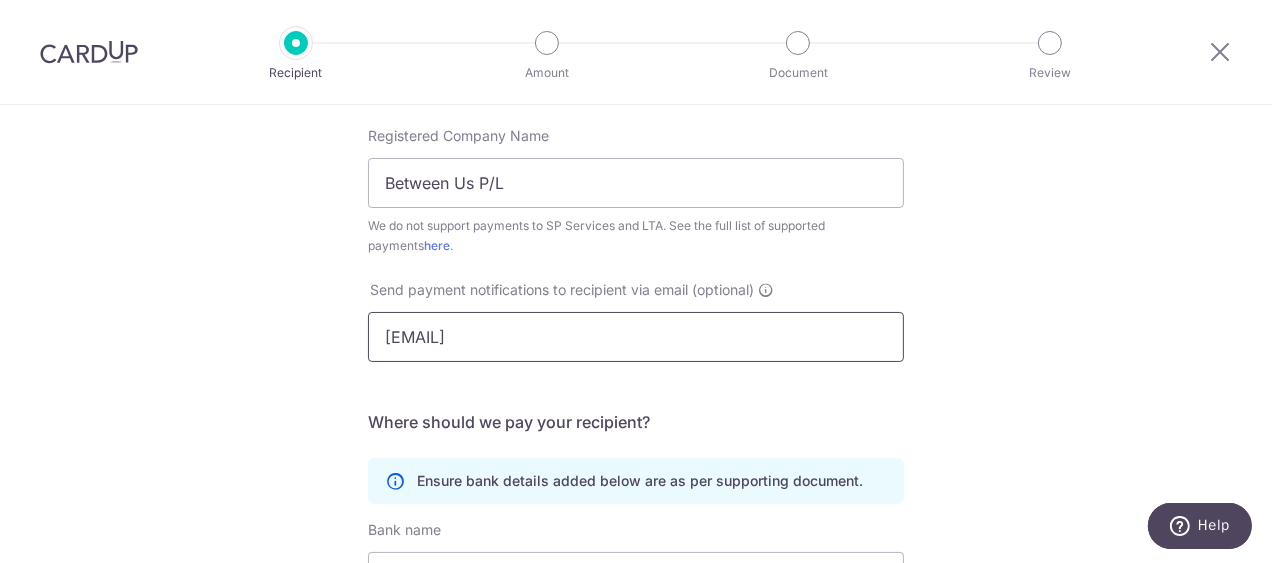 type on "melissatan@1011production.com" 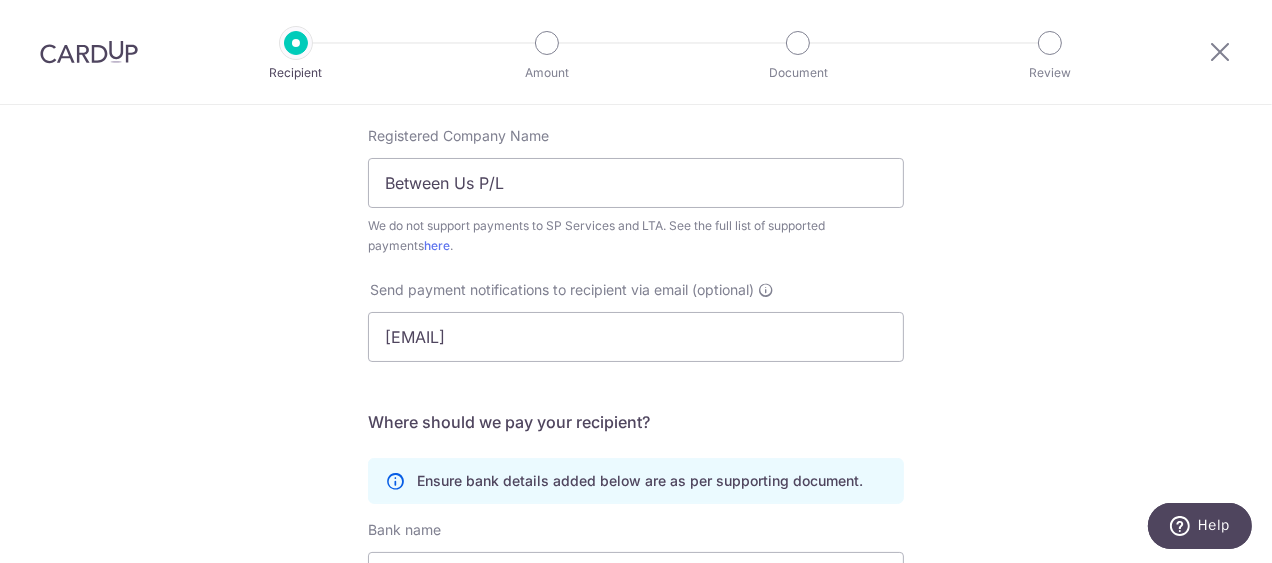 click on "Who would you like to pay?
Your recipient does not need a CardUp account to receive your payments.
Who should we send this miscellaneous payment to?
Country of bank account
Algeria
Andorra
Angola
Anguilla
Argentina
Armenia
Aruba
Australia
Austria
Azerbaijan
Bahrain
Bangladesh
Belgium
Bolivia
Bosnia and Herzegovina
Brazil
British Virgin Islands
Bulgaria
Canada
Chile
China
Colombia
Costa Rica
Croatia
Cyprus
Czech Republic
Denmark
Dominica
Dominican Republic
East Timor
Ecuador
Egypt
Estonia
Faroe Islands
Fiji
Finland
France
French Guiana
French Polynesia
French Southern Territories
Georgia
Germany
Greece
Greenland
Grenada
Guernsey
Guyana
Honduras
Hong Kong
Hungary
Iceland
India
Indonesia
Ireland
Isle of Man
Israel
Italy
Japan
Jersey
Kazakhstan
Kosovo
Kuwait
Kyrgyzstan" at bounding box center [636, 290] 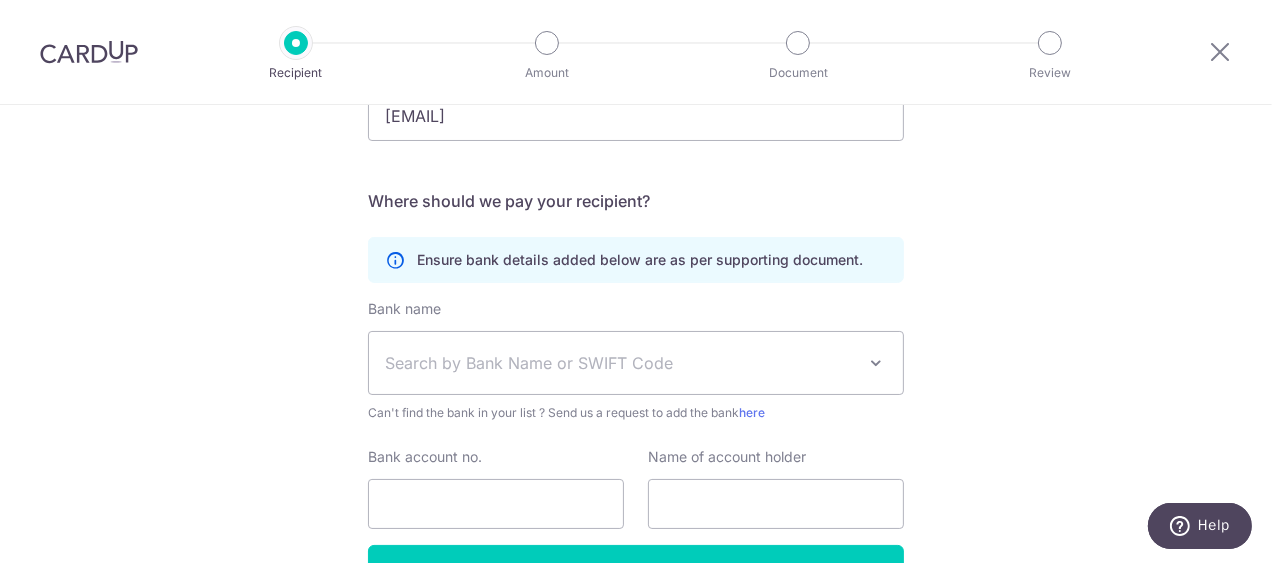scroll, scrollTop: 658, scrollLeft: 0, axis: vertical 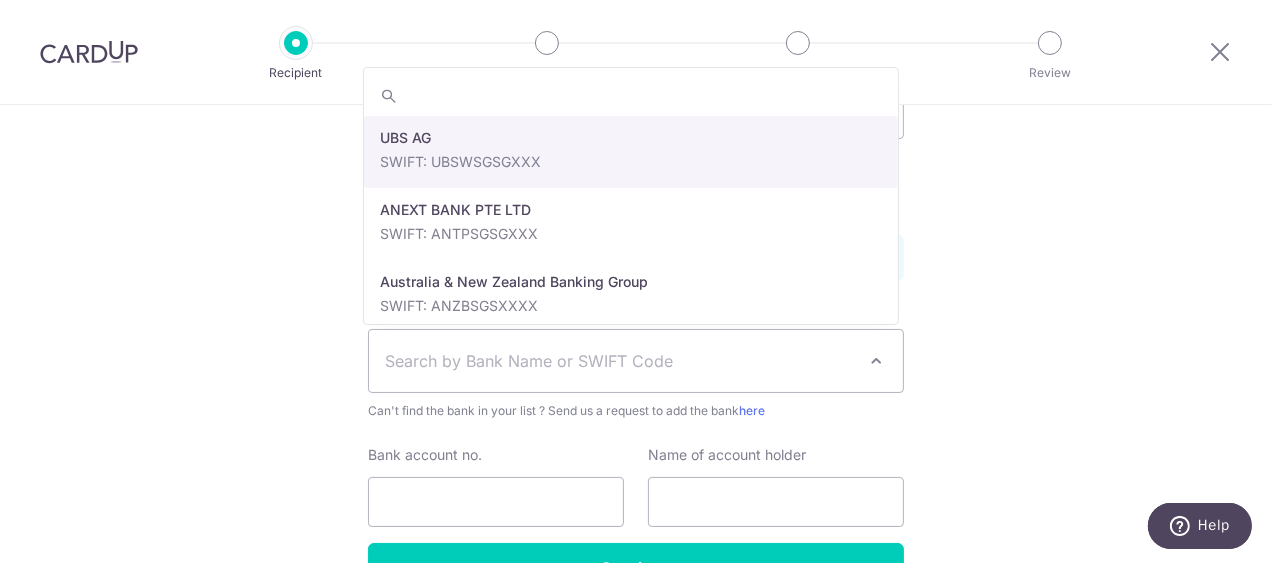 click on "Search by Bank Name or SWIFT Code" at bounding box center (620, 361) 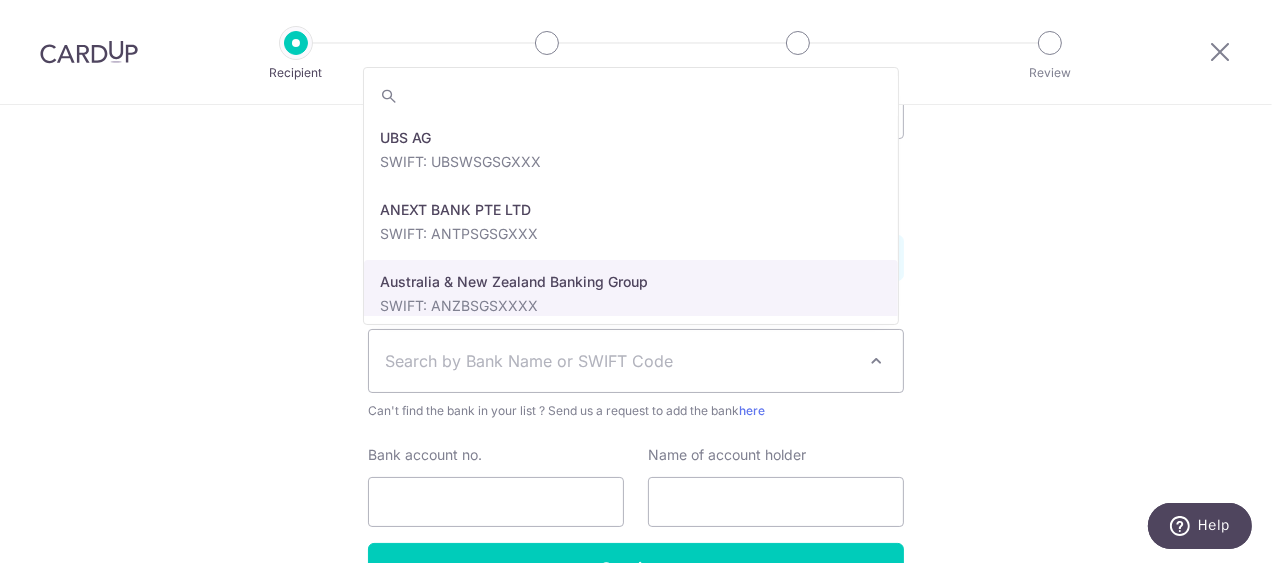 click on "Who would you like to pay?
Your recipient does not need a CardUp account to receive your payments.
Who should we send this miscellaneous payment to?
Country of bank account
Algeria
Andorra
Angola
Anguilla
Argentina
Armenia
Aruba
Australia
Austria
Azerbaijan
Bahrain
Bangladesh
Belgium
Bolivia
Bosnia and Herzegovina
Brazil
British Virgin Islands
Bulgaria
Canada
Chile
China
Colombia
Costa Rica
Croatia
Cyprus
Czech Republic
Denmark
Dominica
Dominican Republic
East Timor
Ecuador
Egypt
Estonia
Faroe Islands
Fiji
Finland
France
French Guiana
French Polynesia
French Southern Territories
Georgia
Germany
Greece
Greenland
Grenada
Guernsey
Guyana
Honduras
Hong Kong
Hungary
Iceland
India
Indonesia
Ireland
Isle of Man
Israel
Italy
Japan
Jersey
Kazakhstan
Kosovo
Kuwait
Kyrgyzstan" at bounding box center (636, 67) 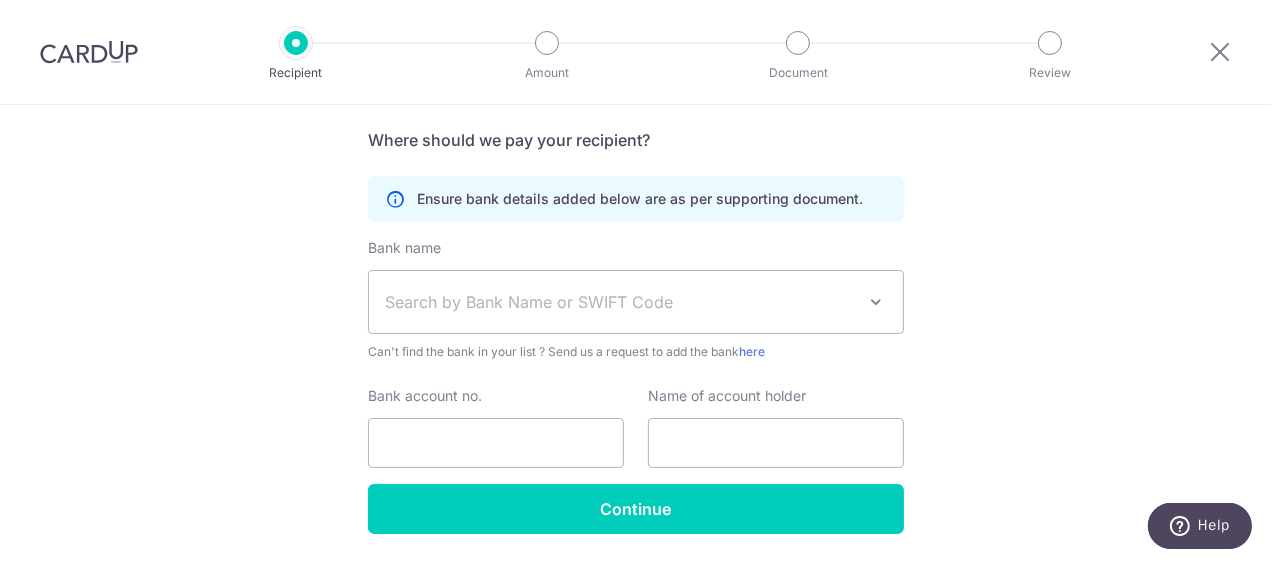 scroll, scrollTop: 725, scrollLeft: 0, axis: vertical 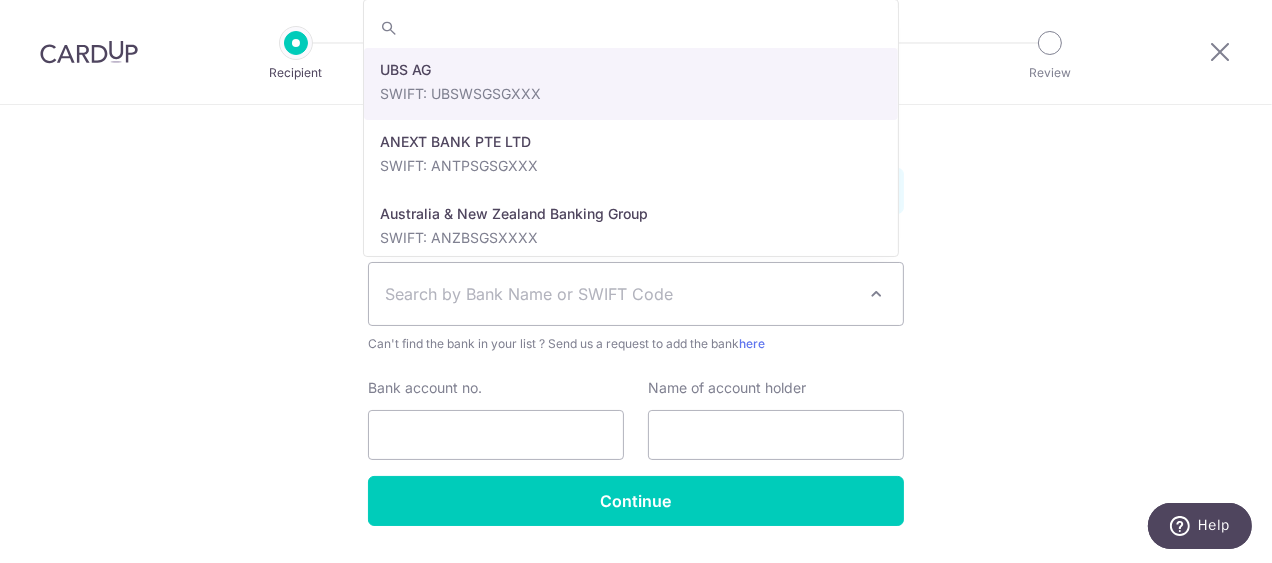 click on "Search by Bank Name or SWIFT Code" at bounding box center [636, 294] 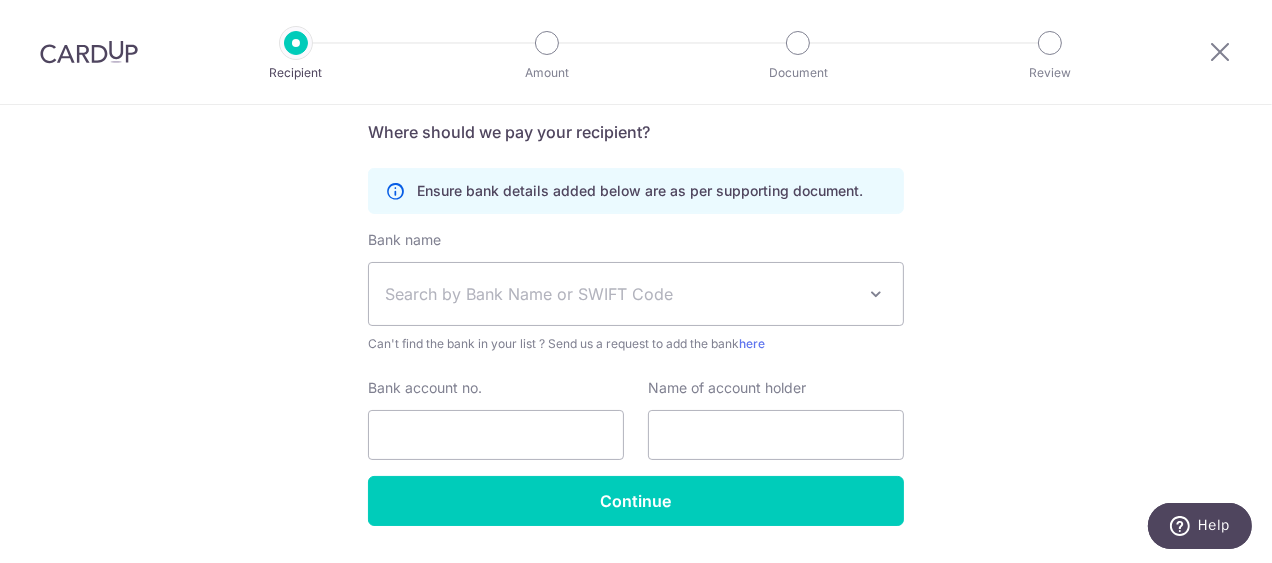 click on "Search by Bank Name or SWIFT Code" at bounding box center [620, 294] 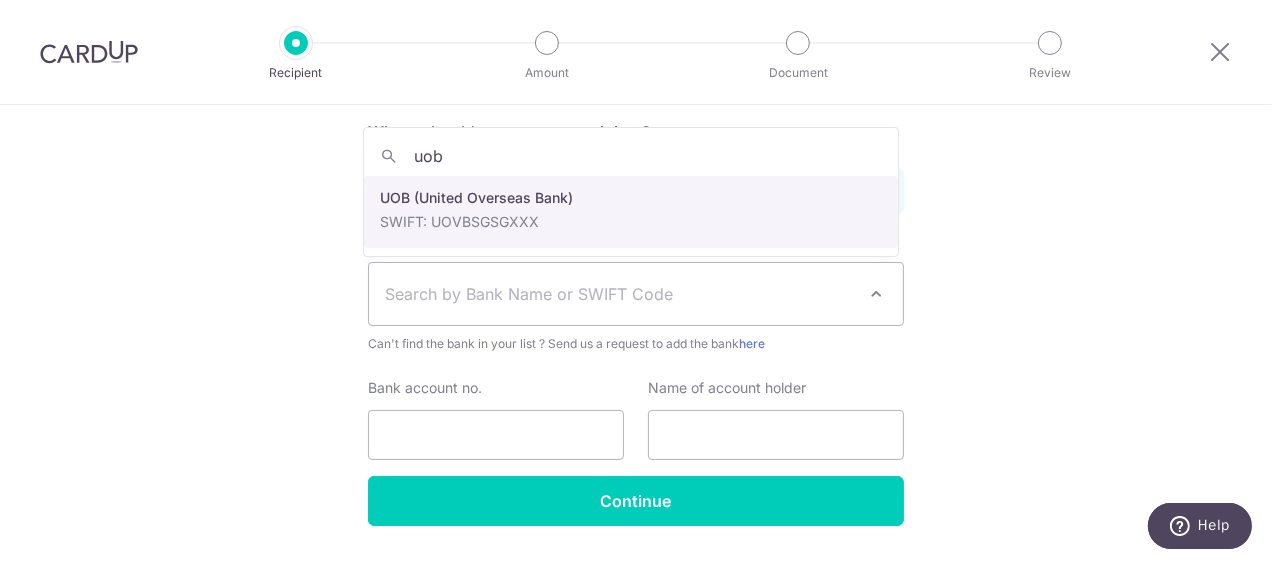 type on "uob" 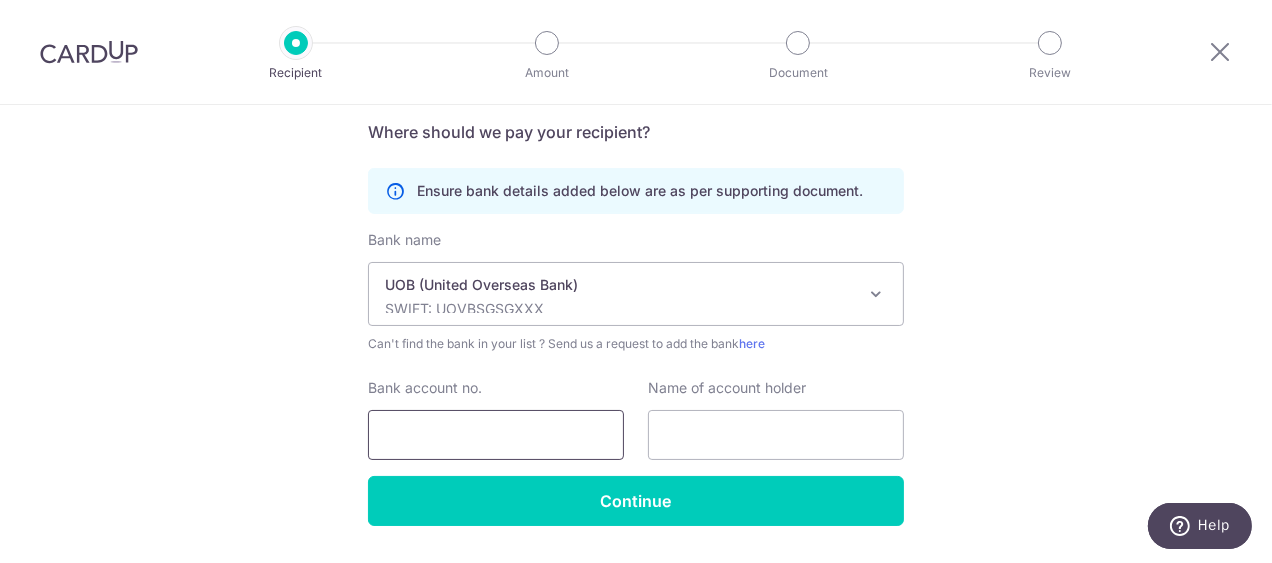click on "Bank account no." at bounding box center [496, 435] 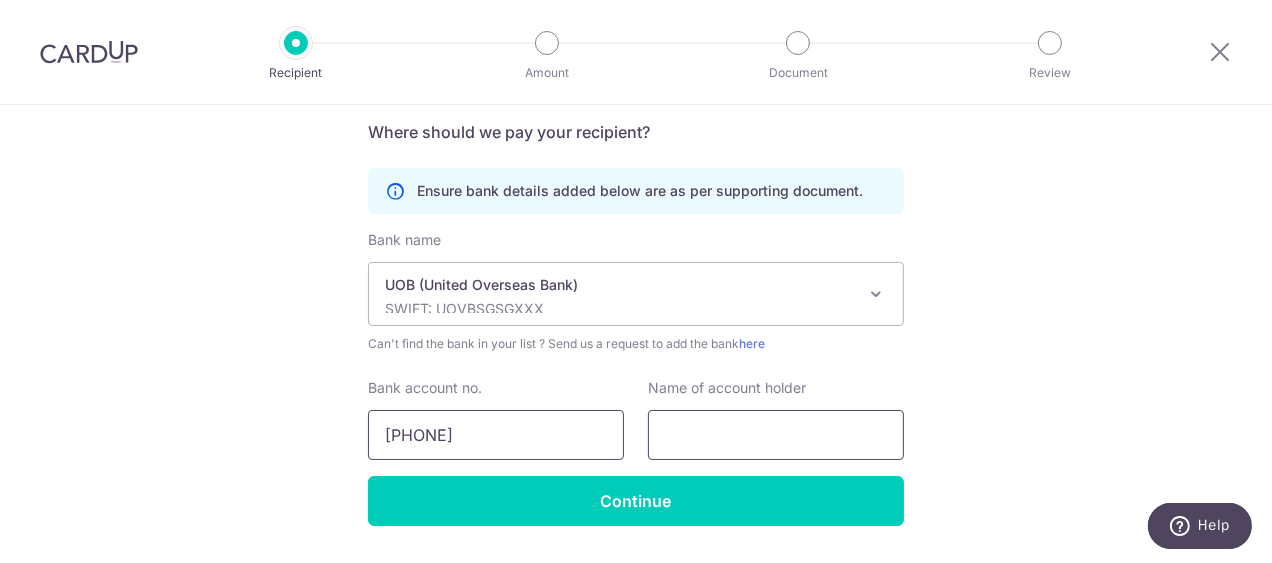 type on "7013687939" 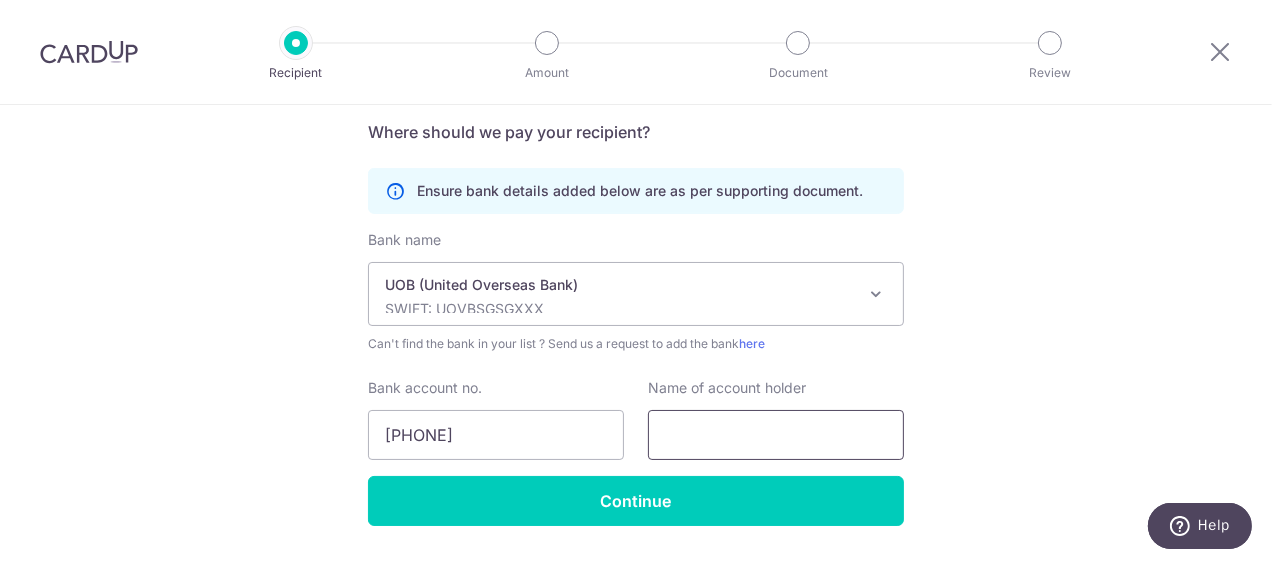 click at bounding box center (776, 435) 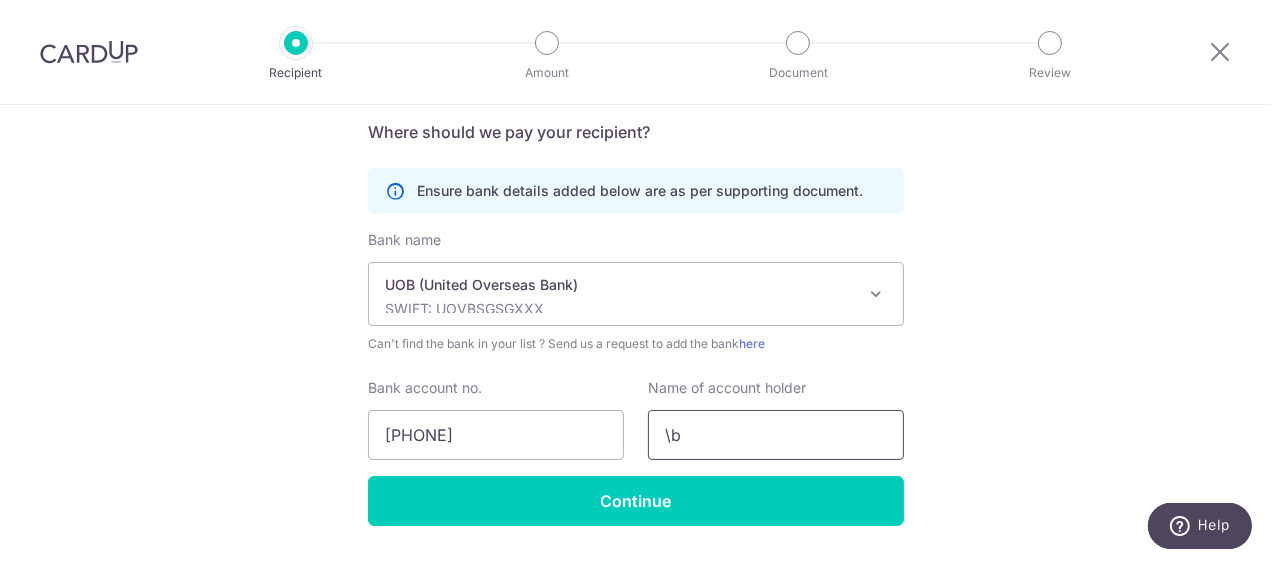 type on "\" 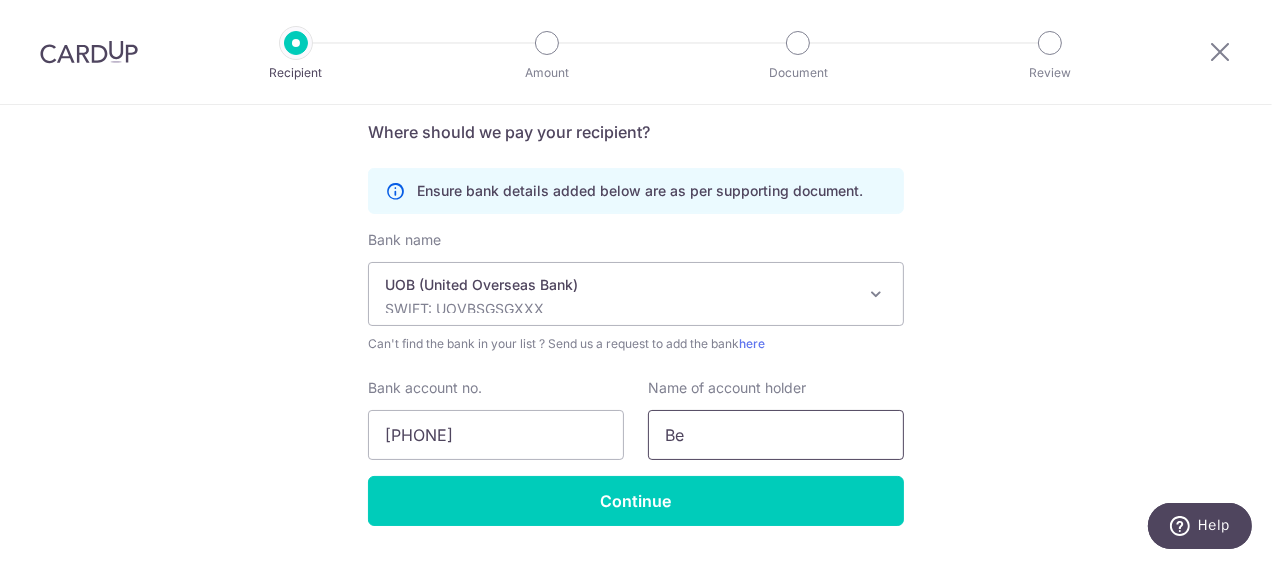type on "B" 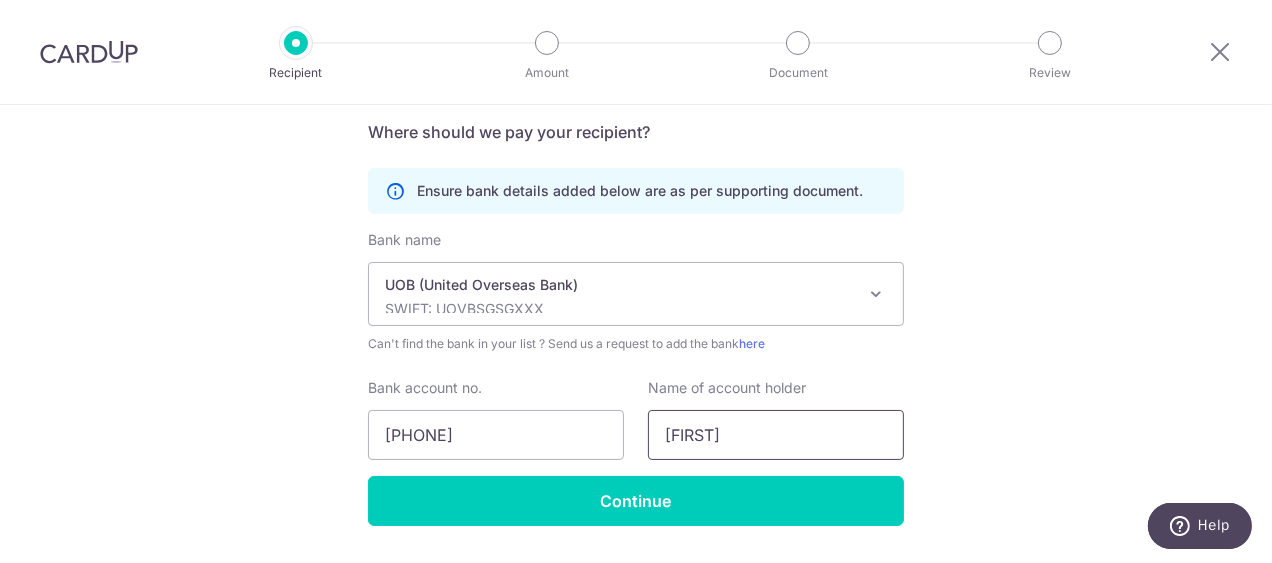 scroll, scrollTop: 780, scrollLeft: 0, axis: vertical 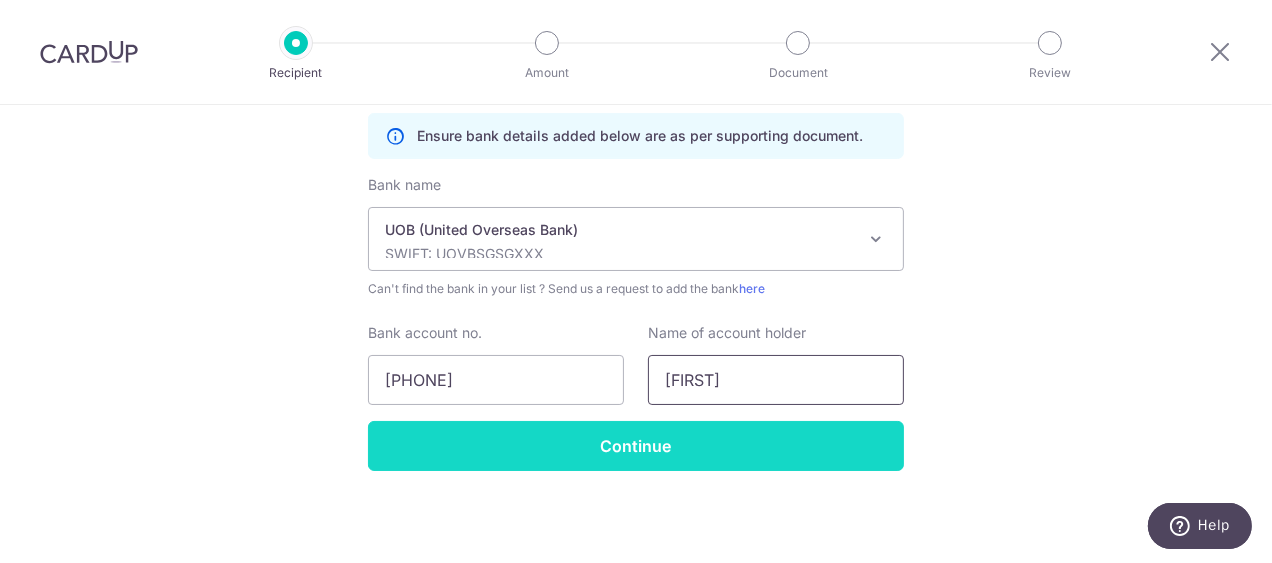 type on "Melissa" 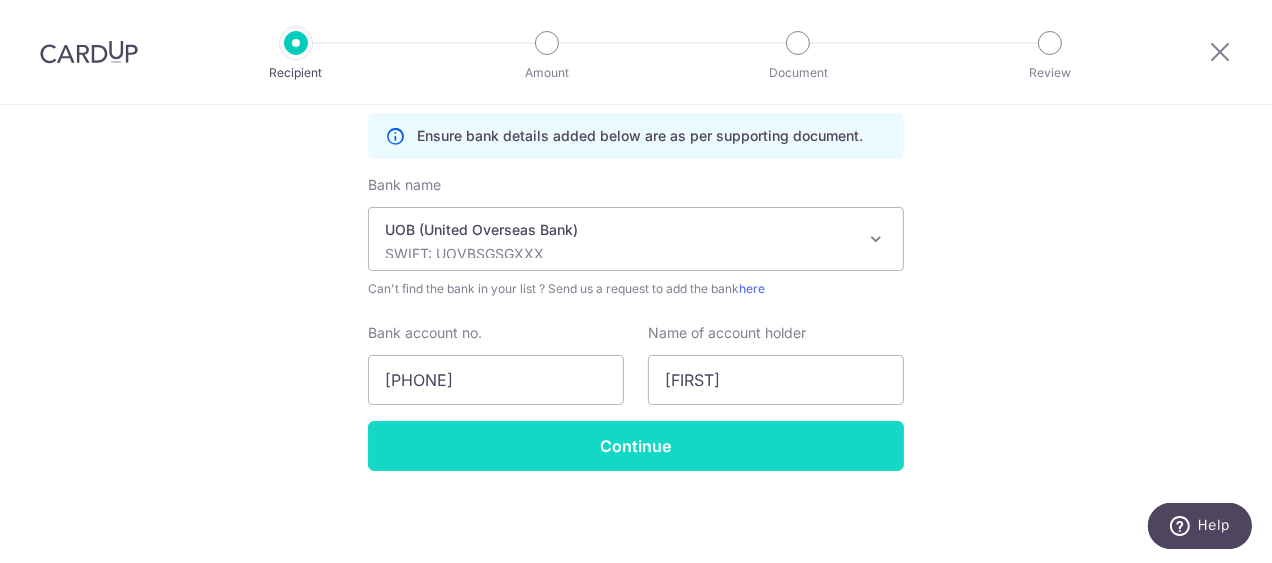 click on "Continue" at bounding box center [636, 446] 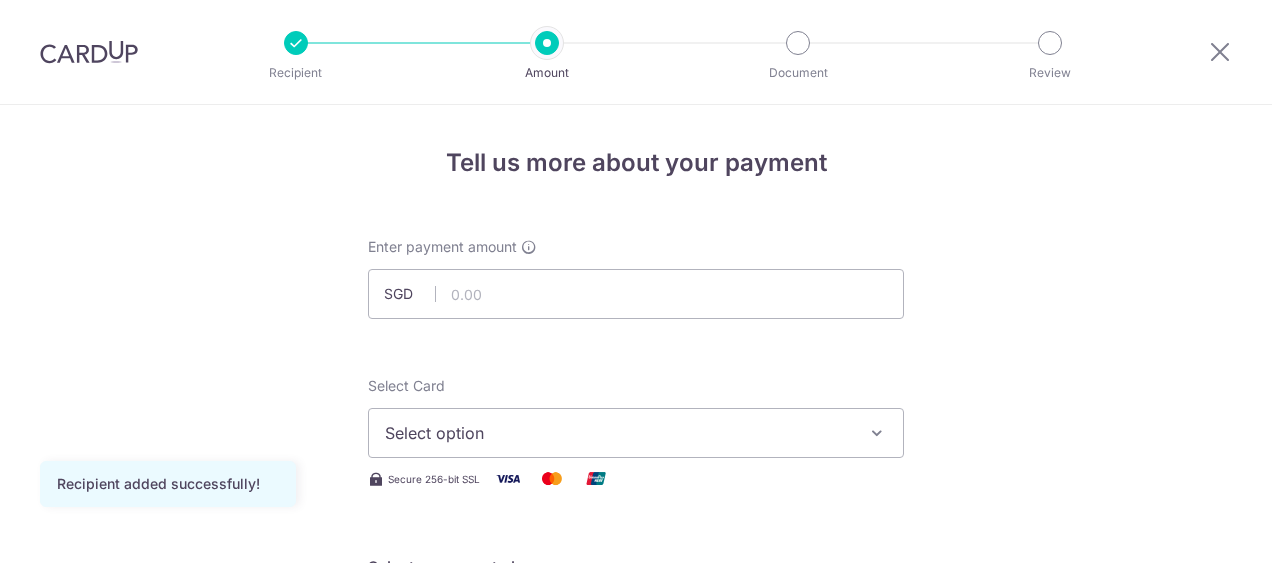 scroll, scrollTop: 0, scrollLeft: 0, axis: both 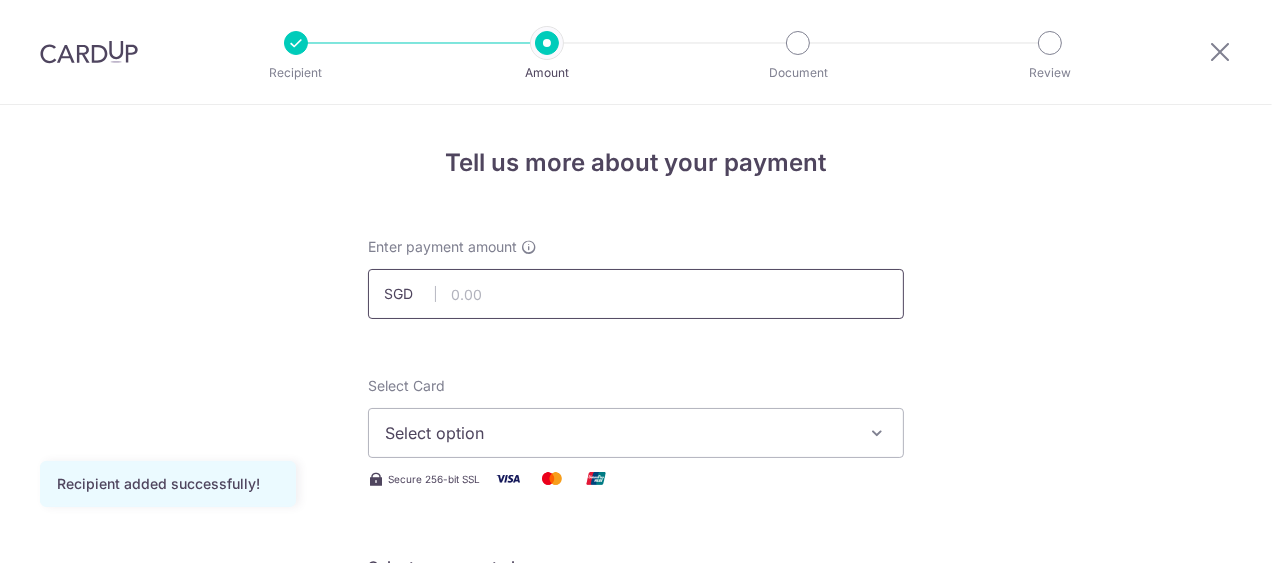 click at bounding box center (636, 294) 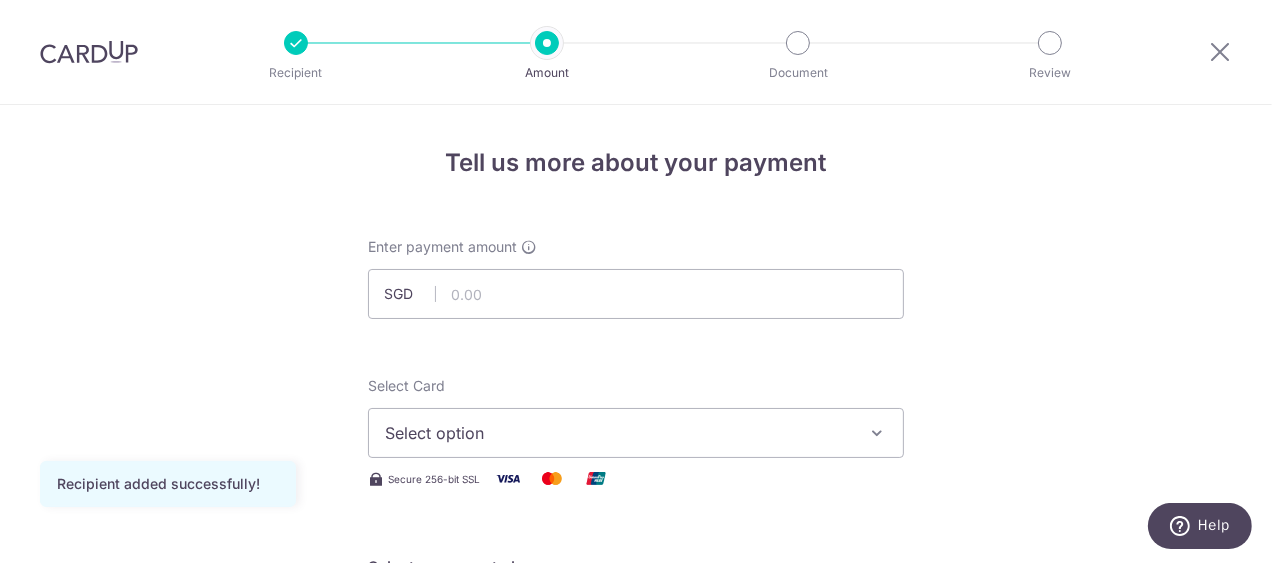click on "Select option" at bounding box center (618, 433) 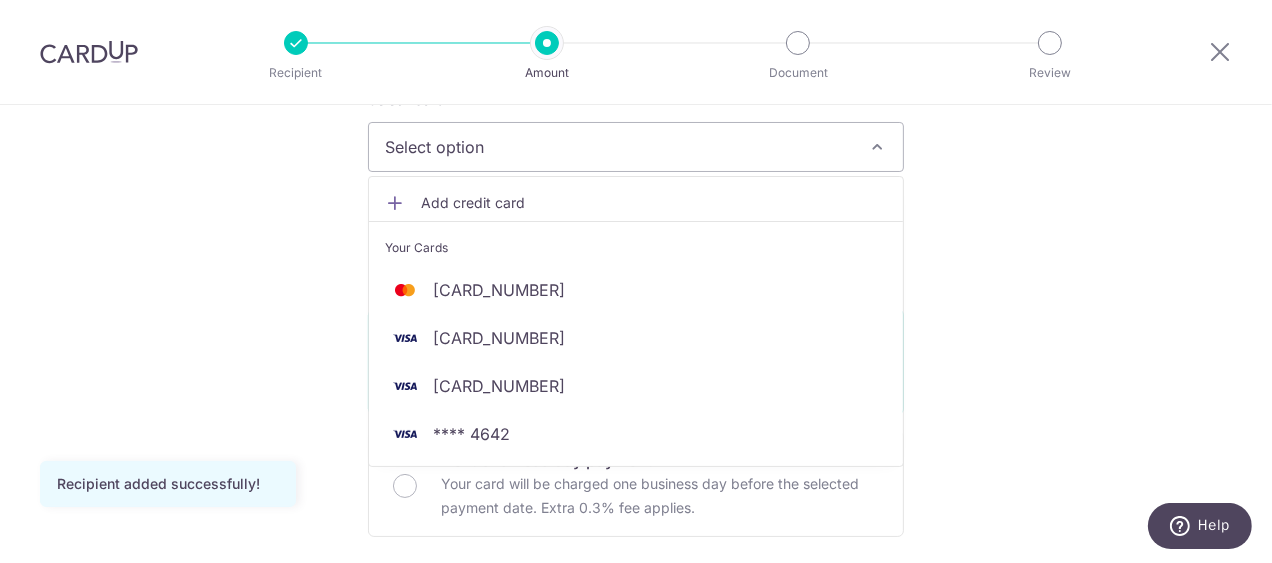 scroll, scrollTop: 294, scrollLeft: 0, axis: vertical 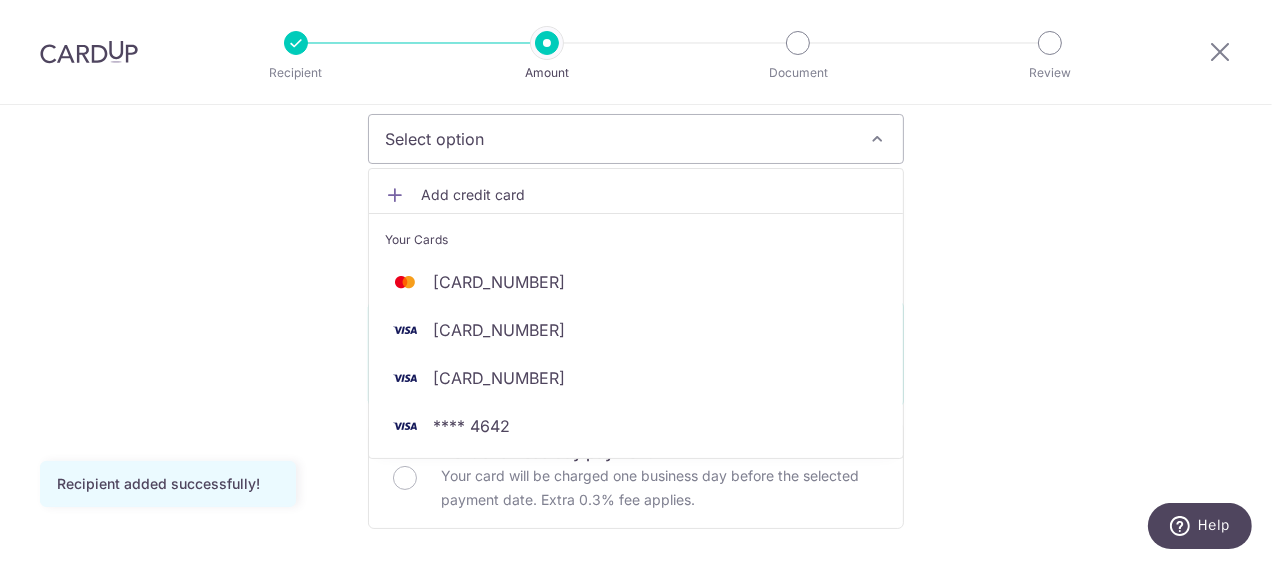 click on "Add credit card" at bounding box center (636, 195) 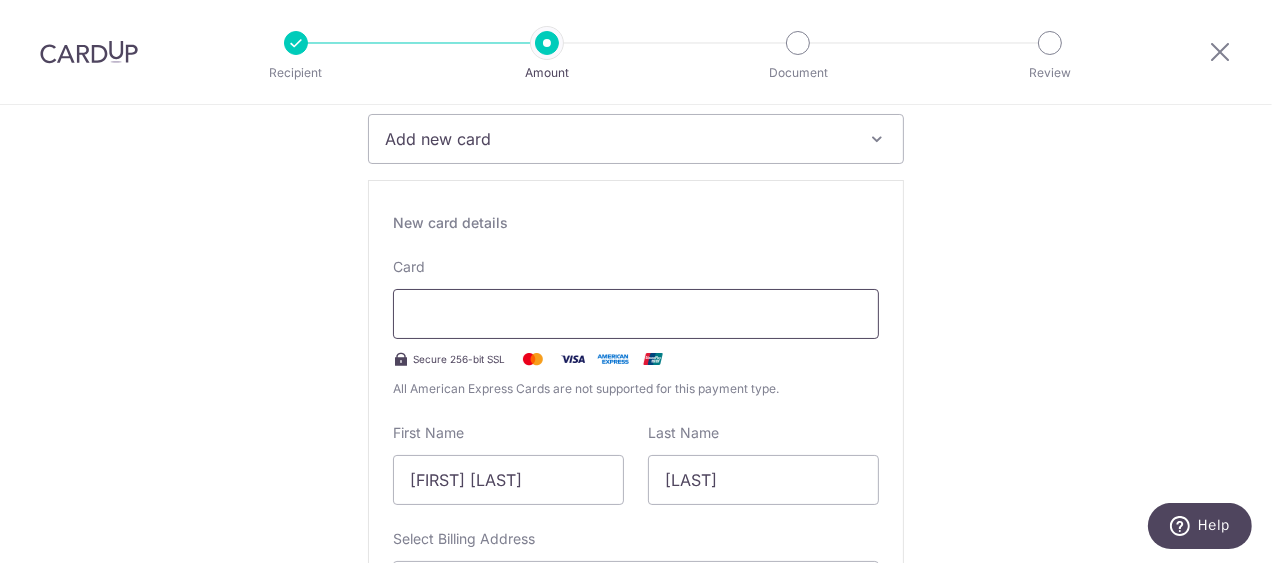 click at bounding box center [636, 314] 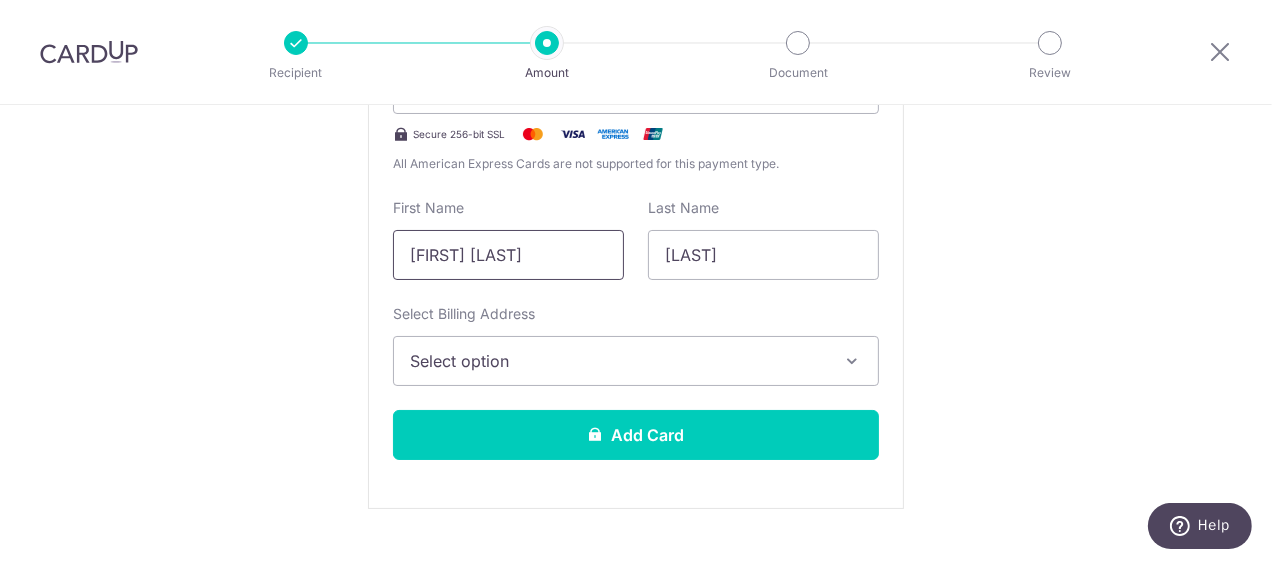 scroll, scrollTop: 543, scrollLeft: 0, axis: vertical 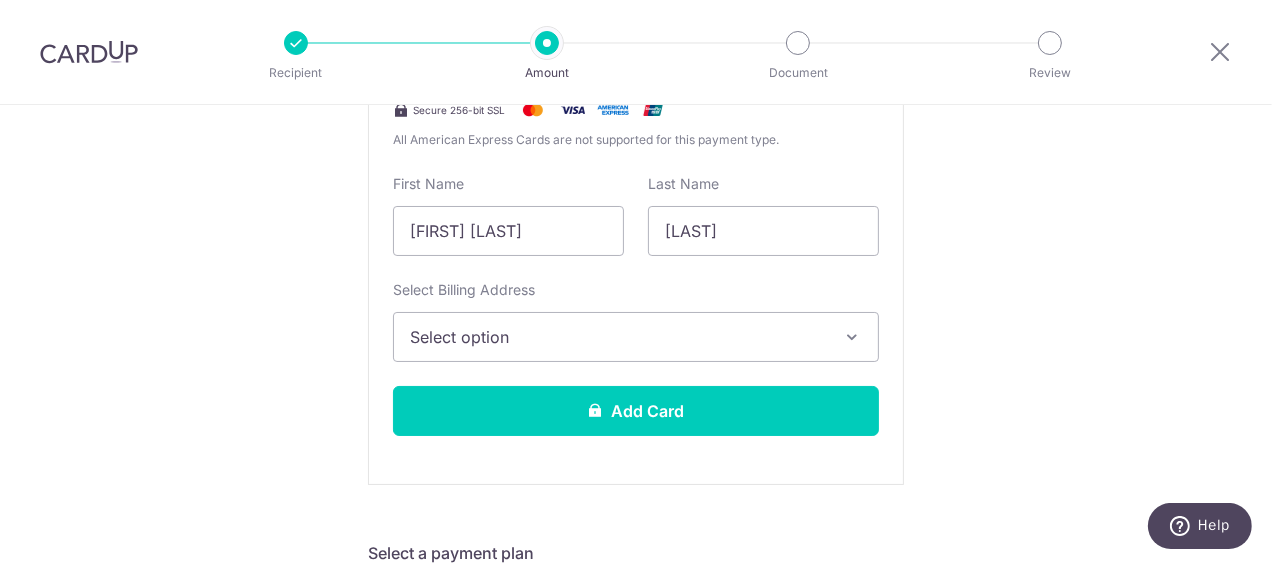click on "New card details
Card
Secure 256-bit SSL
All American Express Cards are not supported for this payment type.
First Name
Christofer Li Han
Last Name
Tan
Select Billing Address
Select option
Add Billing Address
My Billing Addresses
3 sengkang east avenue, 06-11, Singapore, Singapore, Singapore-544813" at bounding box center (636, 208) 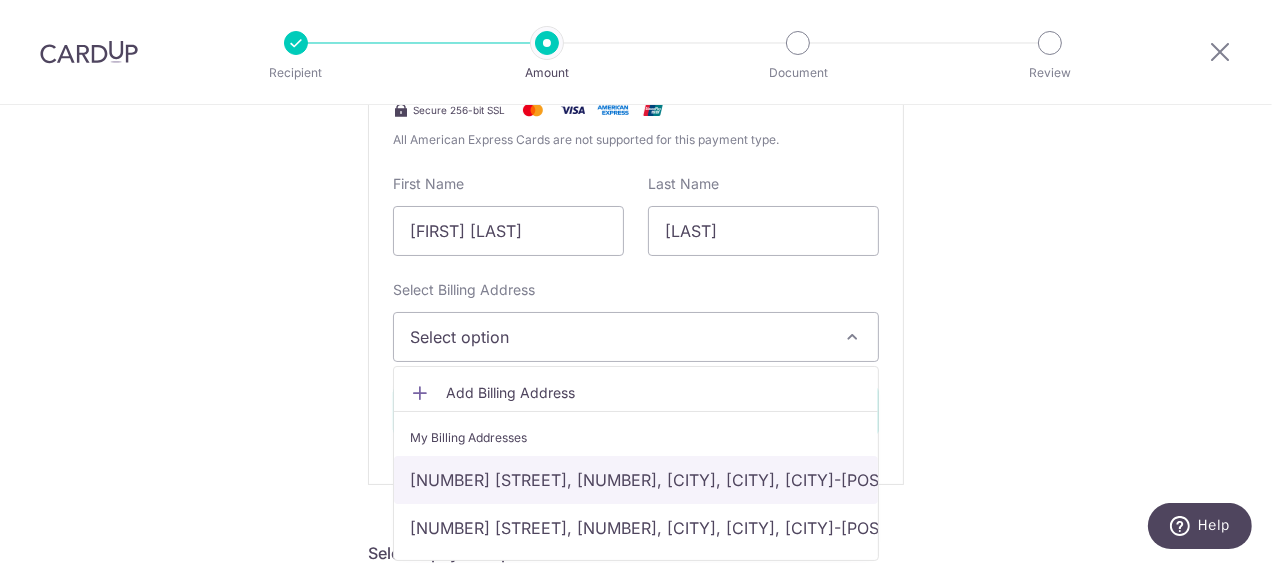 click on "[NUMBER] [STREET], [UNIT], [CITY], [REGION], [COUNTRY]-[POSTAL_CODE]" at bounding box center [636, 480] 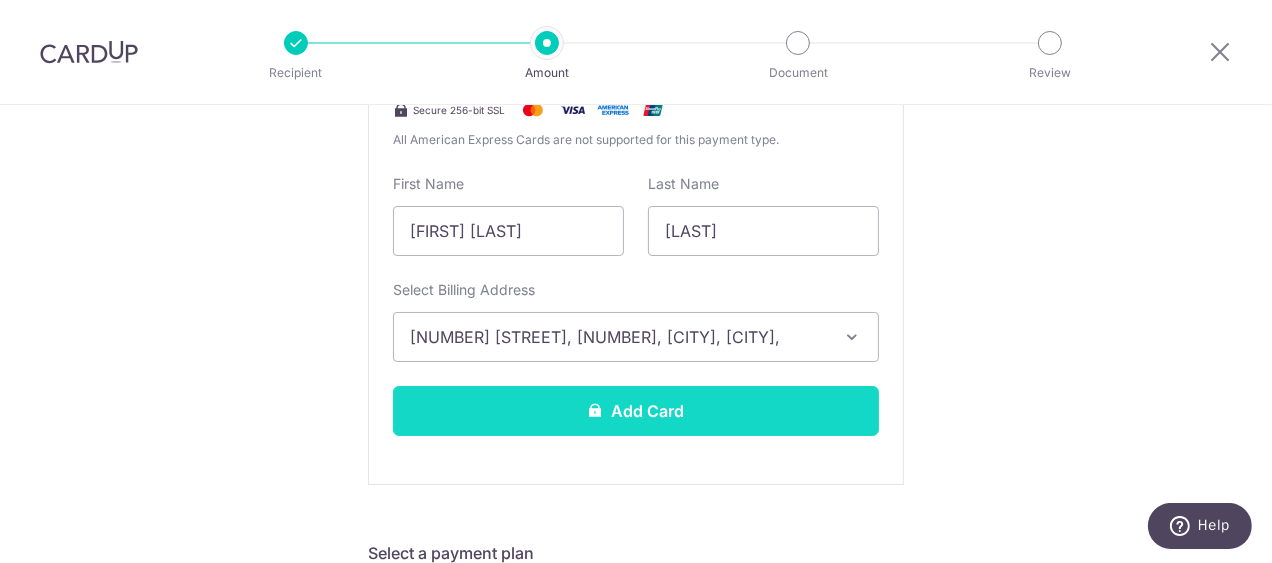 click on "Add Card" at bounding box center [636, 411] 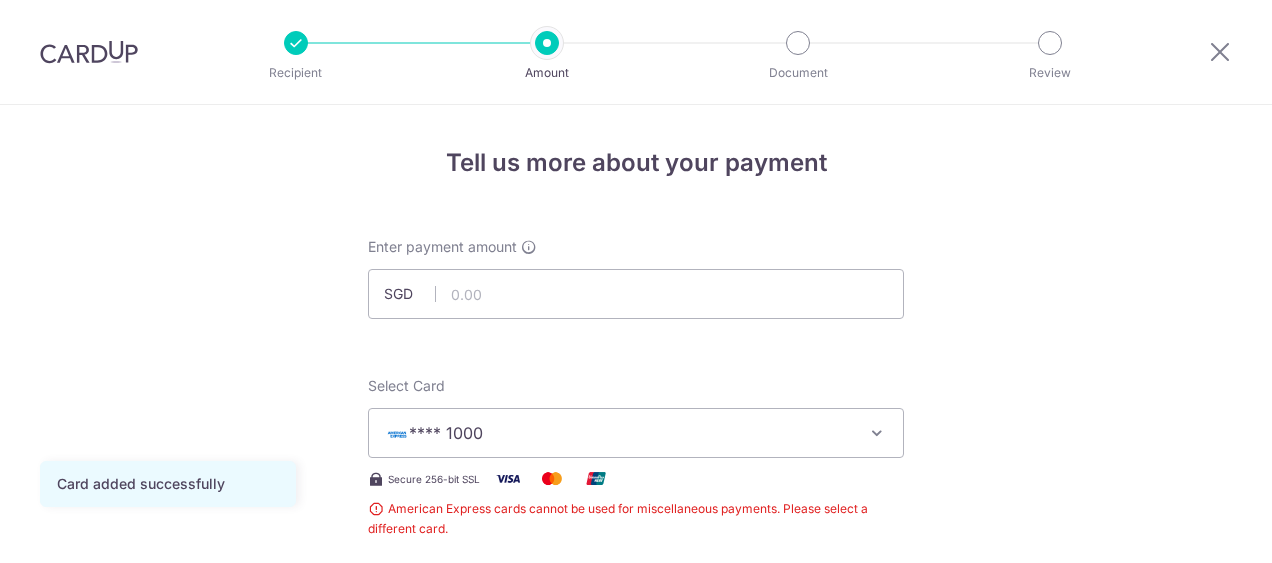scroll, scrollTop: 0, scrollLeft: 0, axis: both 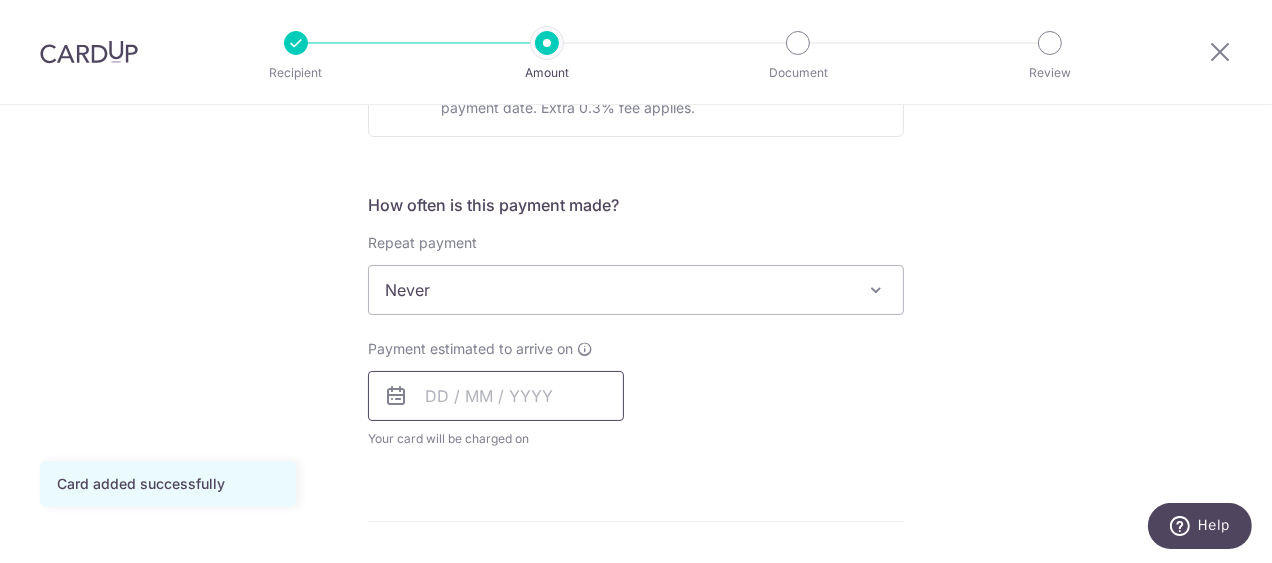 click at bounding box center [496, 396] 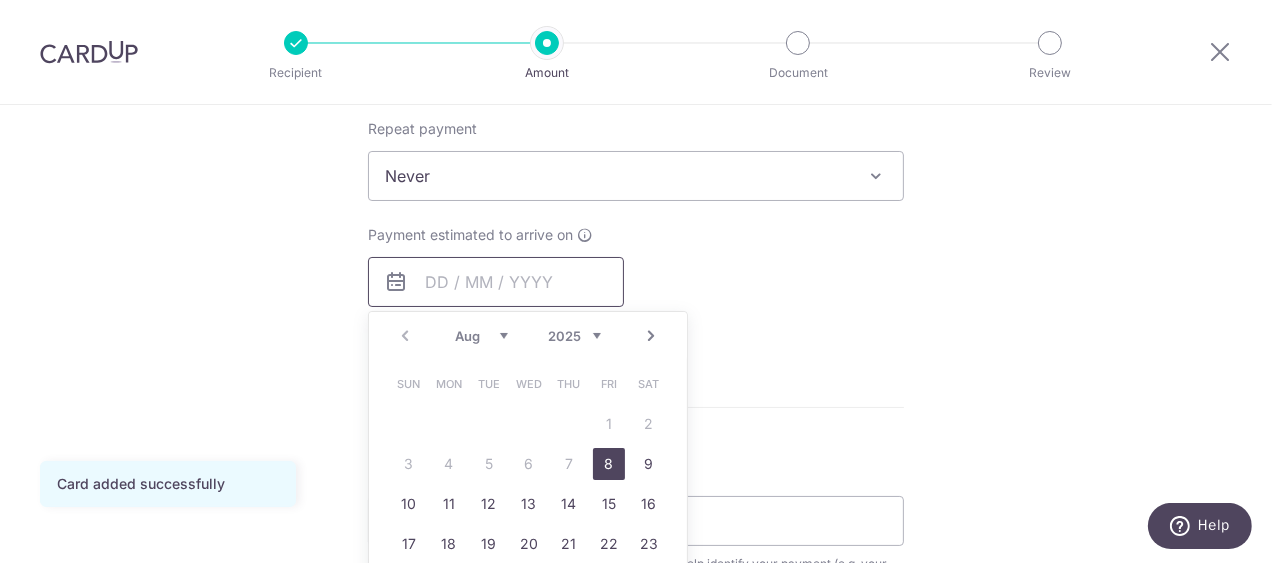 scroll, scrollTop: 841, scrollLeft: 0, axis: vertical 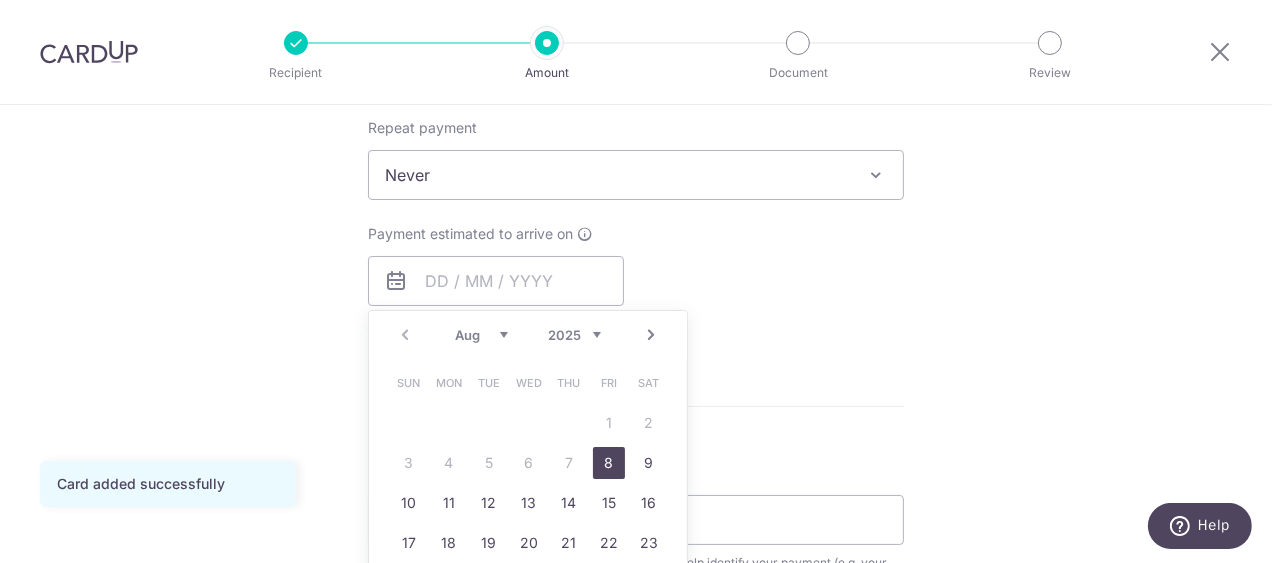 click on "8" at bounding box center (609, 463) 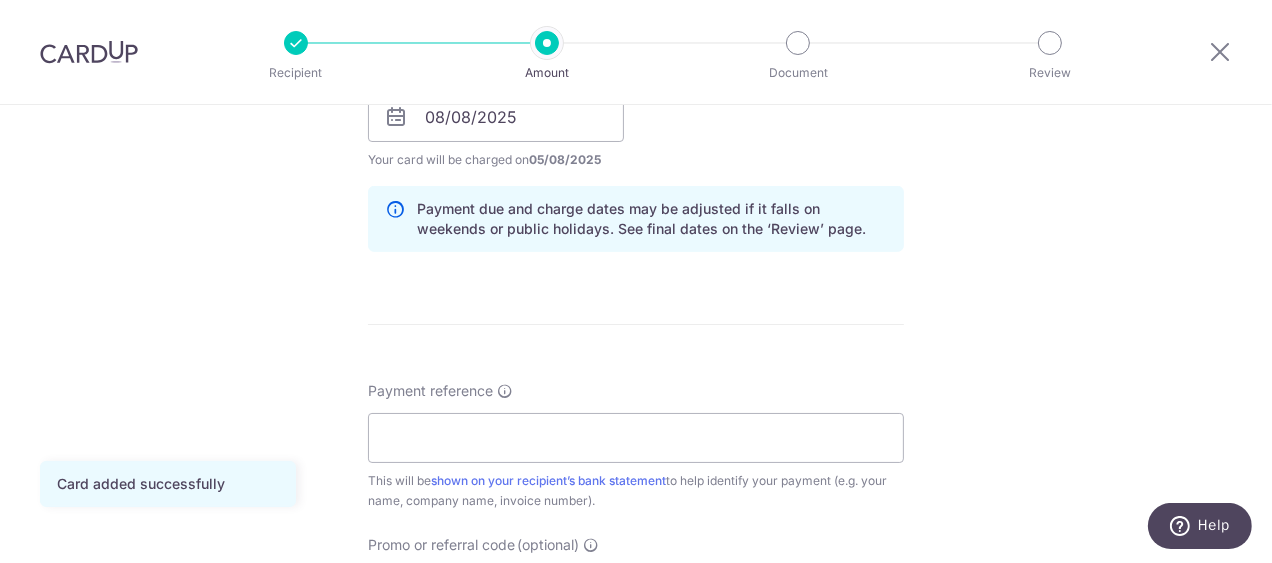 scroll, scrollTop: 1039, scrollLeft: 0, axis: vertical 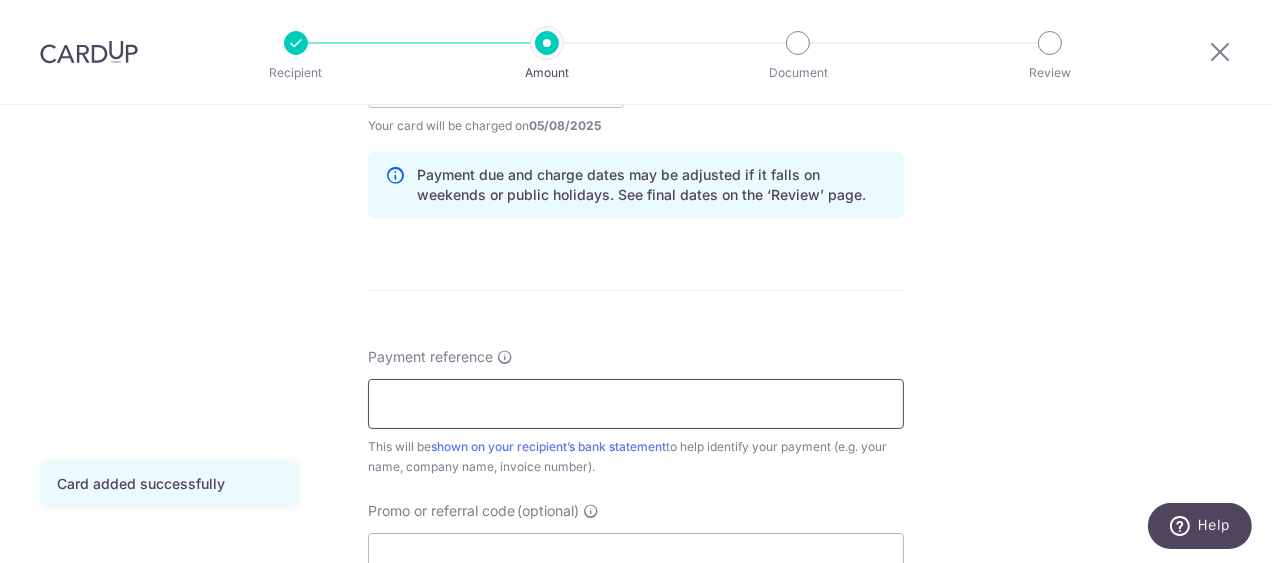 click on "Payment reference" at bounding box center [636, 404] 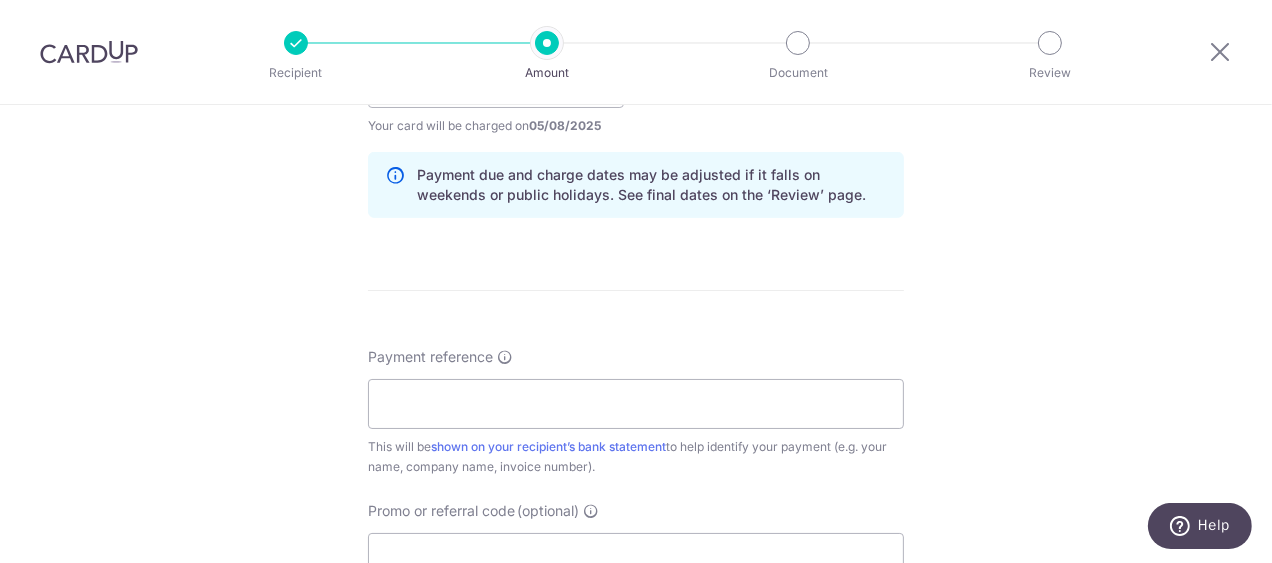 click on "Tell us more about your payment
Enter payment amount
SGD
Card added successfully
Select Card
**** 1000
Add credit card
Your Cards
**** 2802
**** 7019
**** 5485
**** 4642
**** 1000
Secure 256-bit SSL
American Express cards cannot be used for miscellaneous payments. Please select a different card." at bounding box center [636, 31] 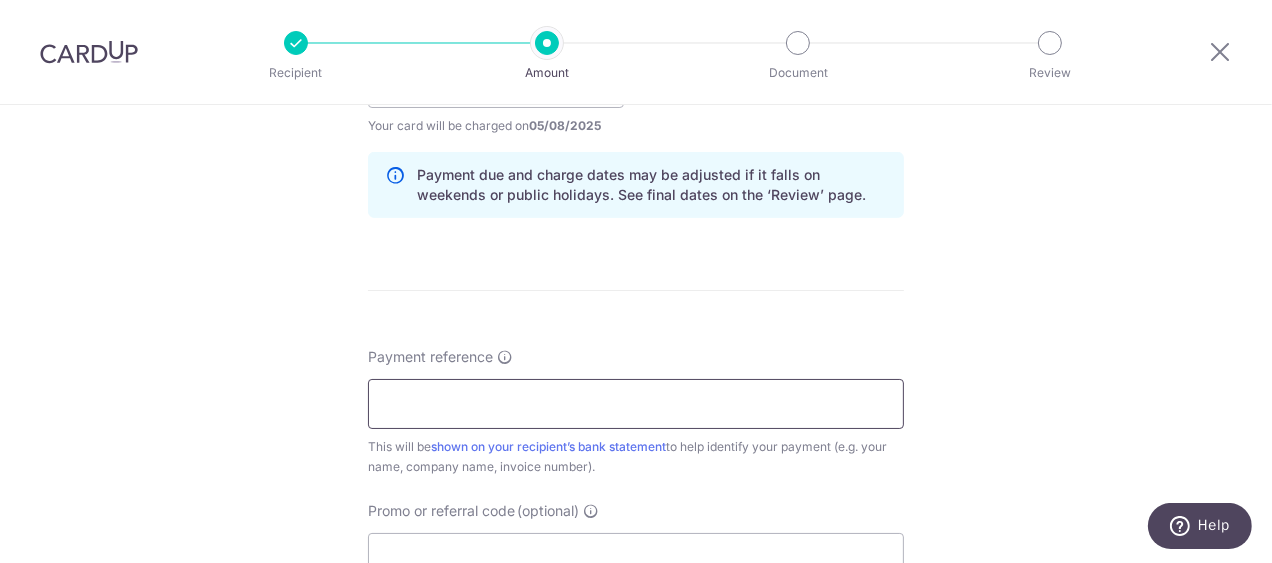click on "Payment reference" at bounding box center [636, 404] 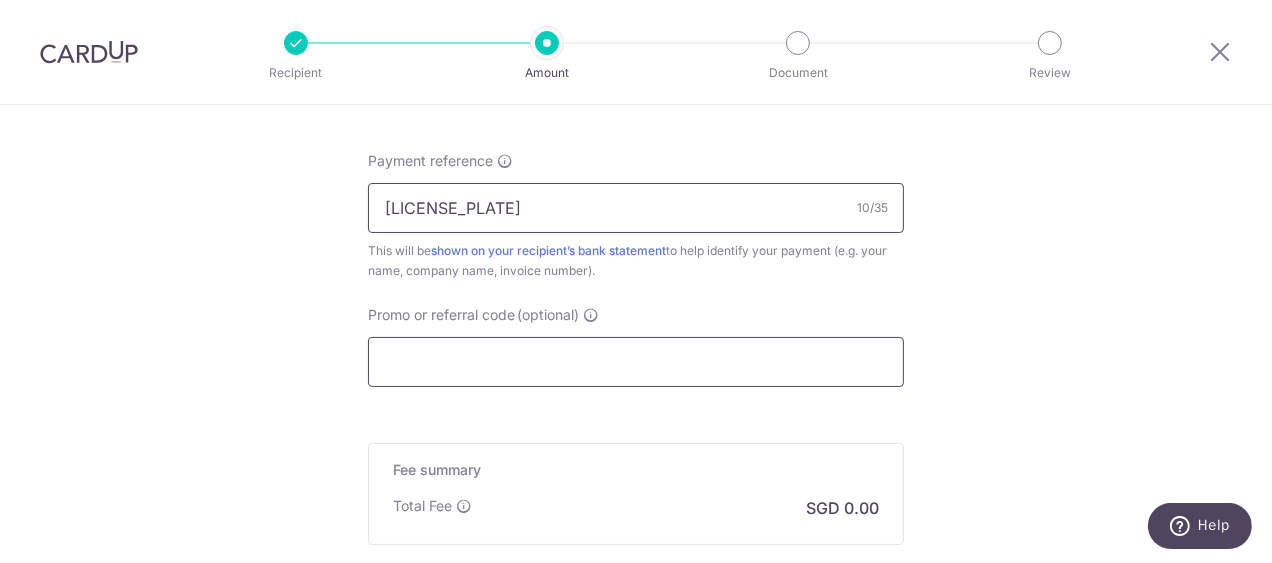 scroll, scrollTop: 1467, scrollLeft: 0, axis: vertical 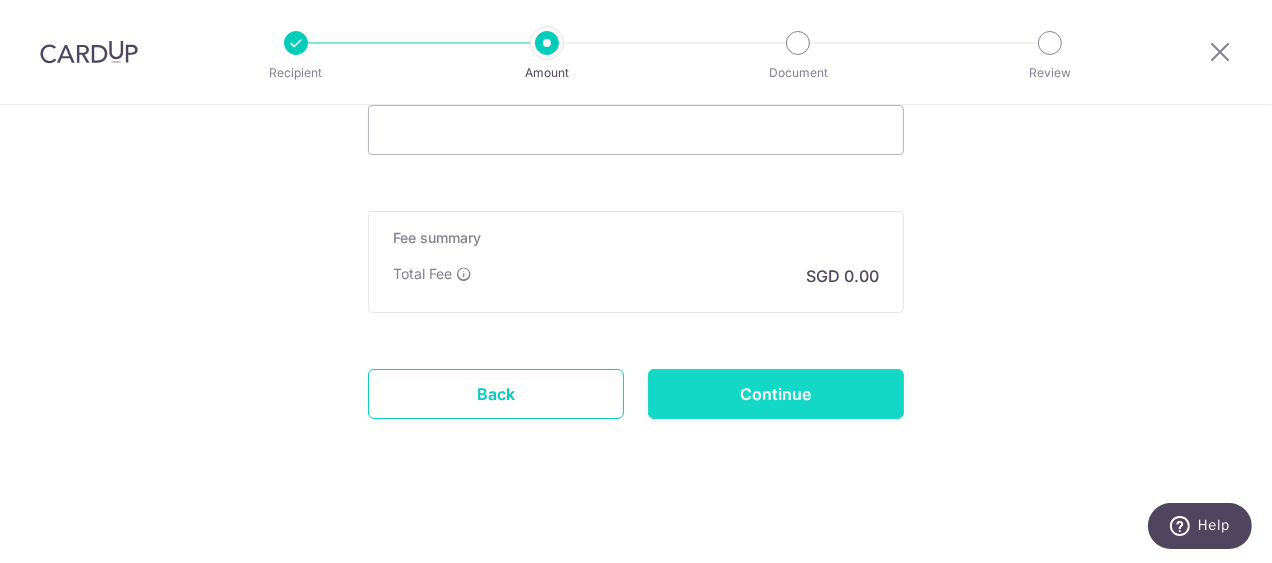 type on "BI-25-1769" 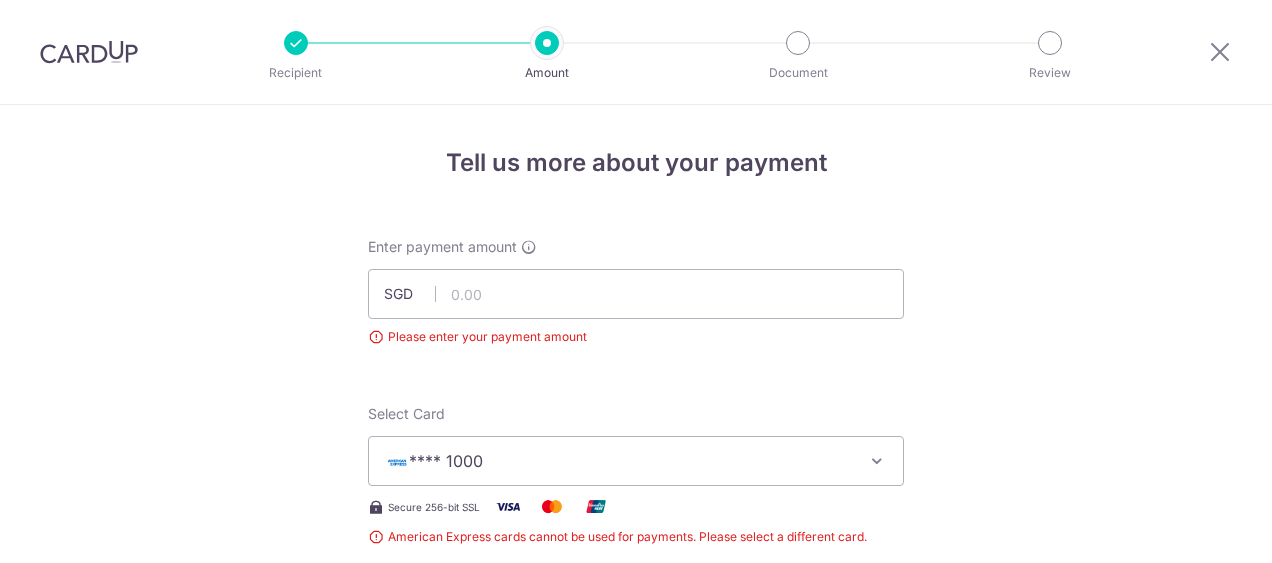 scroll, scrollTop: 0, scrollLeft: 0, axis: both 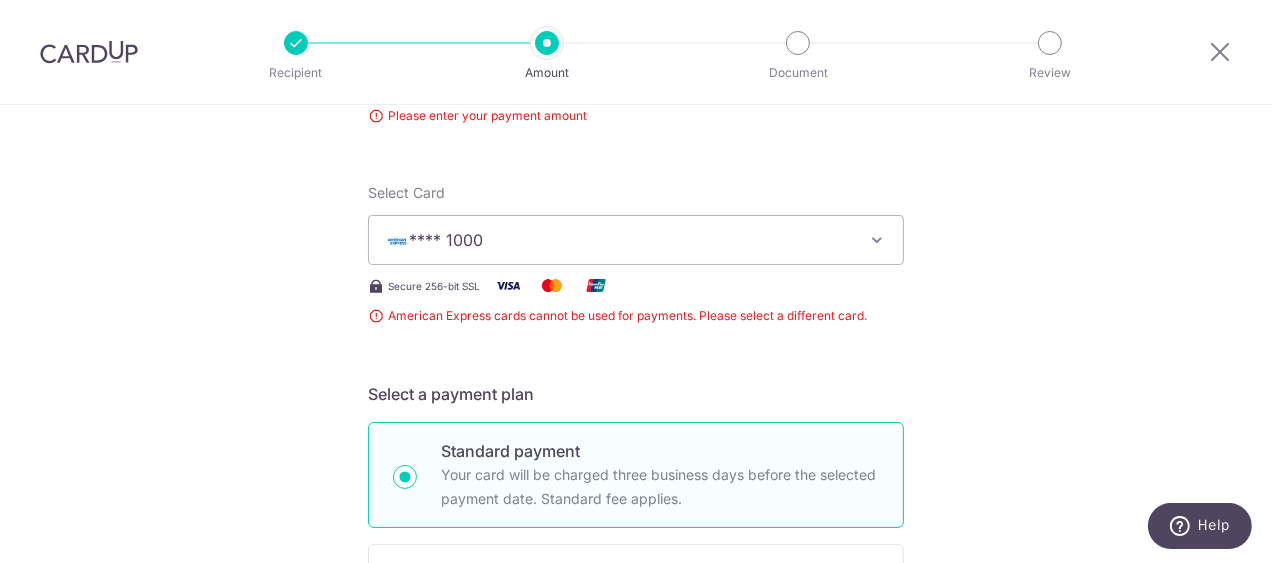 click on "**** 1000" at bounding box center [618, 240] 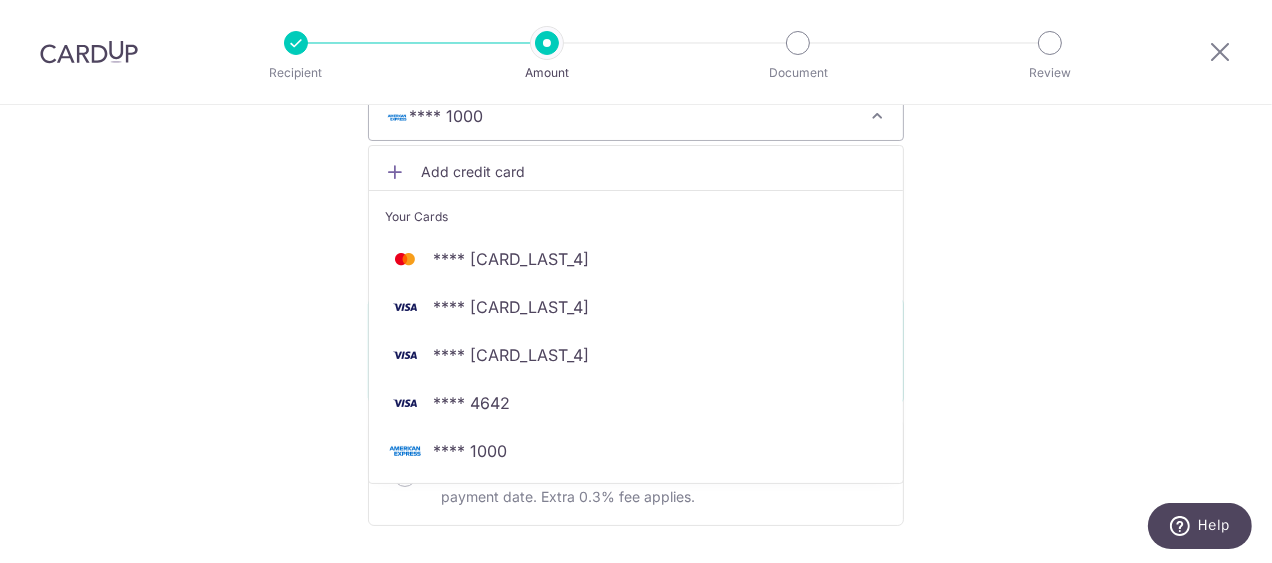 scroll, scrollTop: 347, scrollLeft: 0, axis: vertical 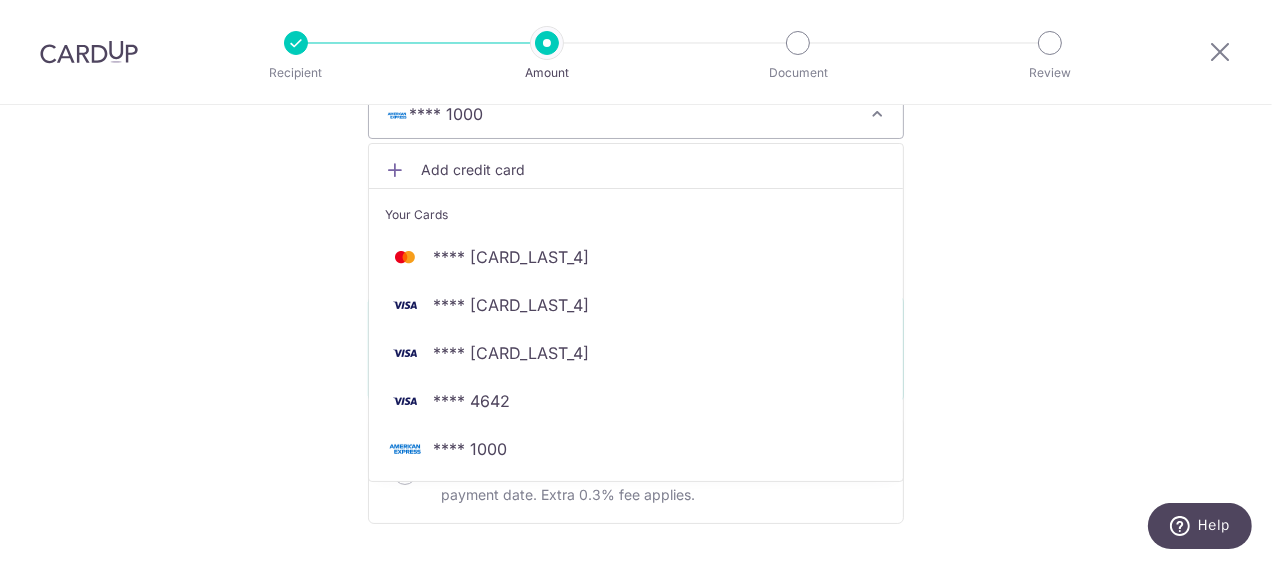 click on "**** 1000" at bounding box center (636, 449) 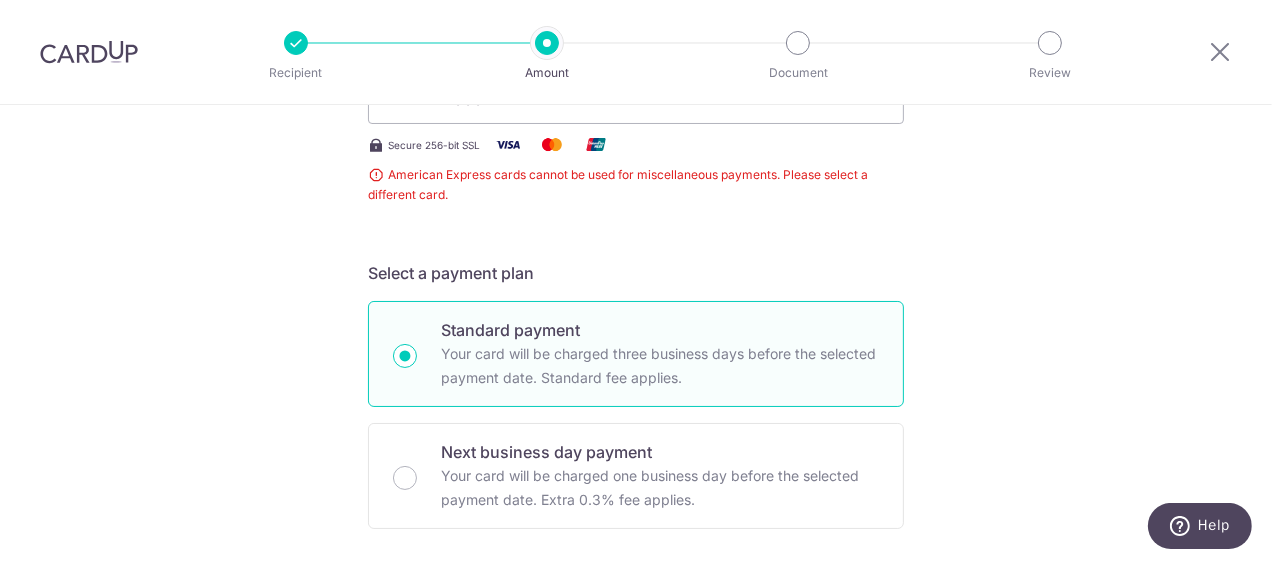 scroll, scrollTop: 362, scrollLeft: 0, axis: vertical 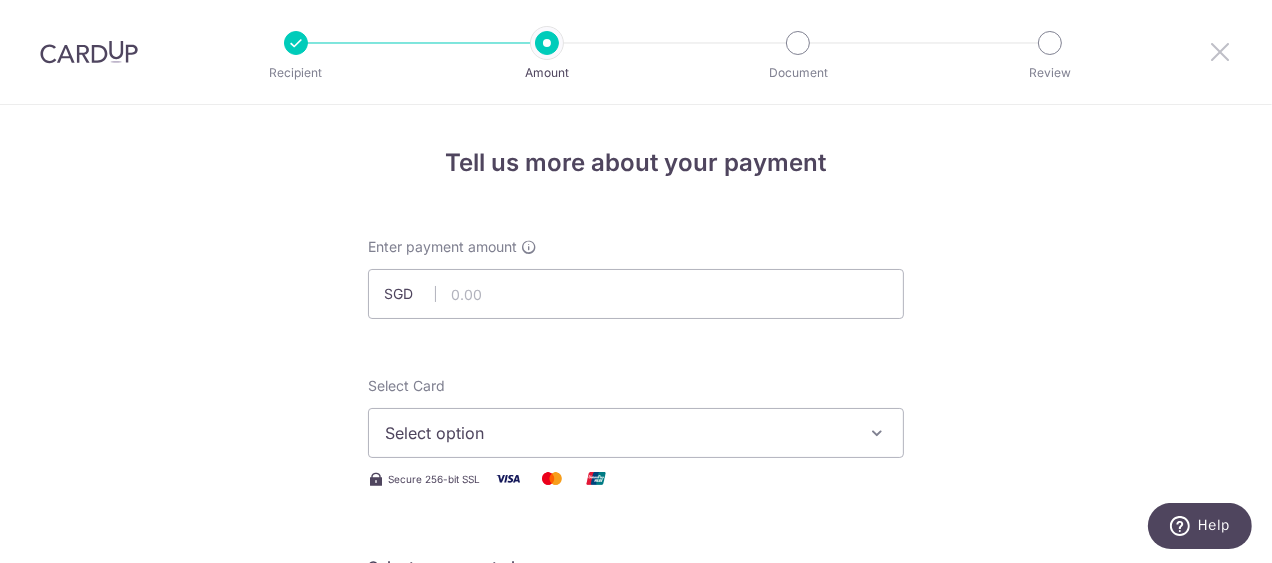 click at bounding box center (1220, 51) 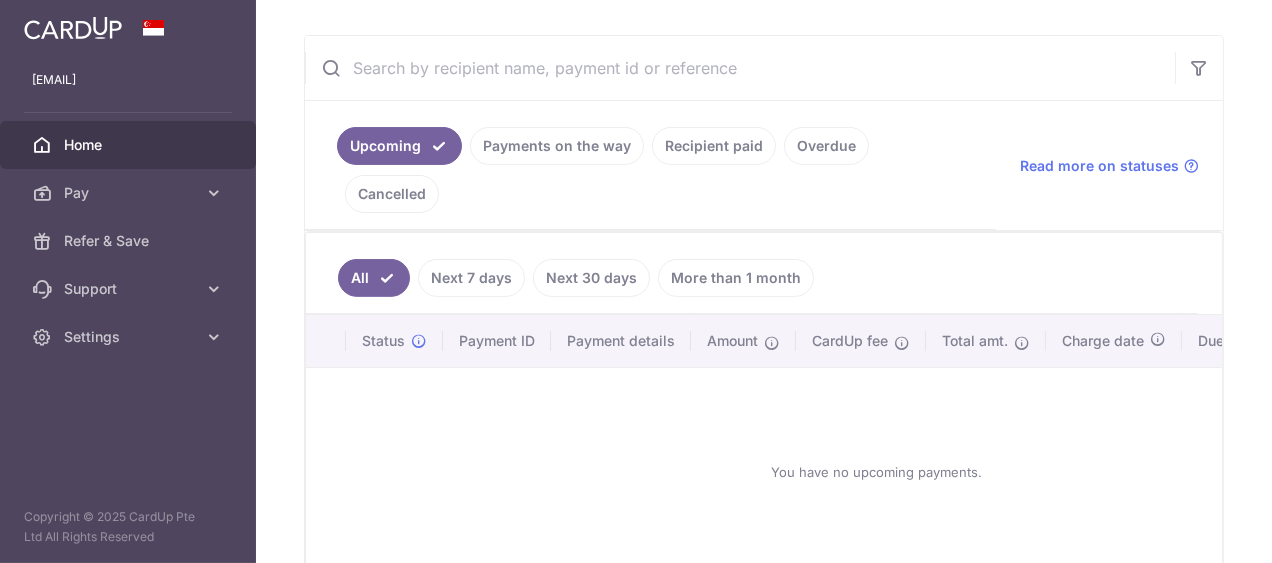 scroll, scrollTop: 0, scrollLeft: 0, axis: both 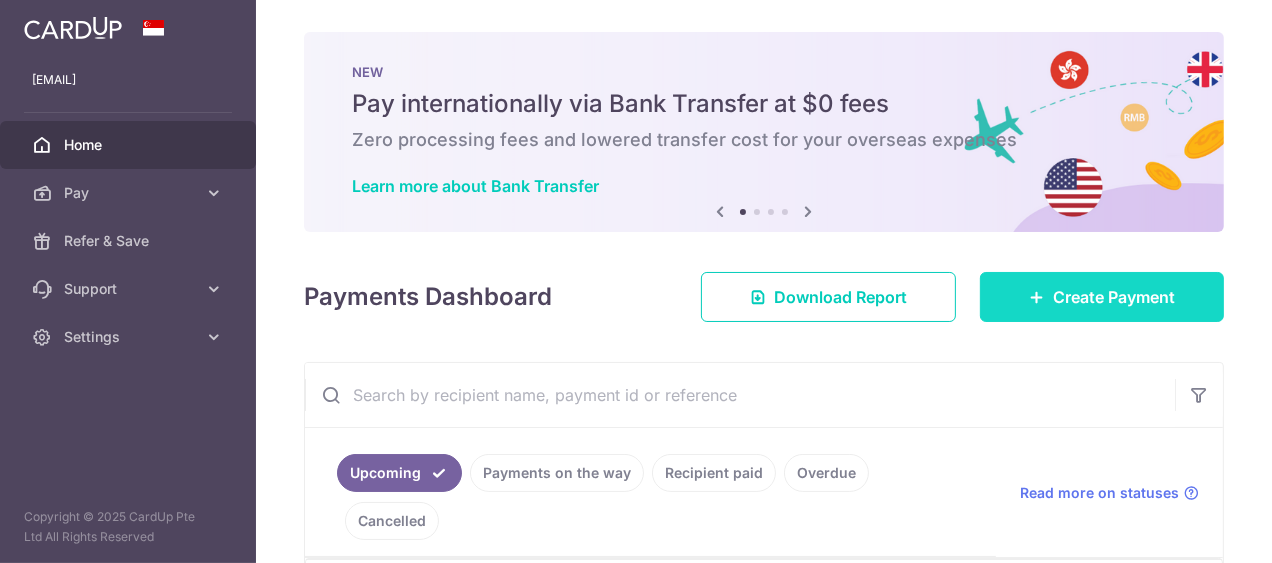 click on "Create Payment" at bounding box center (1102, 297) 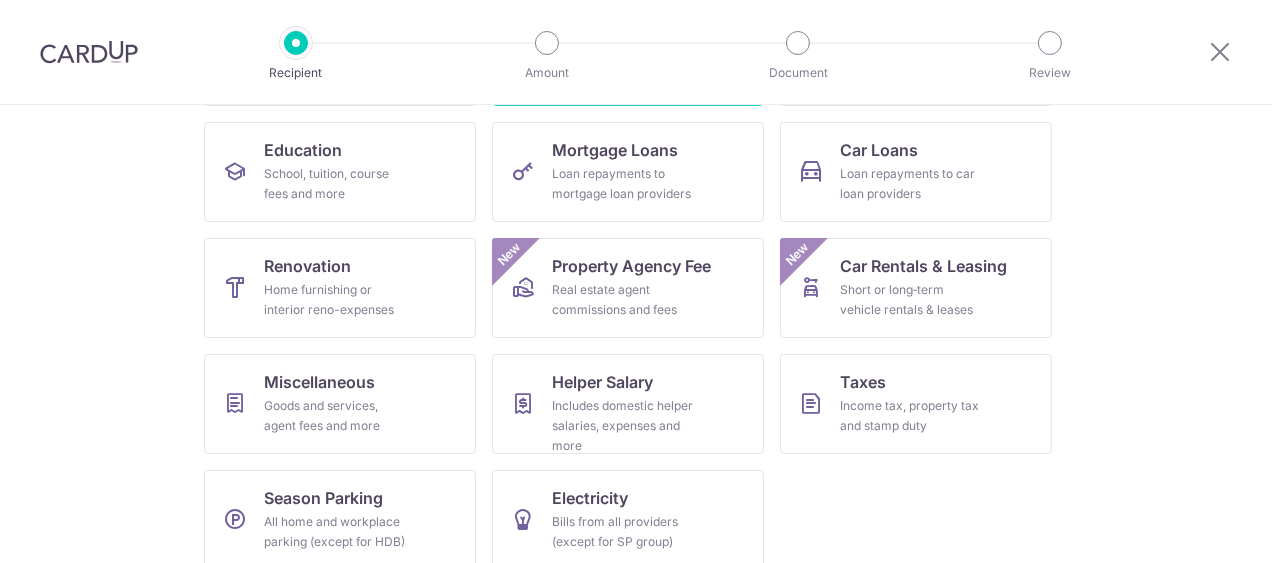 scroll, scrollTop: 329, scrollLeft: 0, axis: vertical 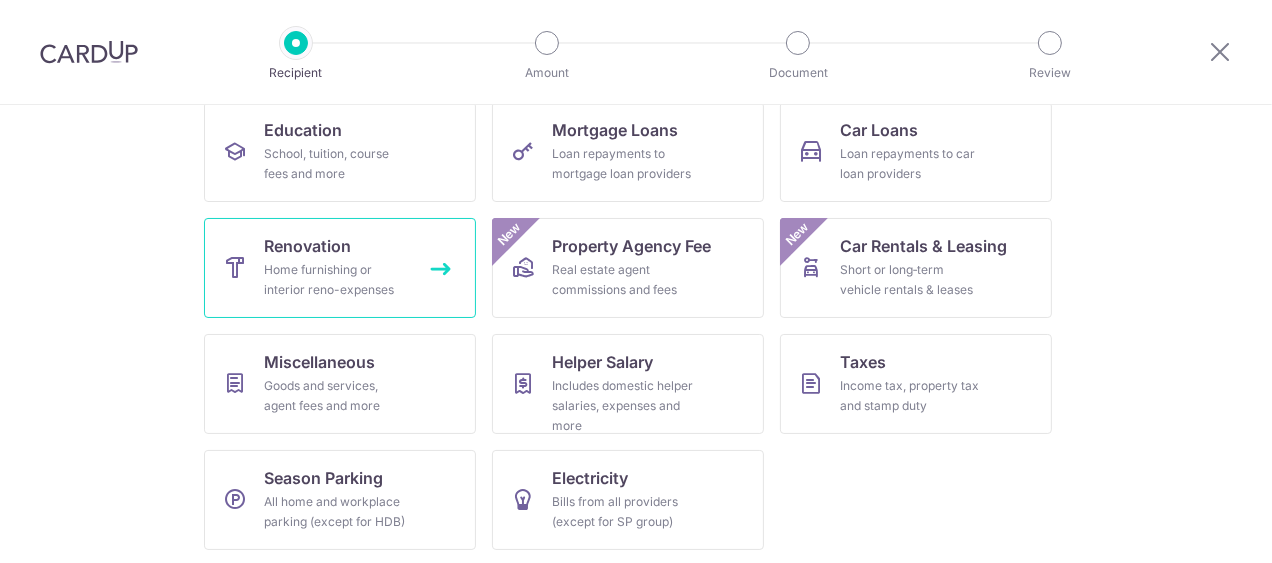 click on "Renovation Home furnishing or interior reno-expenses" at bounding box center [340, 268] 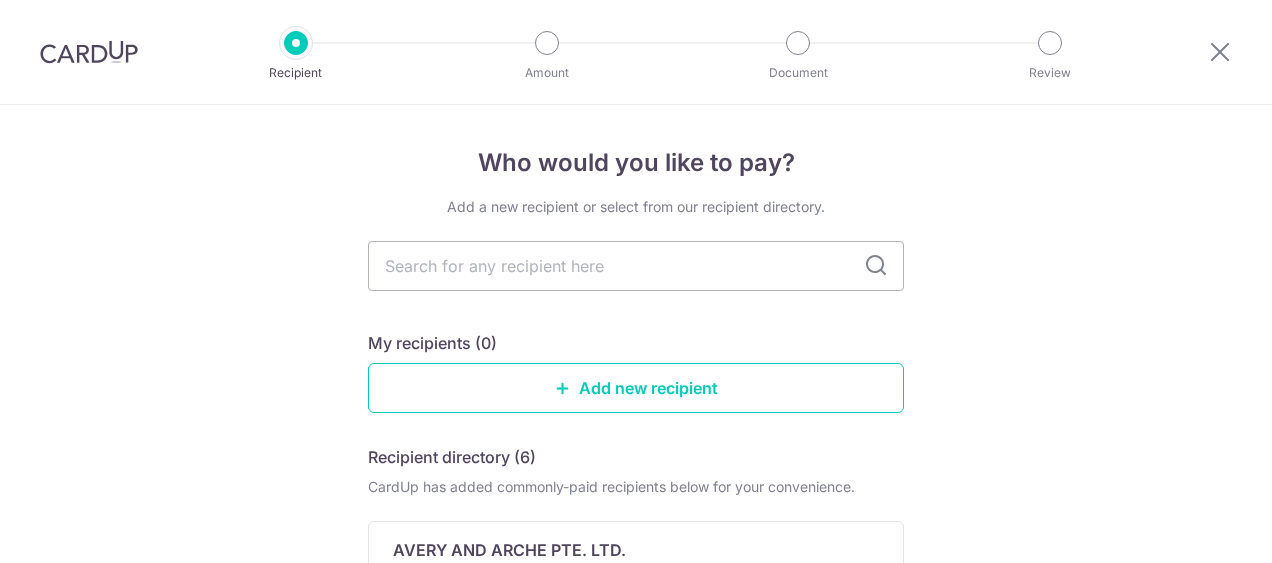 scroll, scrollTop: 0, scrollLeft: 0, axis: both 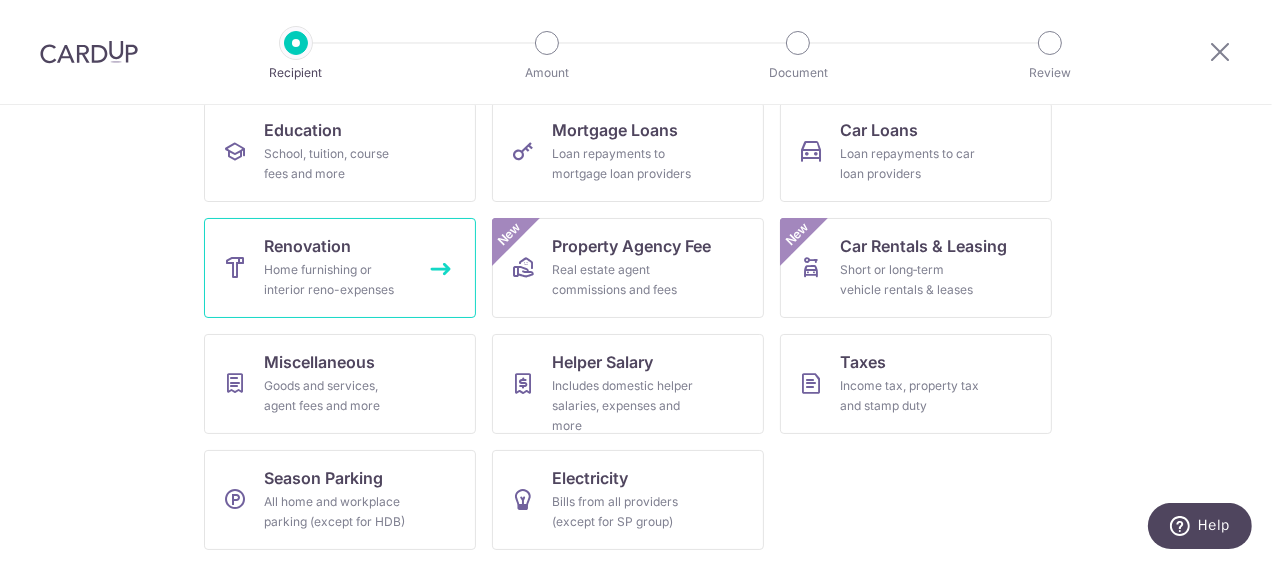 click on "Renovation Home furnishing or interior reno-expenses" at bounding box center [340, 268] 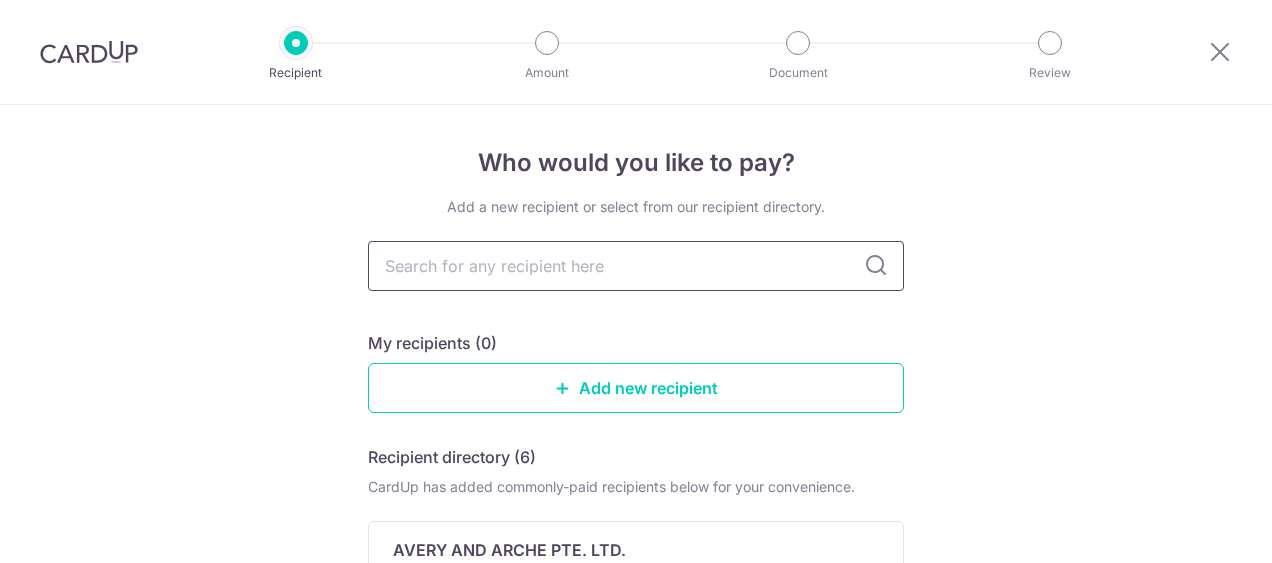 scroll, scrollTop: 0, scrollLeft: 0, axis: both 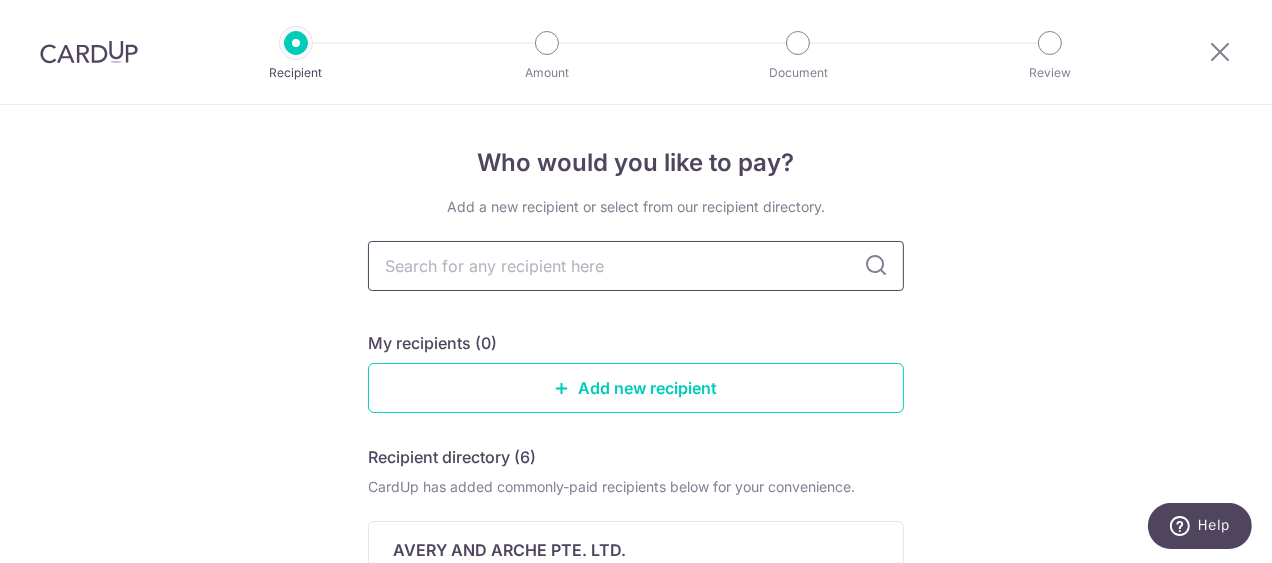 click at bounding box center (636, 266) 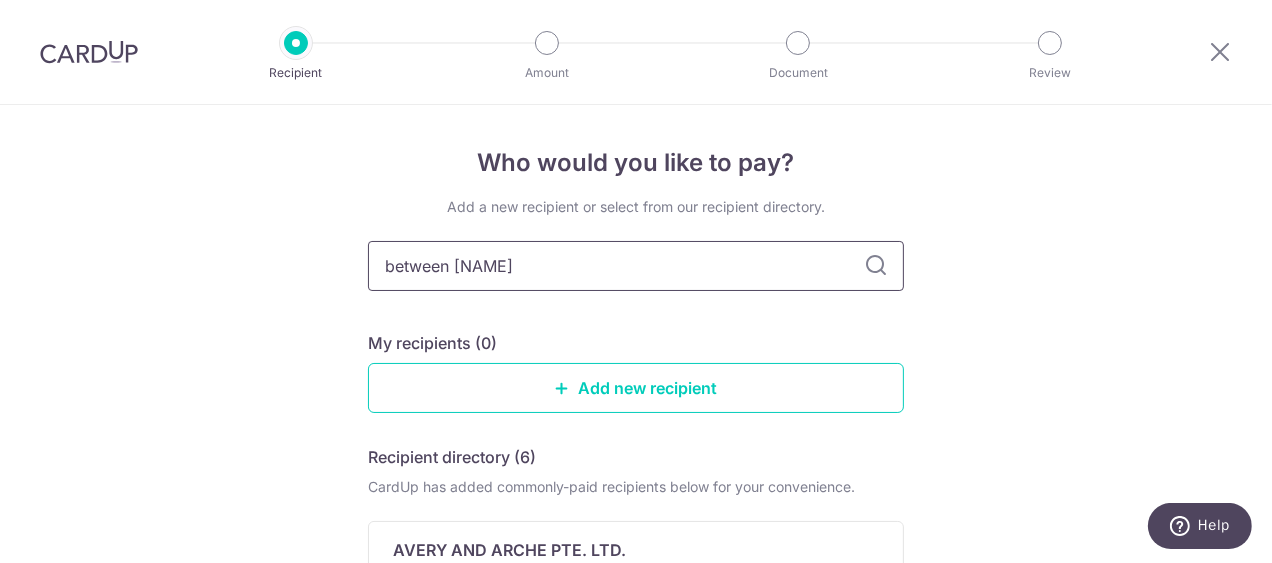 type on "between us" 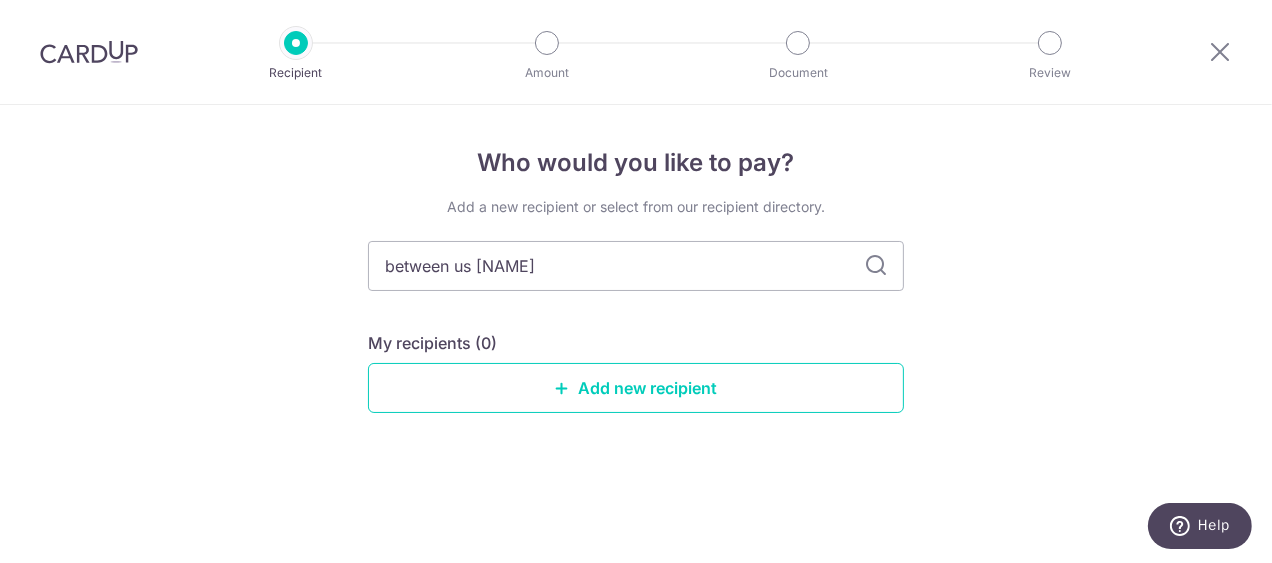 click on "My recipients (0)
Add new recipient" at bounding box center [636, 372] 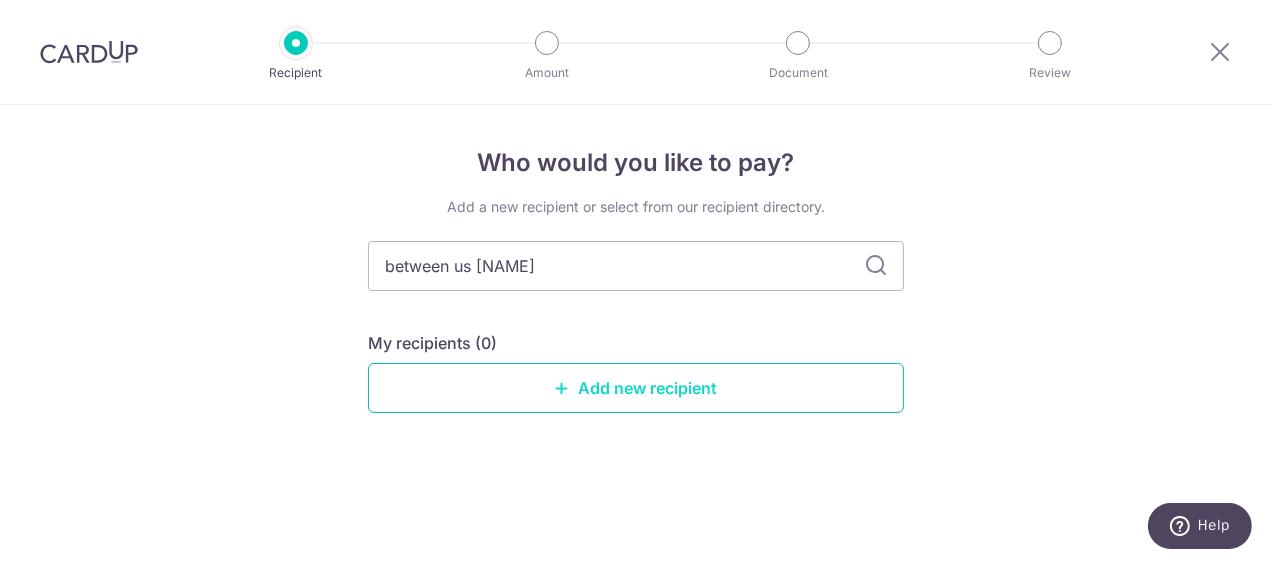 click on "Add new recipient" at bounding box center (636, 388) 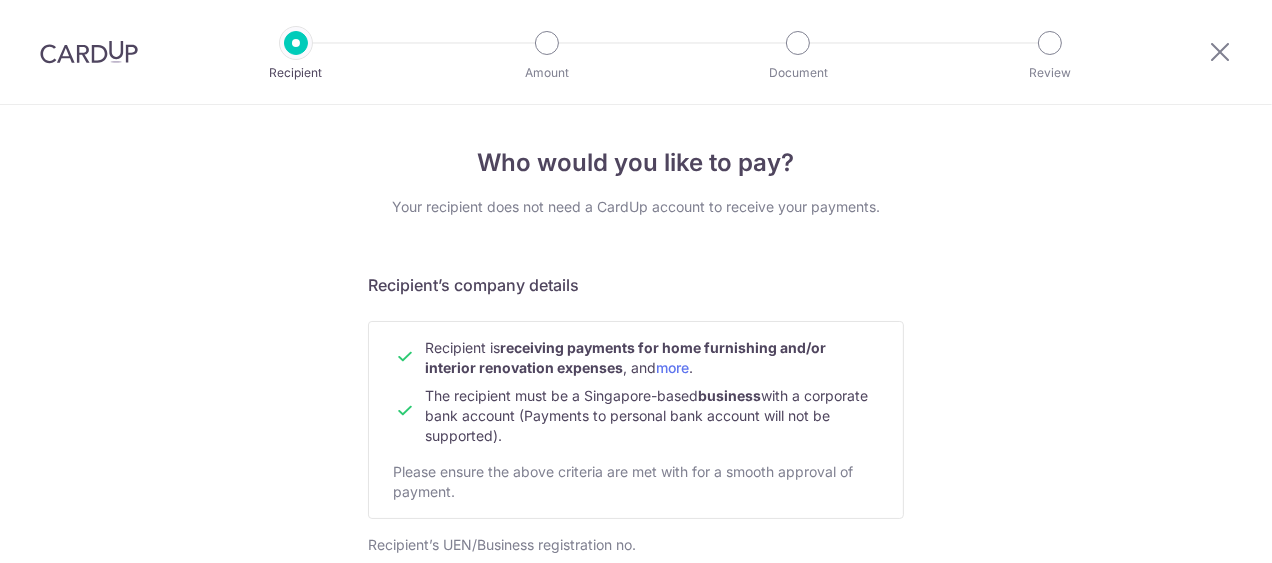 scroll, scrollTop: 0, scrollLeft: 0, axis: both 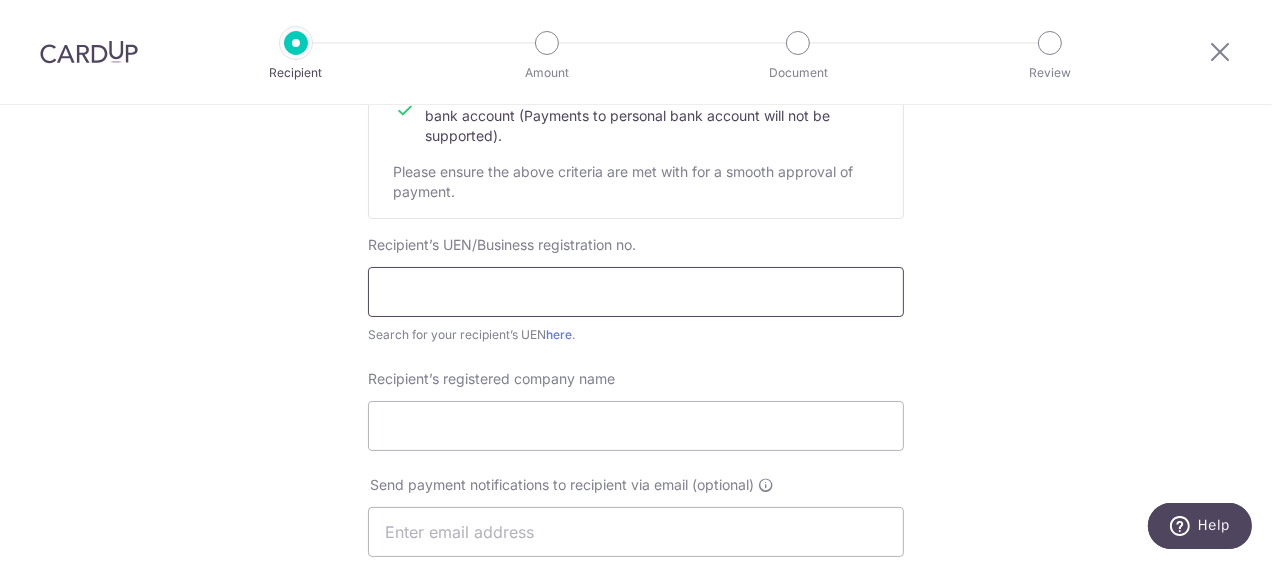 click at bounding box center (636, 292) 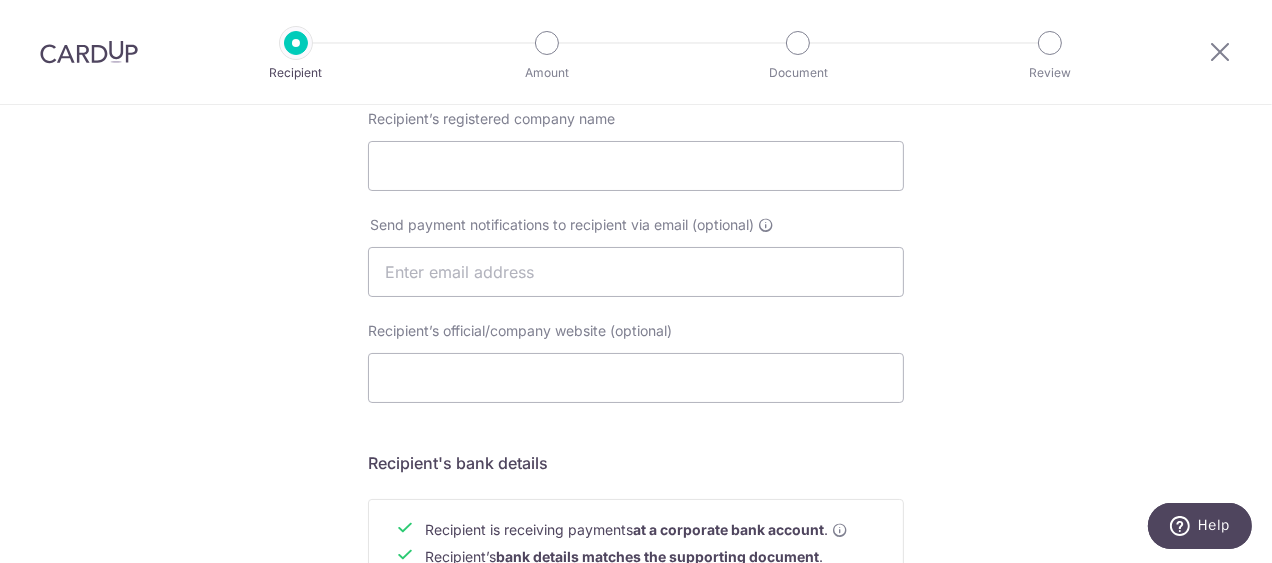 scroll, scrollTop: 562, scrollLeft: 0, axis: vertical 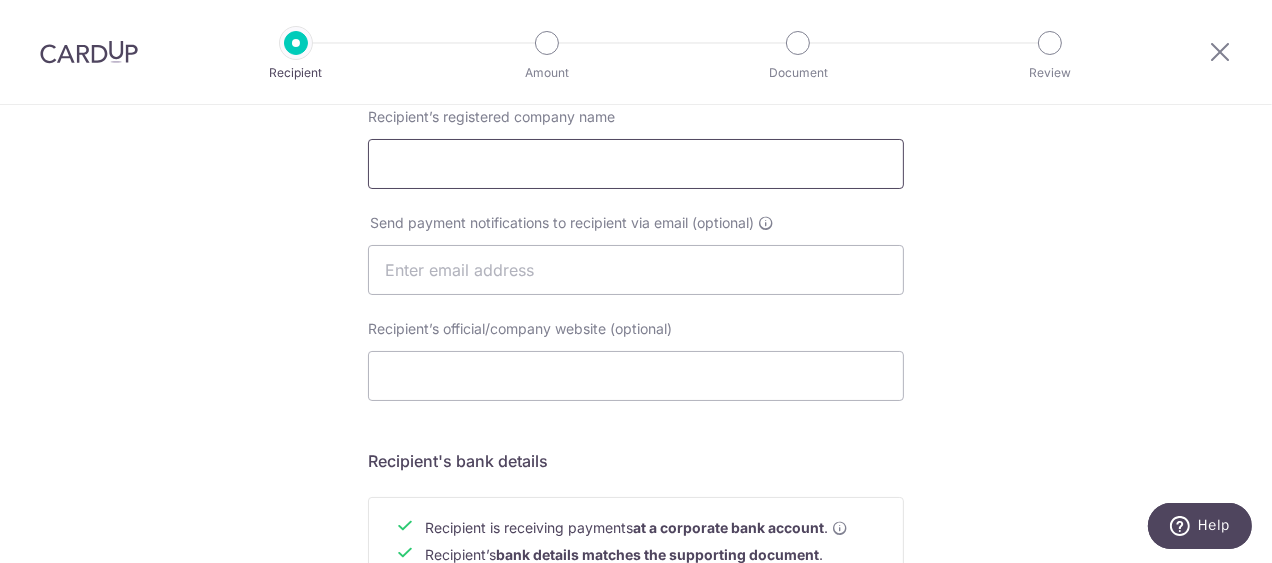 click on "Recipient’s registered company name" at bounding box center (636, 164) 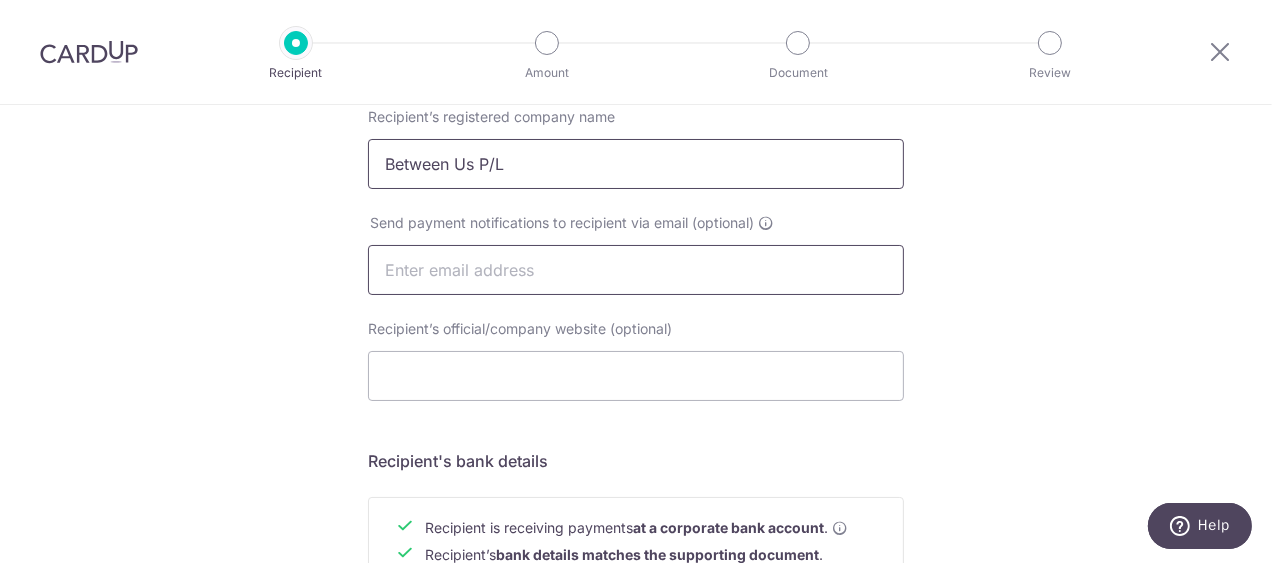 type on "Between Us P/L" 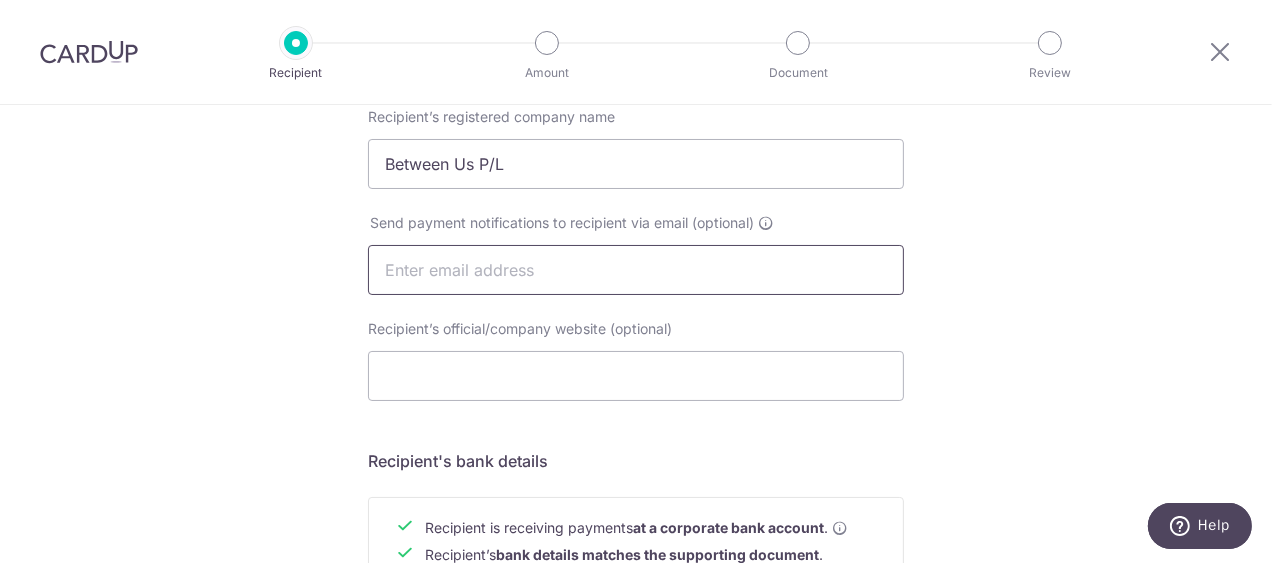 click at bounding box center [636, 270] 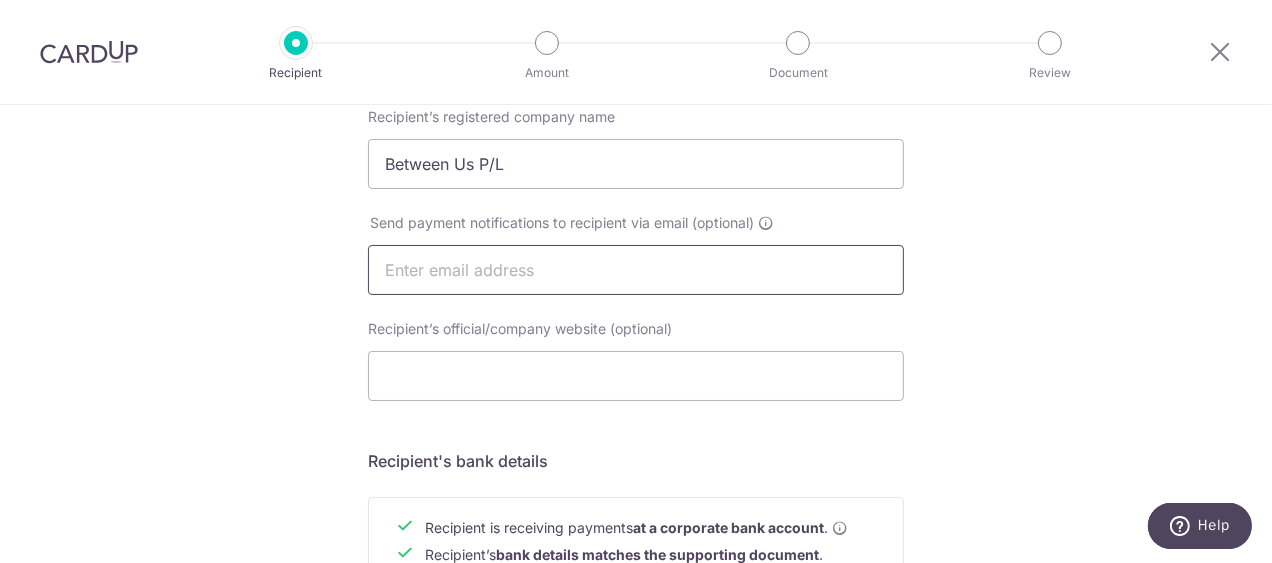 paste on "melissatan@1011production.com" 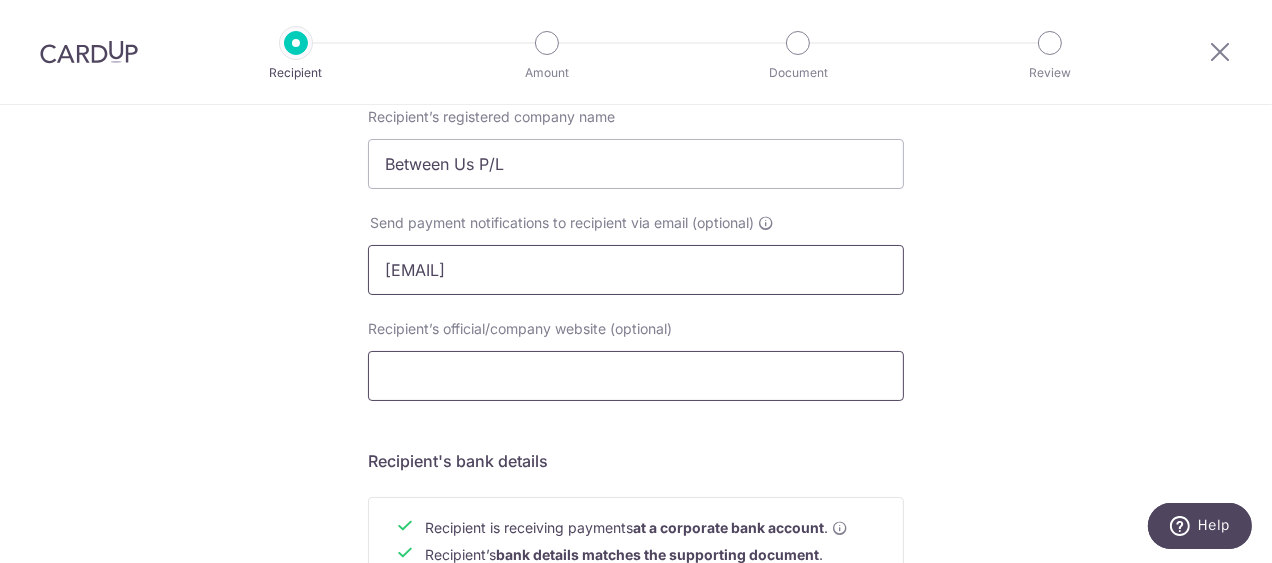 type on "melissatan@1011production.com" 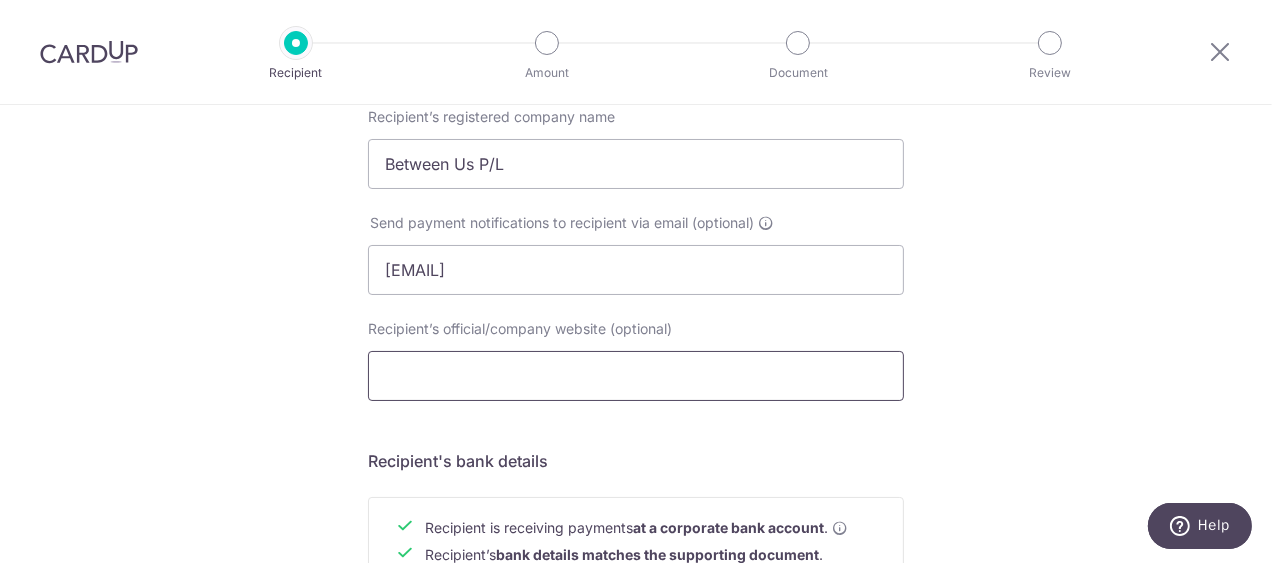 click on "Recipient’s official/company website (optional)" at bounding box center (636, 376) 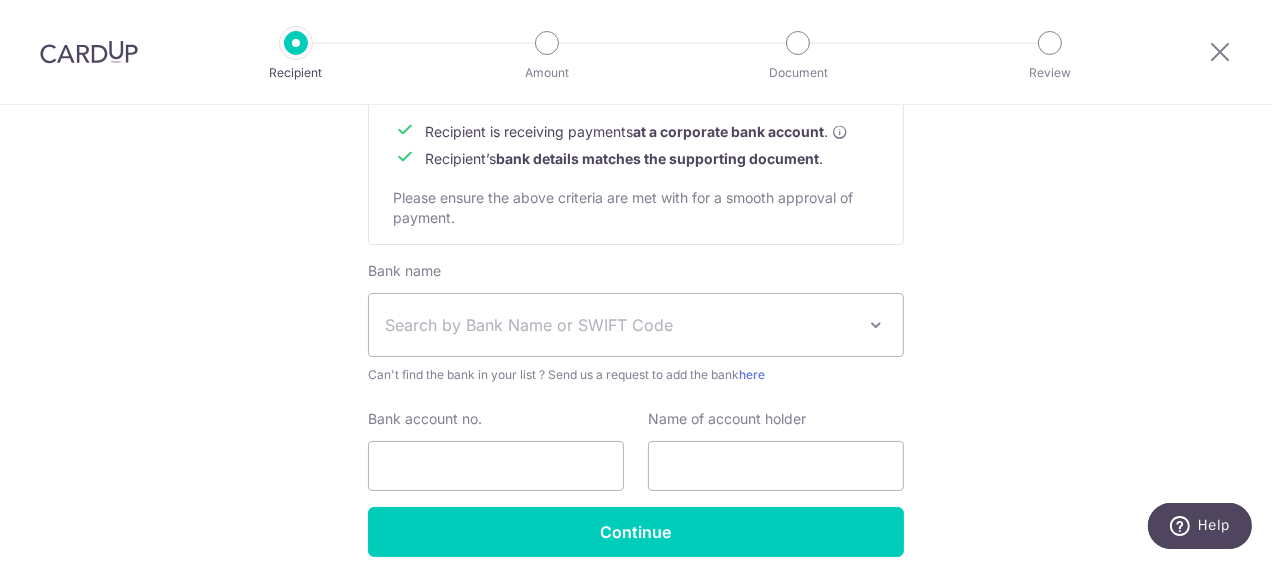 scroll, scrollTop: 958, scrollLeft: 0, axis: vertical 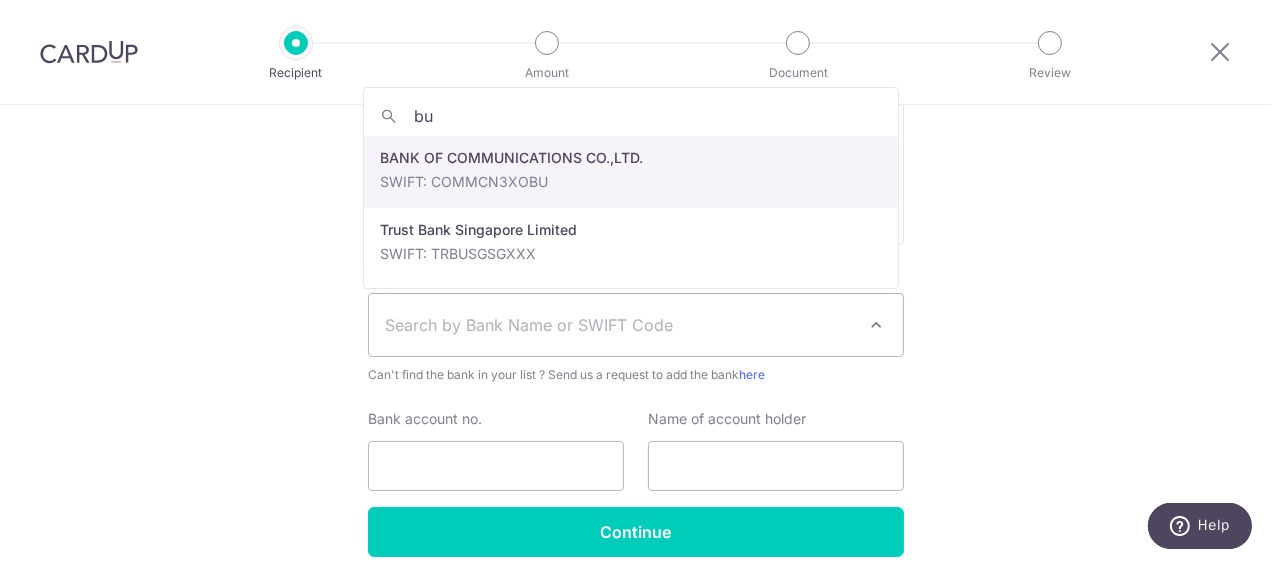 type on "b" 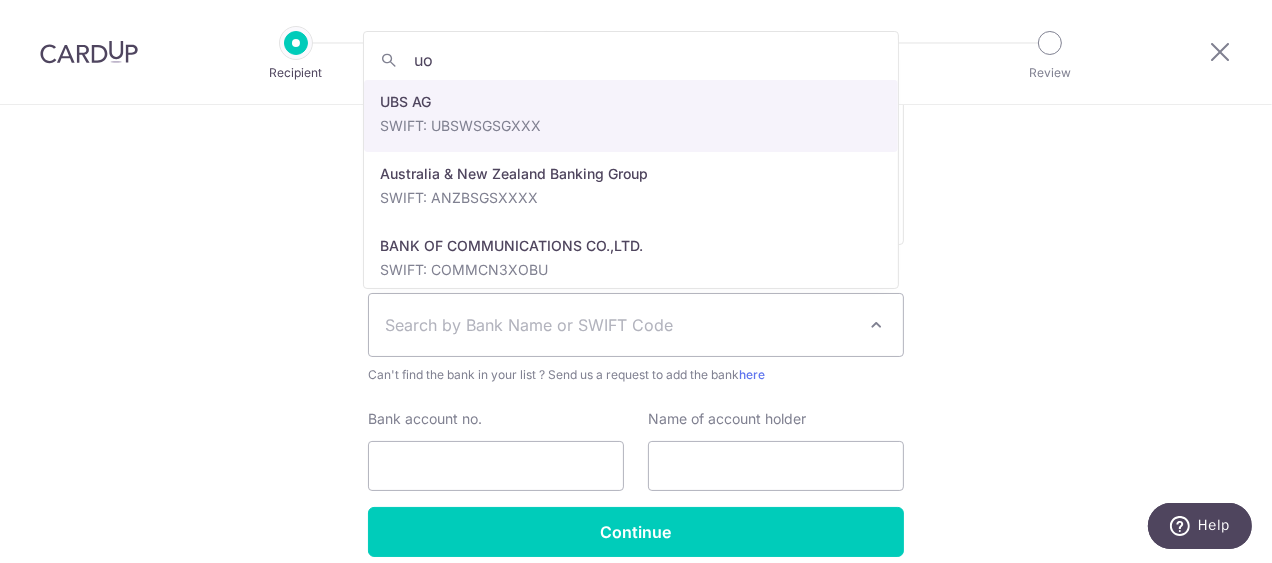 type on "uob" 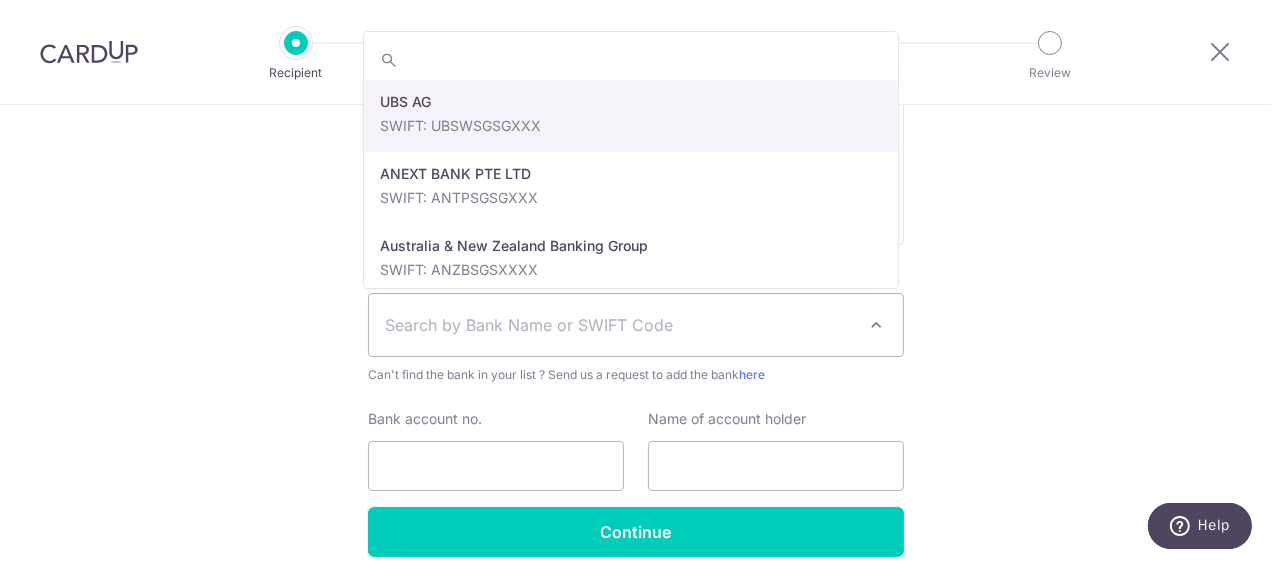 click on "Search by Bank Name or SWIFT Code" at bounding box center [620, 325] 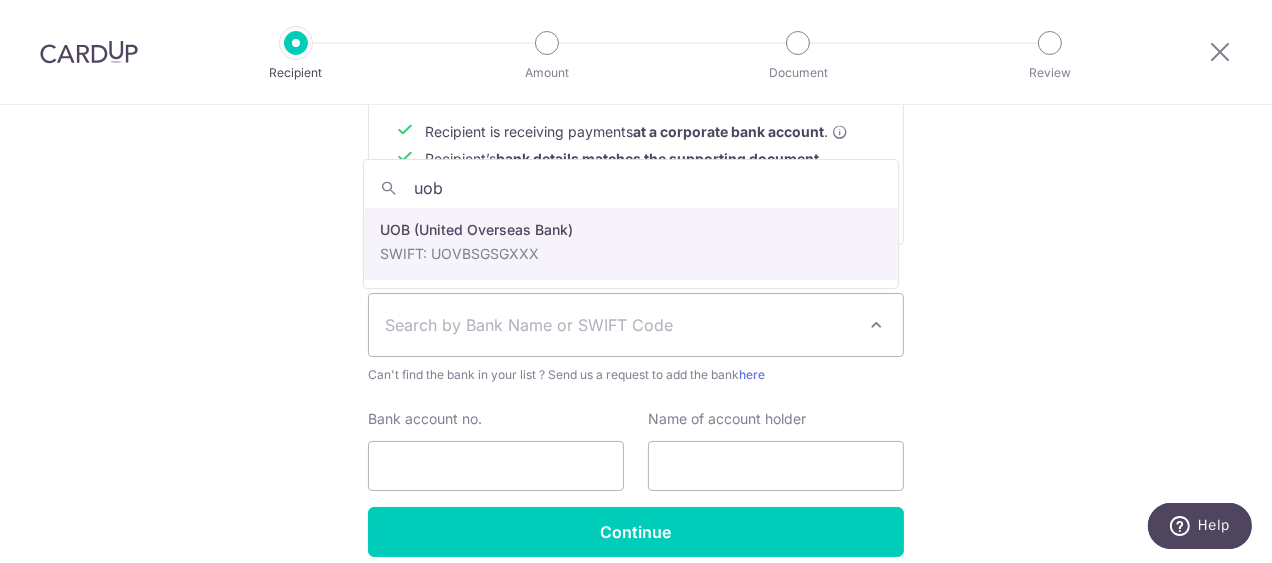 type on "uob" 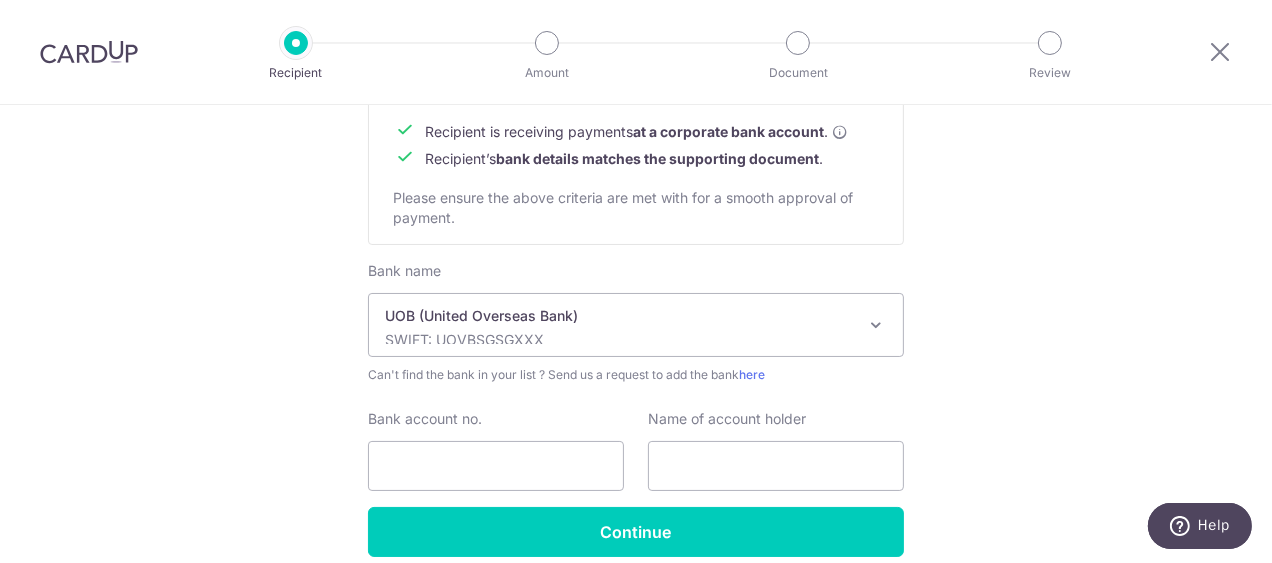 click on "Who would you like to pay?
Your recipient does not need a CardUp account to receive your payments.
Recipient’s company details
Recipient is  receiving payments for home furnishing and/or interior renovation expenses , and  more .
The recipient must be a Singapore-based  business  with a corporate bank account (Payments to personal bank account will not be supported).
Please ensure the above criteria are met with for a smooth approval of payment.
Recipient’s UEN/Business registration no.
Search for your recipient’s UEN  here .
." at bounding box center (636, -101) 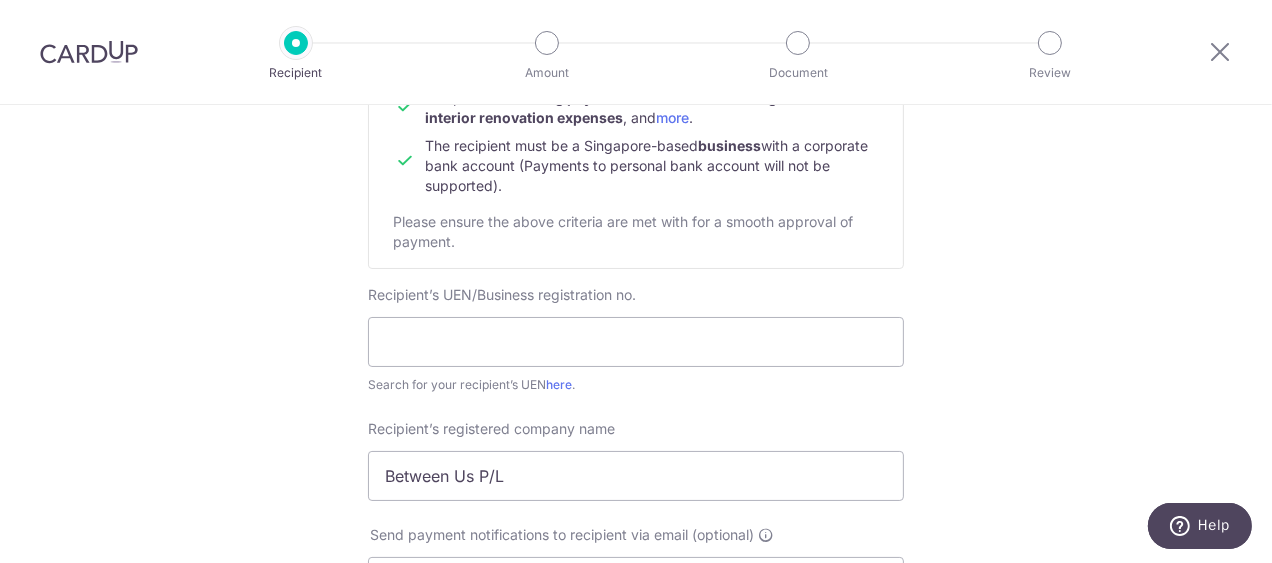 scroll, scrollTop: 247, scrollLeft: 0, axis: vertical 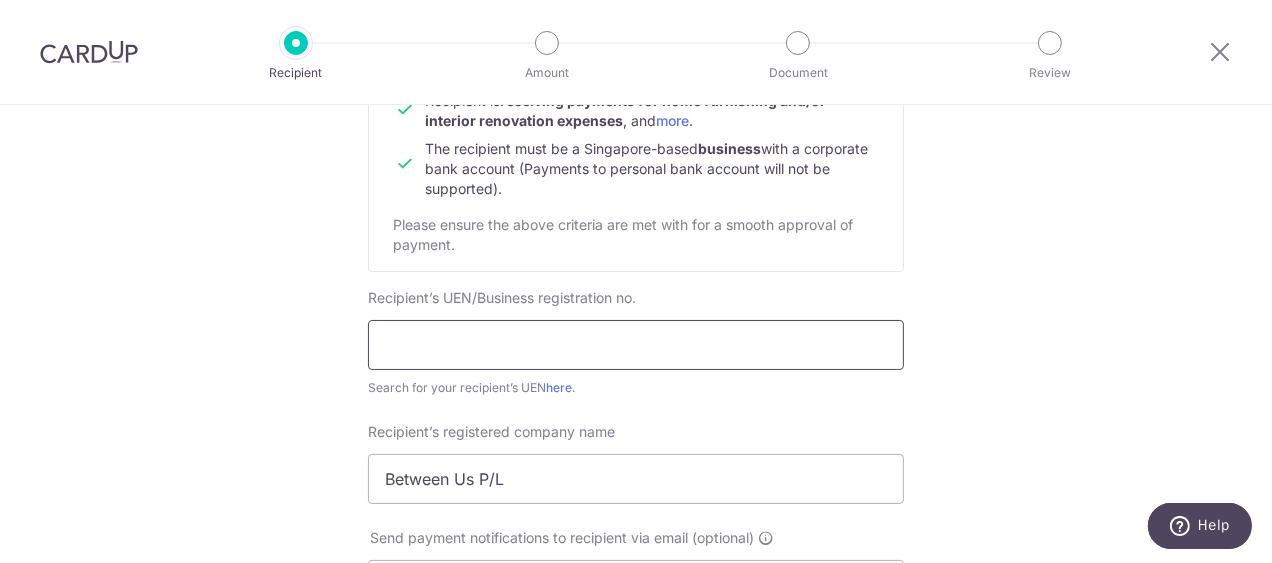 click at bounding box center [636, 345] 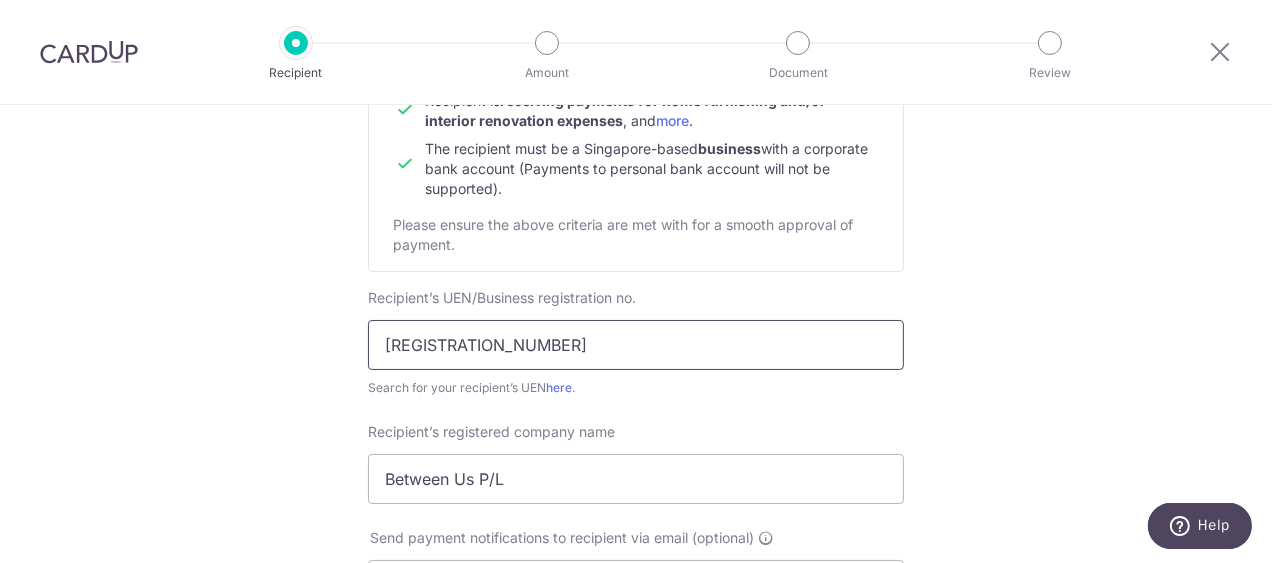 type on "20126990M" 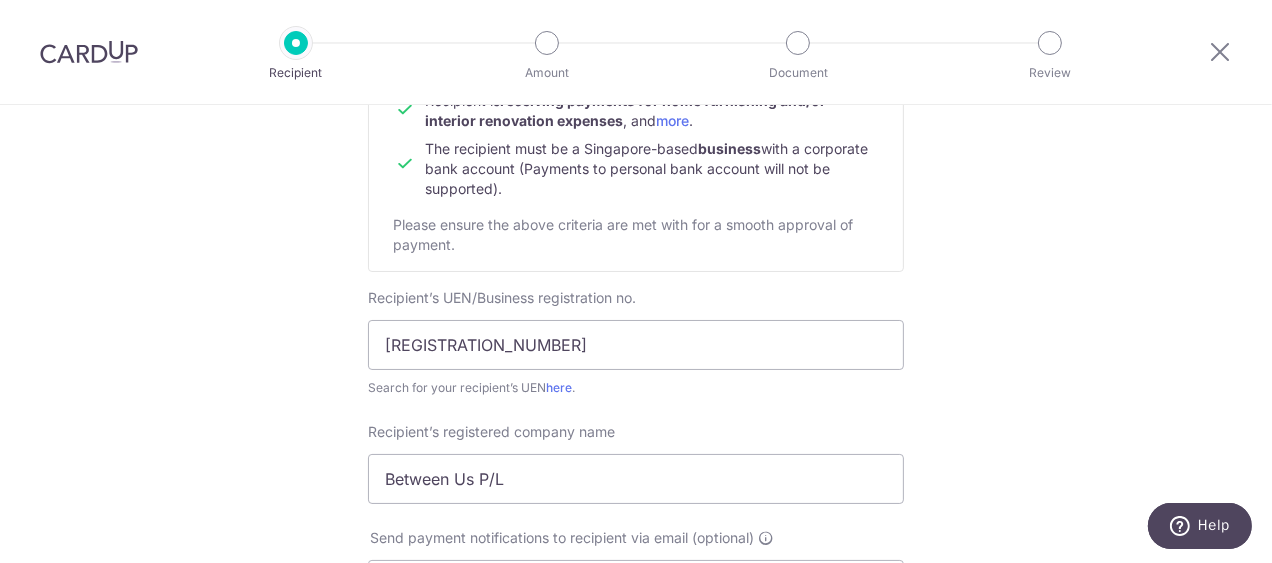click on "Who would you like to pay?
Your recipient does not need a CardUp account to receive your payments.
Recipient’s company details
Recipient is  receiving payments for home furnishing and/or interior renovation expenses , and  more .
The recipient must be a Singapore-based  business  with a corporate bank account (Payments to personal bank account will not be supported).
Please ensure the above criteria are met with for a smooth approval of payment.
Recipient’s UEN/Business registration no.
20126990M
Search for your recipient’s UEN  here .
." at bounding box center (636, 610) 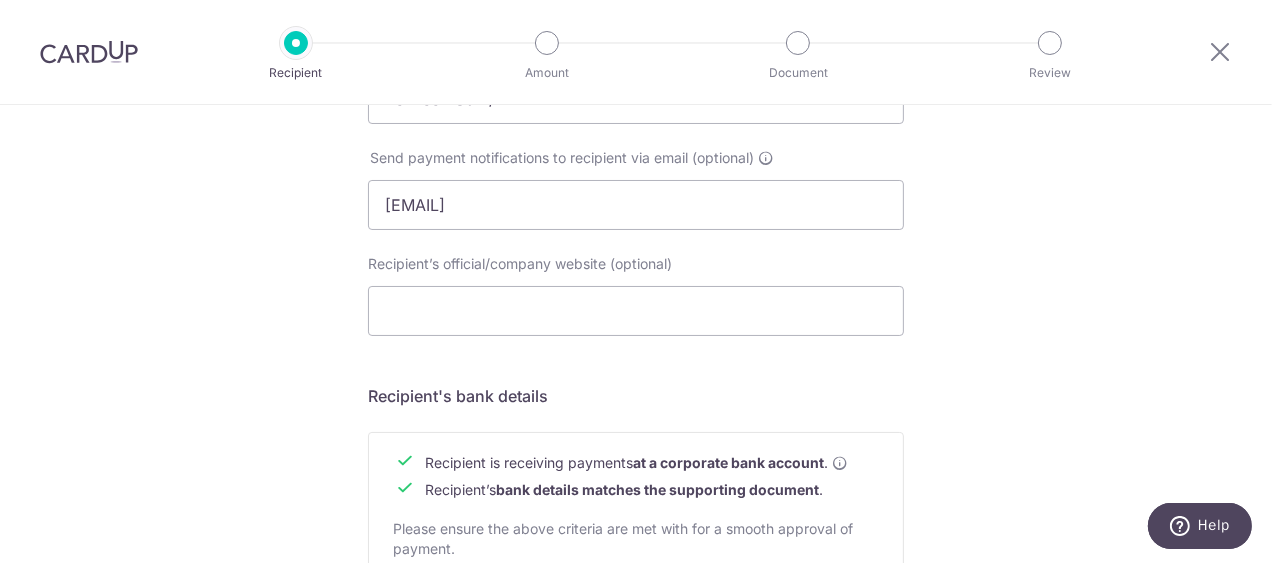 scroll, scrollTop: 645, scrollLeft: 0, axis: vertical 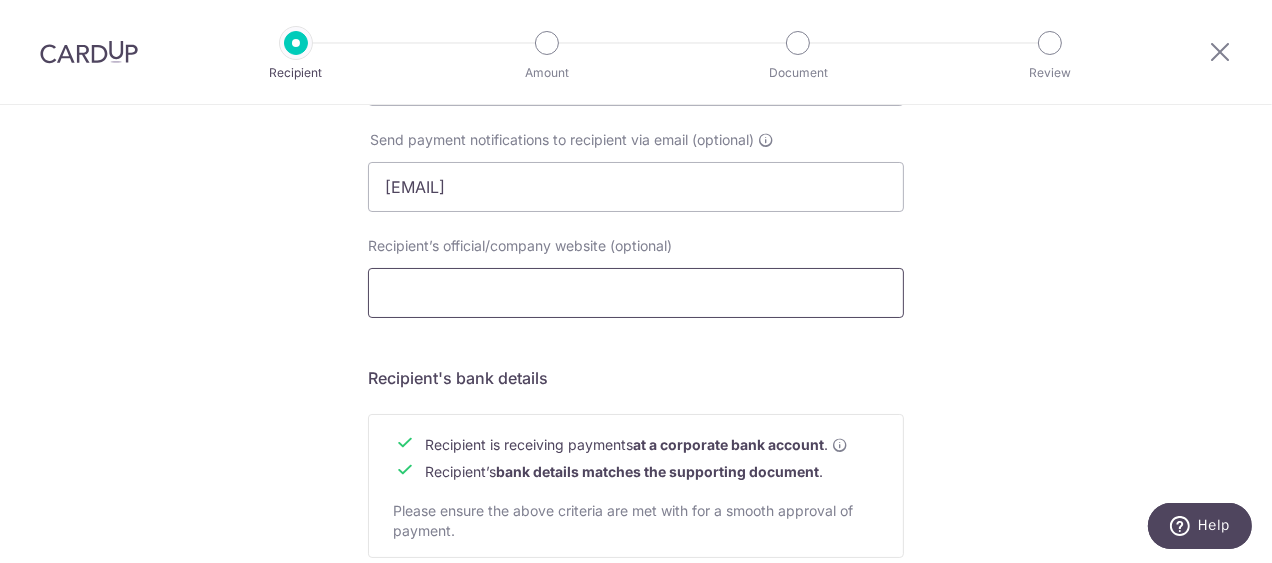 click on "Recipient’s official/company website (optional)" at bounding box center [636, 293] 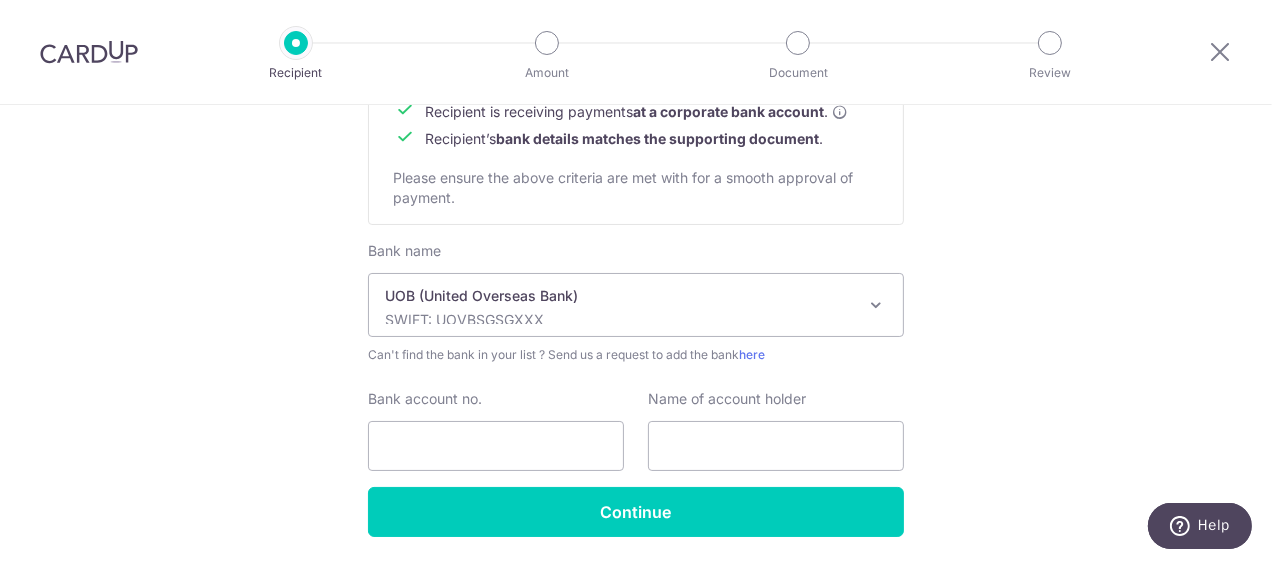 scroll, scrollTop: 978, scrollLeft: 0, axis: vertical 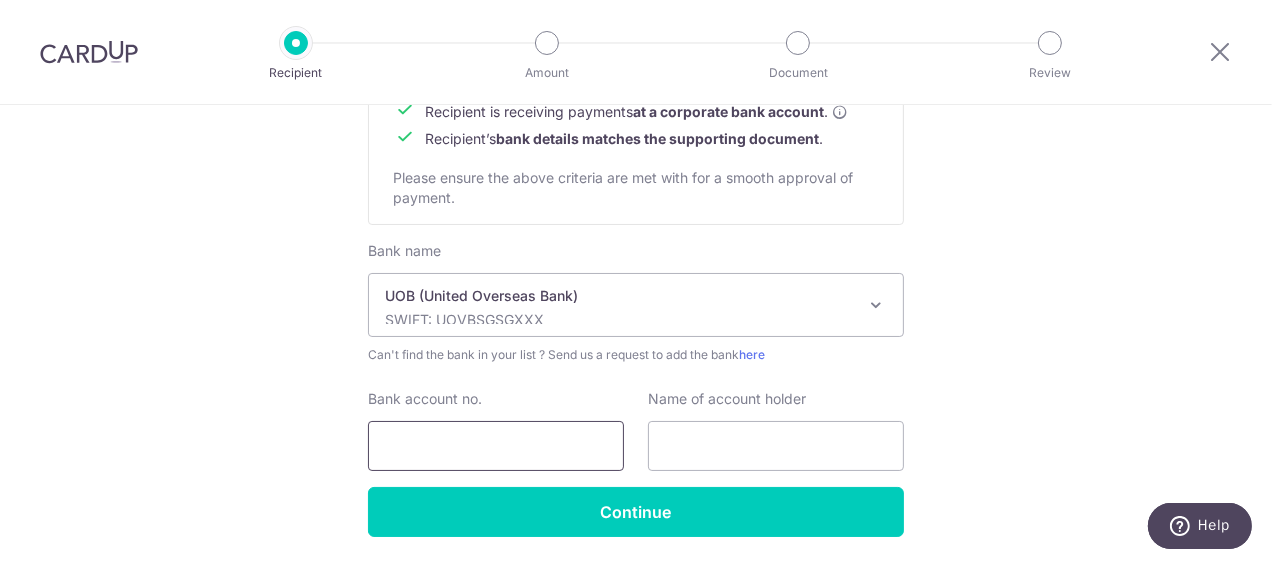 click on "Bank account no." at bounding box center (496, 446) 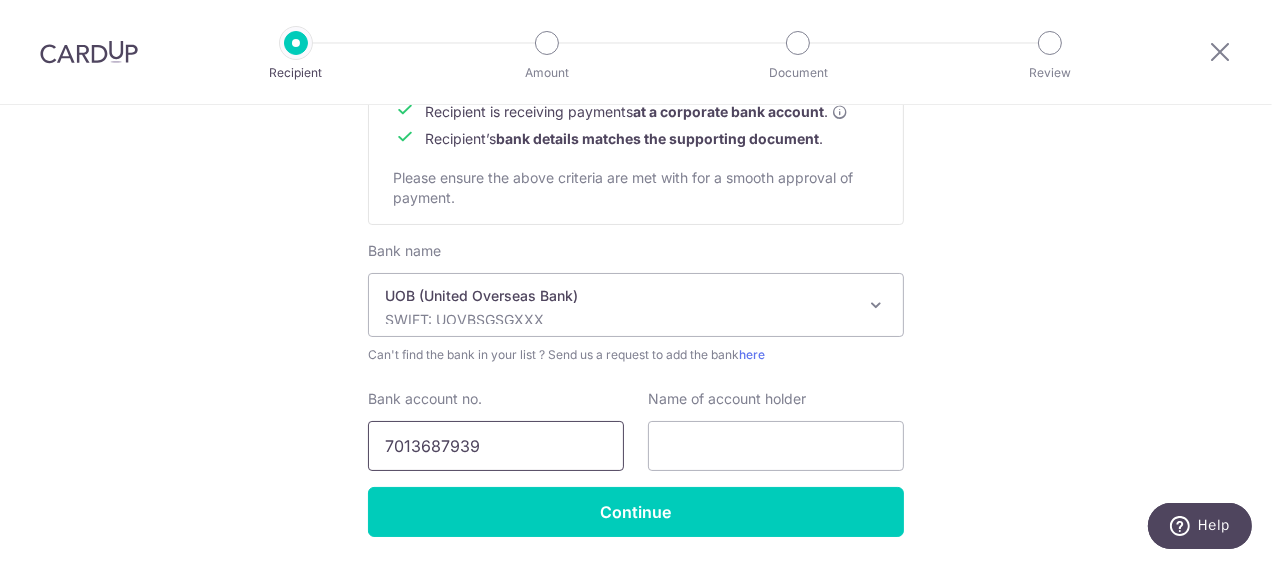 scroll, scrollTop: 1045, scrollLeft: 0, axis: vertical 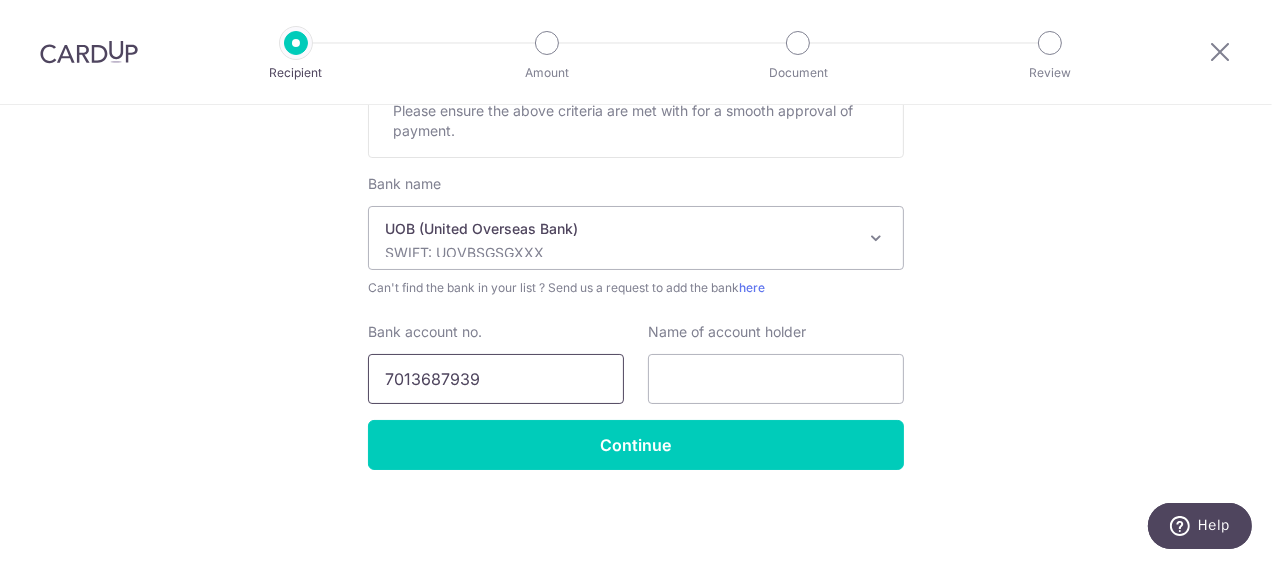 type on "7013687939" 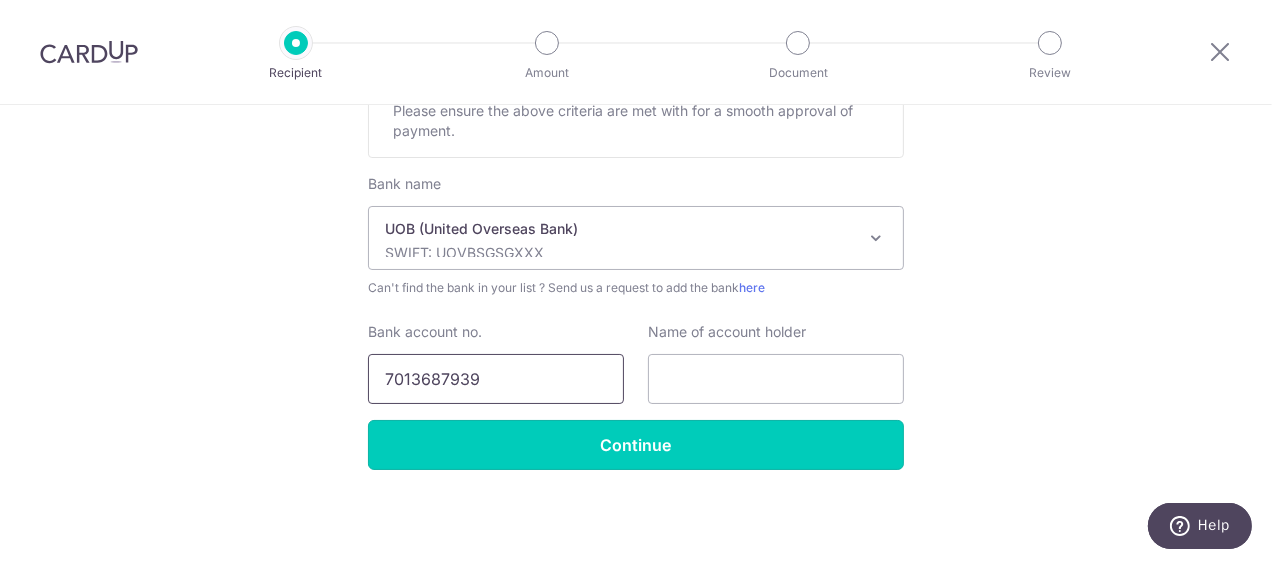 click on "Continue" at bounding box center (636, 445) 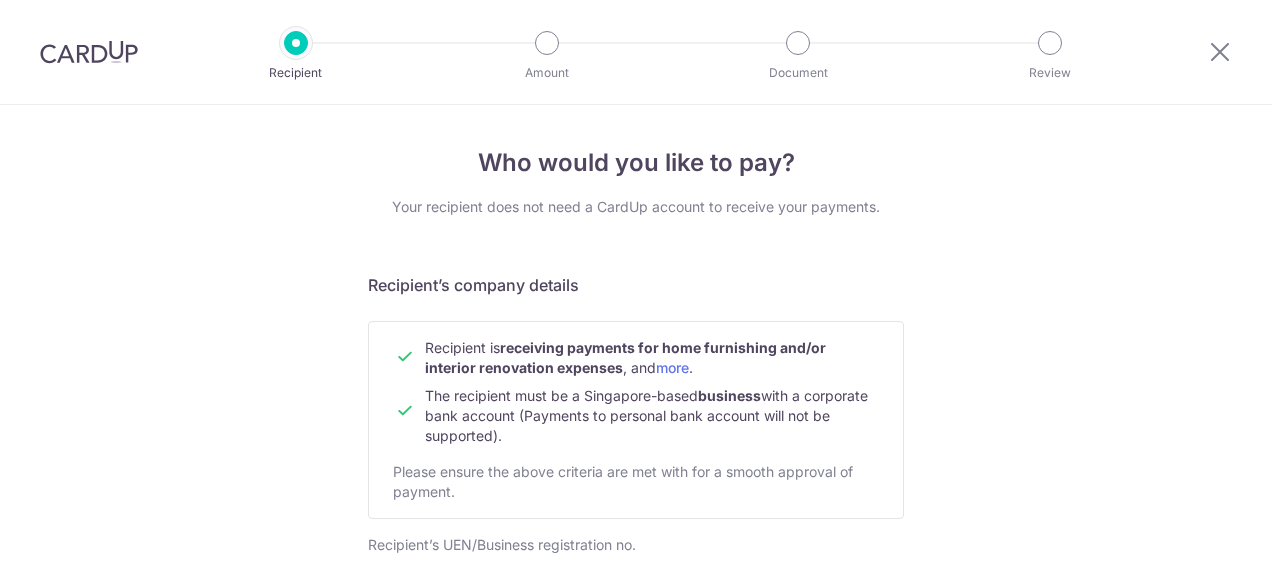 scroll, scrollTop: 0, scrollLeft: 0, axis: both 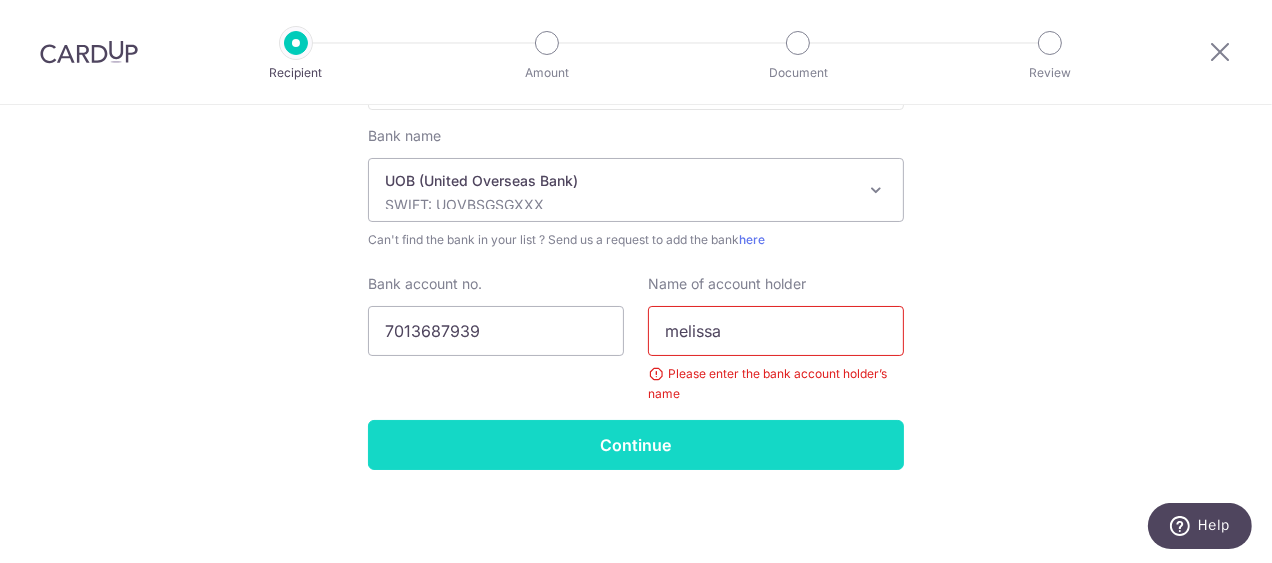 type on "melissa" 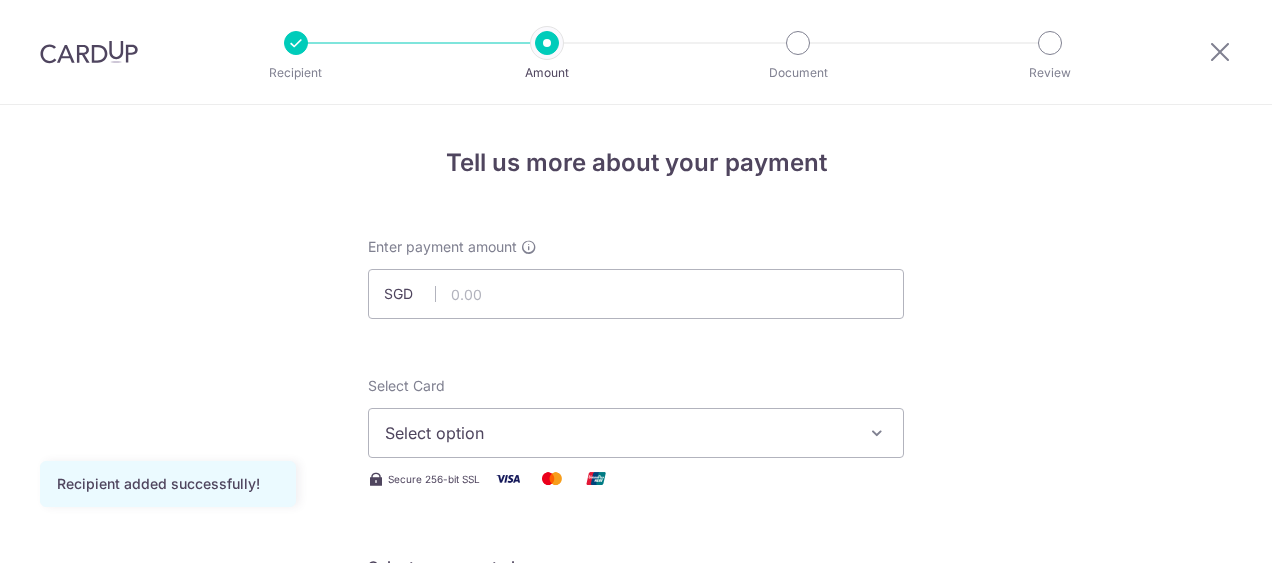 scroll, scrollTop: 0, scrollLeft: 0, axis: both 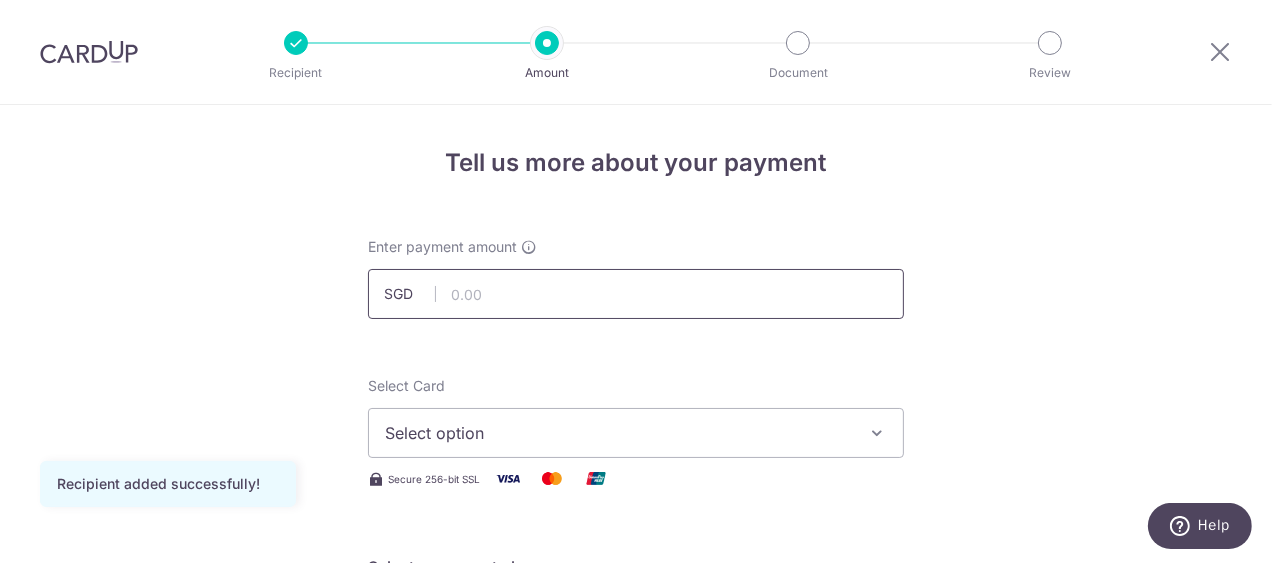click at bounding box center (636, 294) 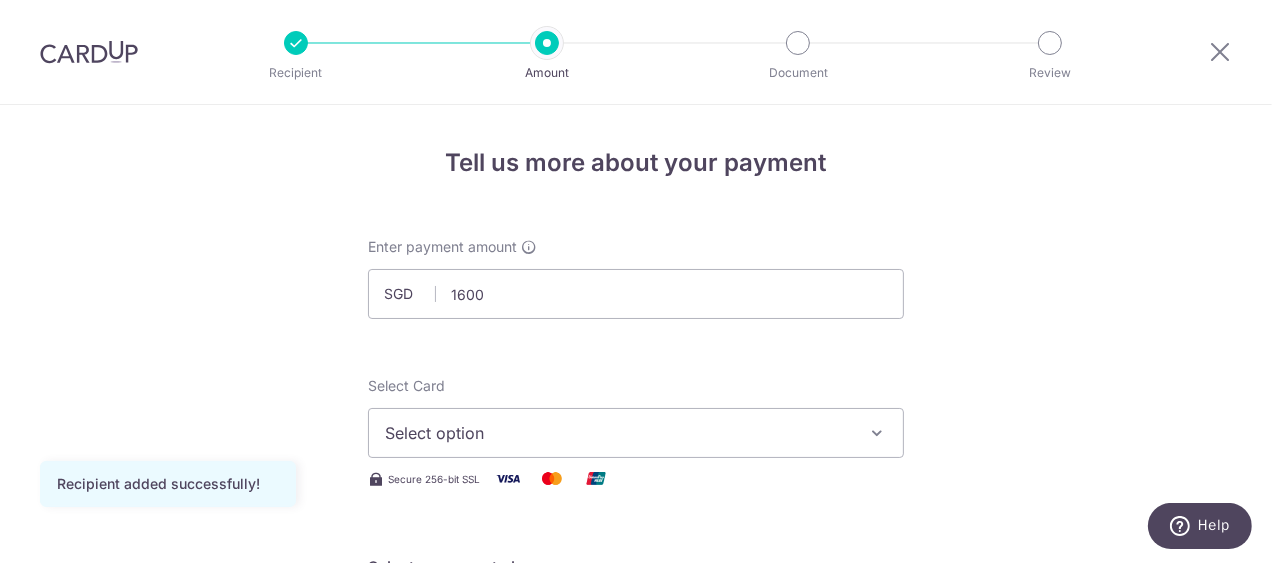 type on "1,600.00" 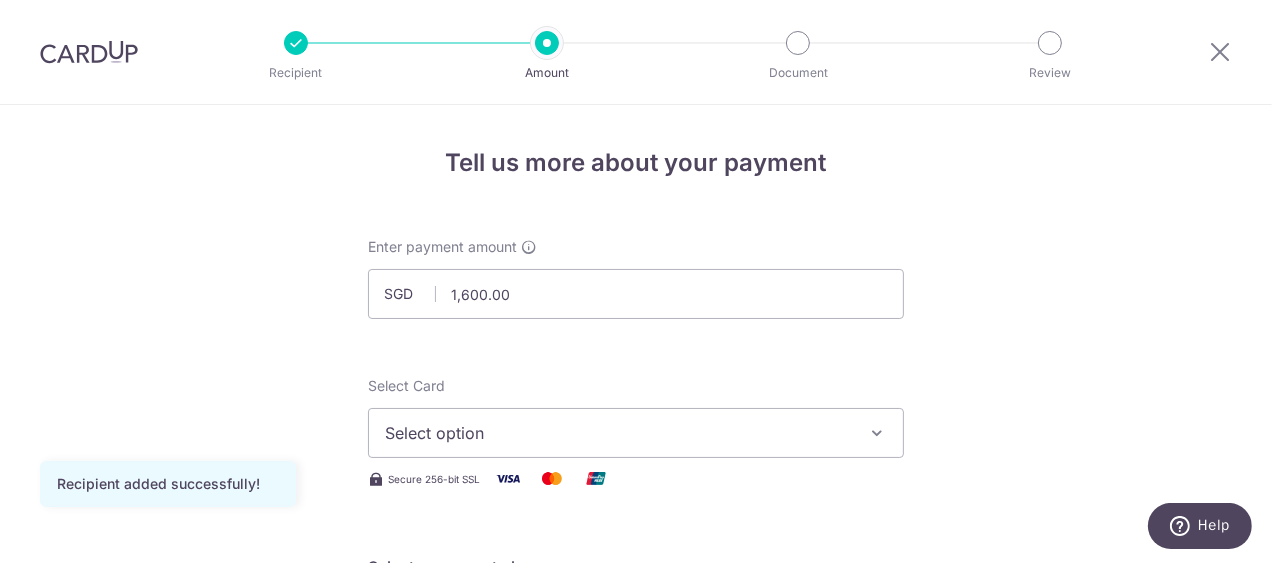 click on "Select option" at bounding box center (618, 433) 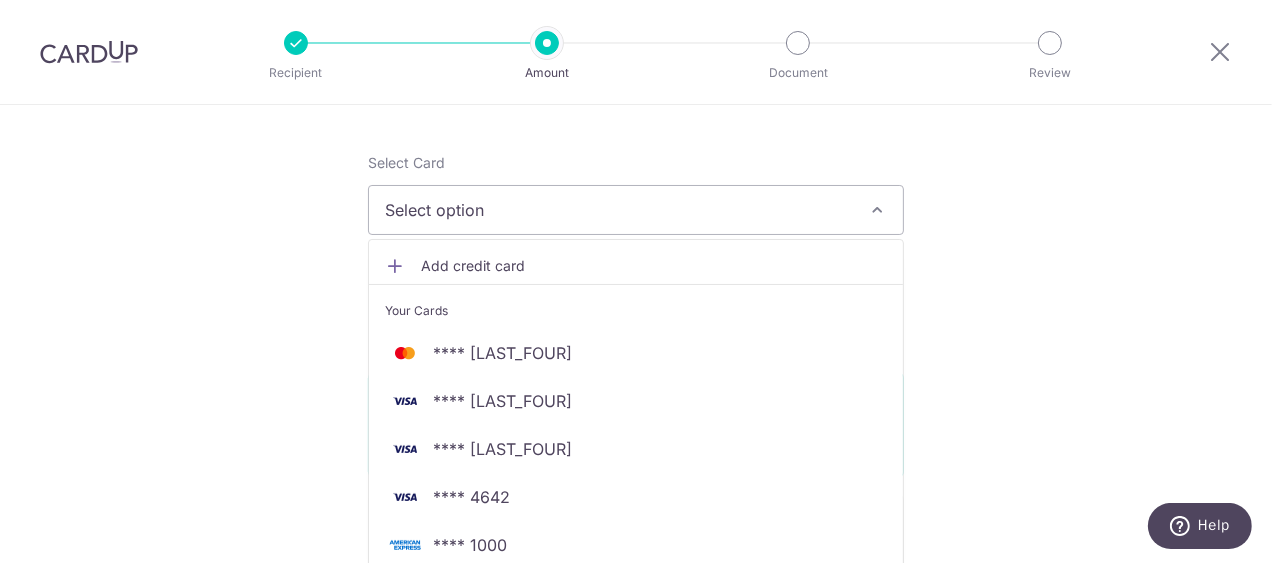 scroll, scrollTop: 305, scrollLeft: 0, axis: vertical 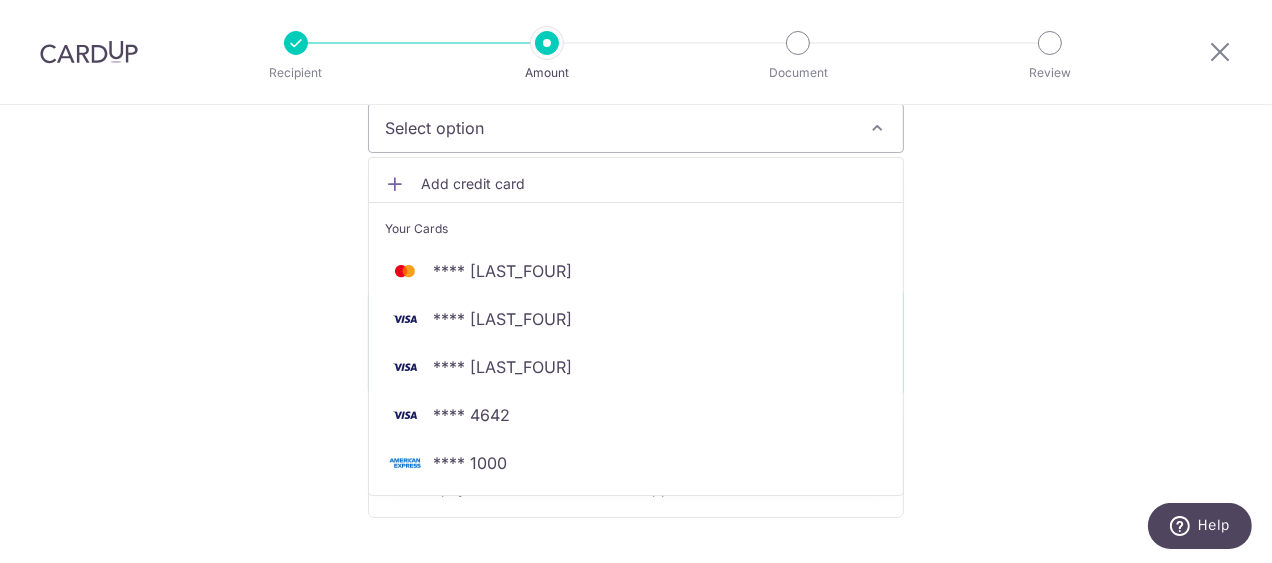 click on "**** 1000" at bounding box center (470, 463) 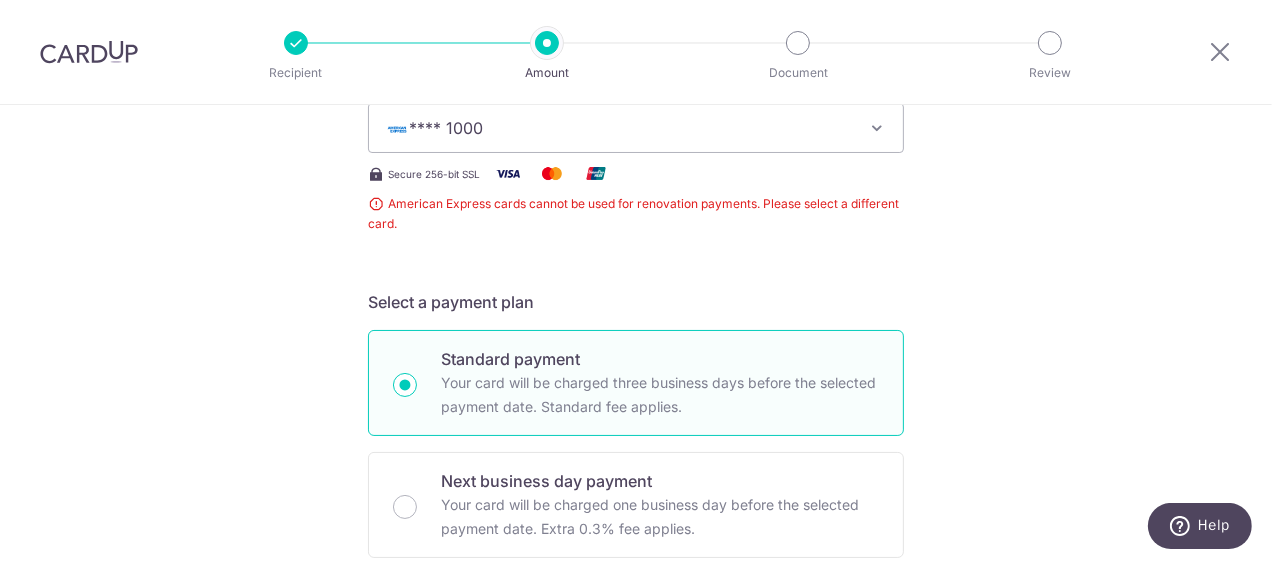 click on "Enter payment amount
SGD
1,600.00
1600.00
Recipient added successfully!
Select Card
**** 1000
Add credit card
Your Cards
**** 2802
**** 7019
**** 5485
**** 4642
**** 1000
Secure 256-bit SSL
American Express cards cannot be used for renovation payments. Please select a different card." at bounding box center [636, 810] 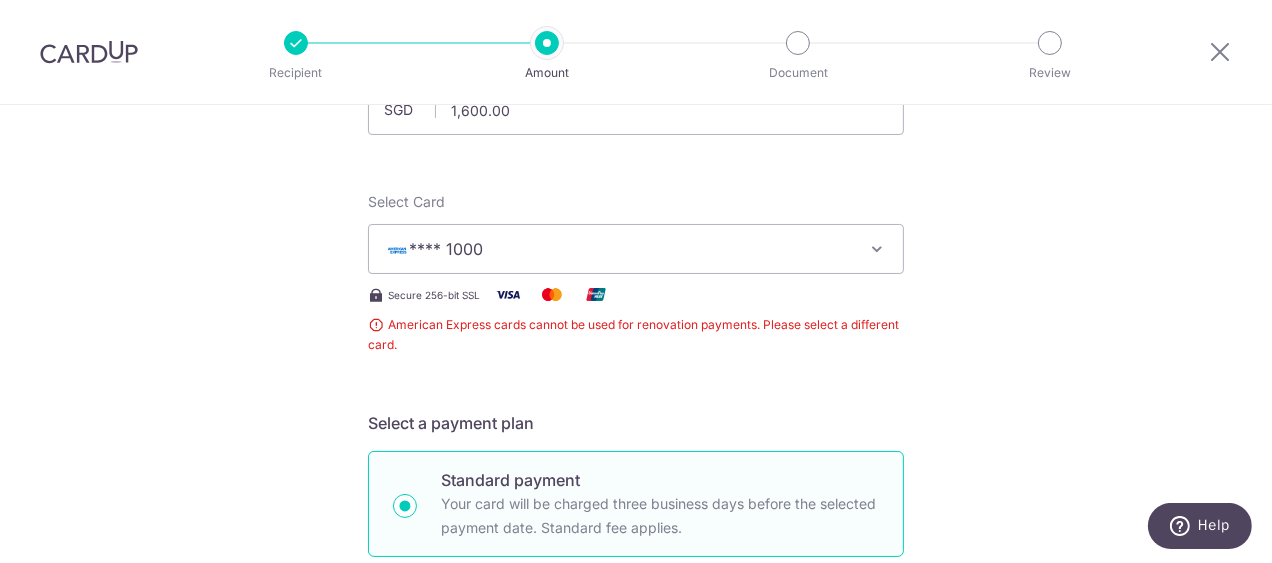 scroll, scrollTop: 186, scrollLeft: 0, axis: vertical 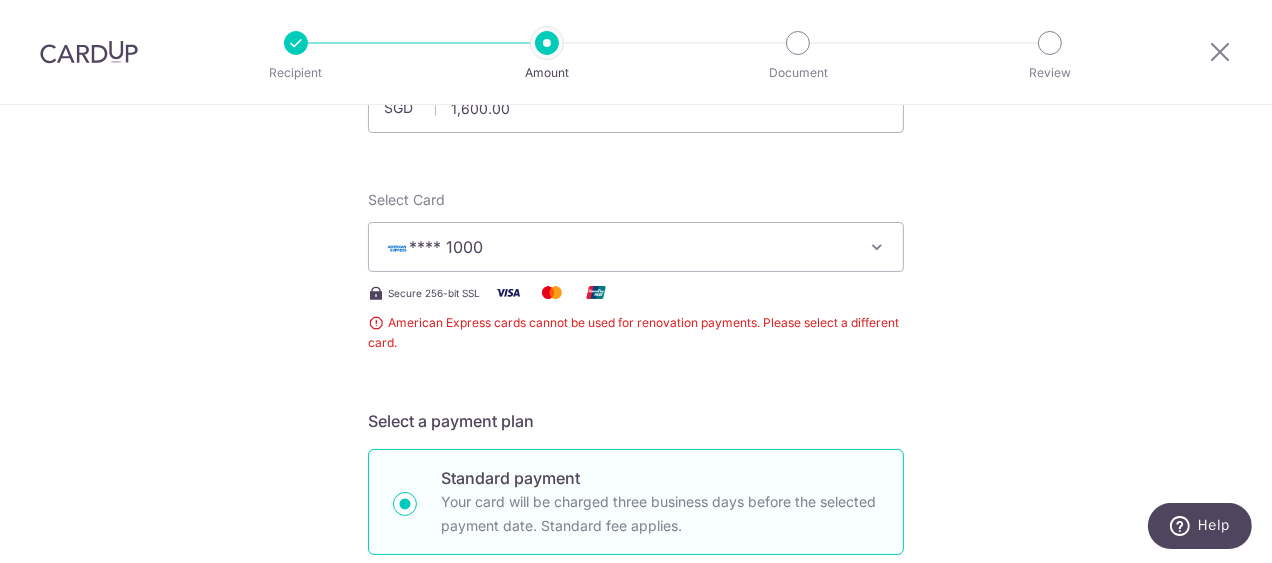 click on "**** 1000" at bounding box center [636, 247] 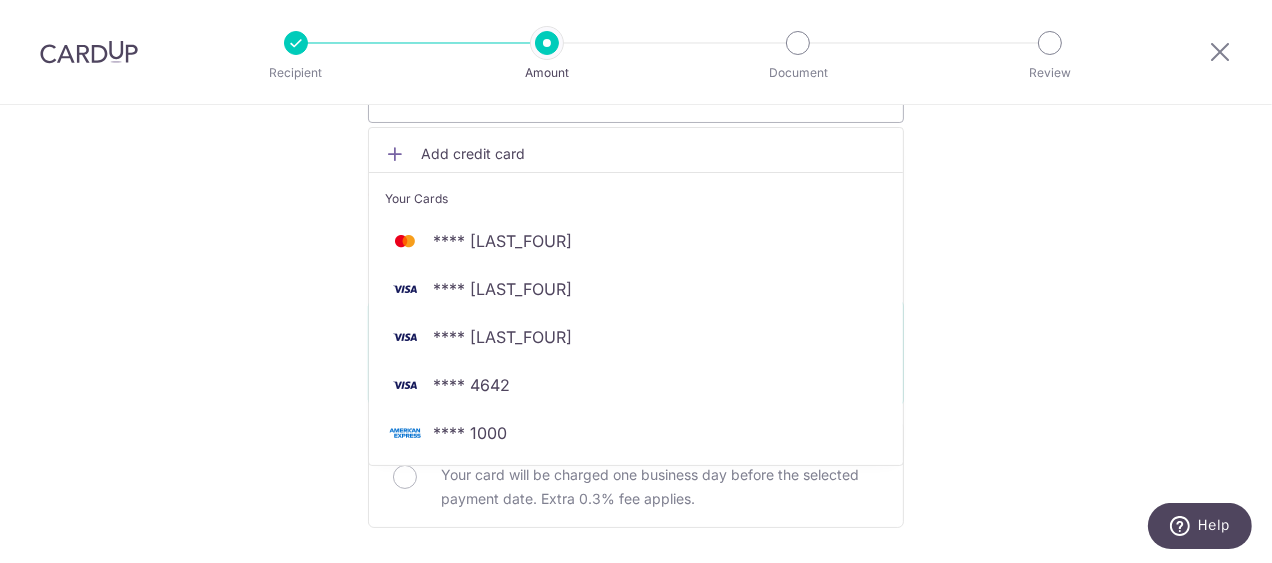scroll, scrollTop: 335, scrollLeft: 0, axis: vertical 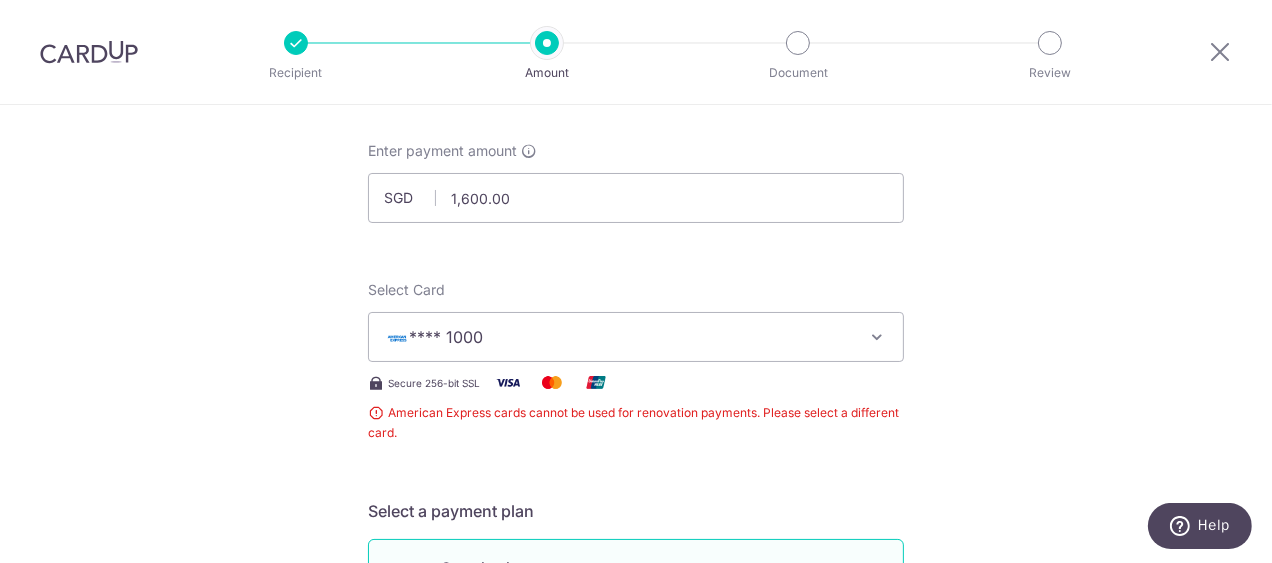 click on "**** 1000" at bounding box center (636, 337) 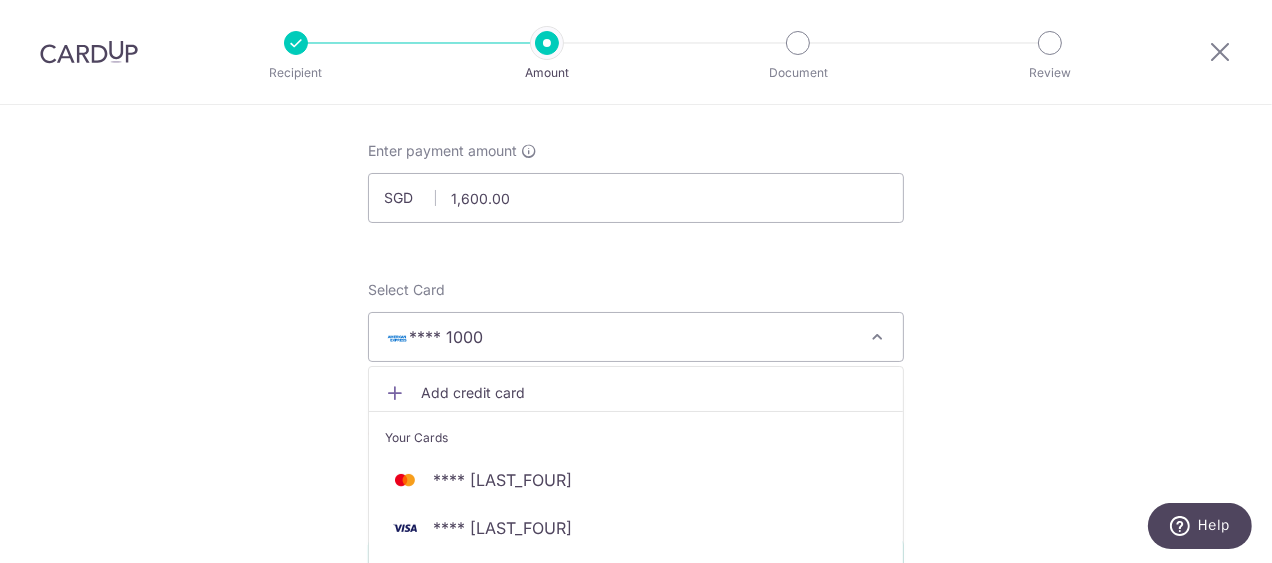 click on "Add credit card" at bounding box center (654, 393) 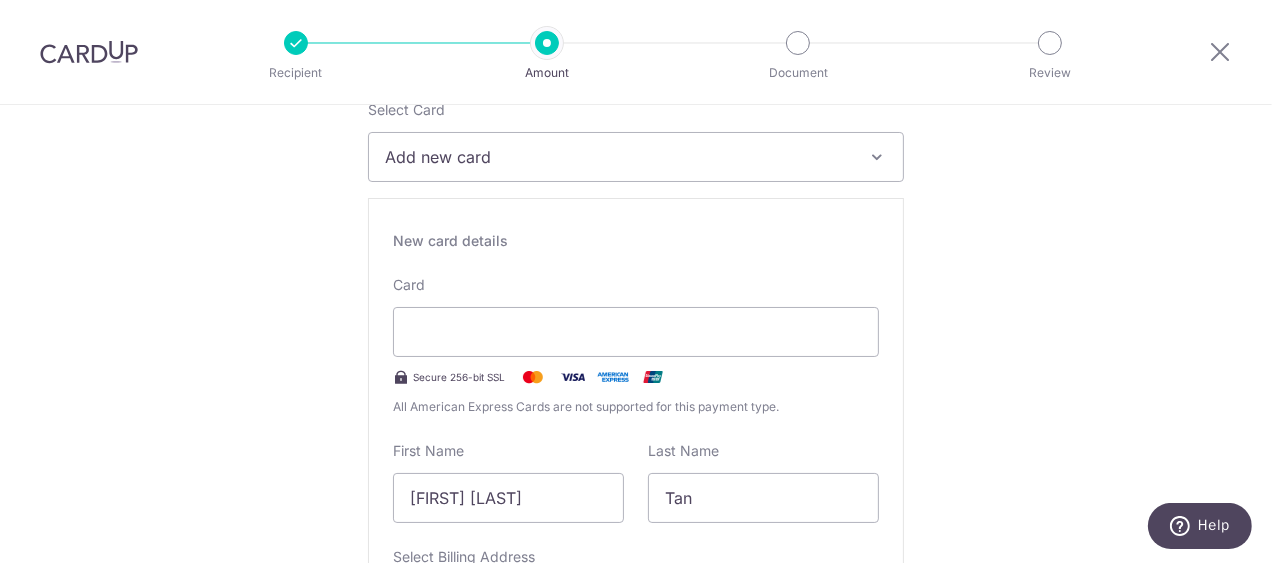 scroll, scrollTop: 286, scrollLeft: 0, axis: vertical 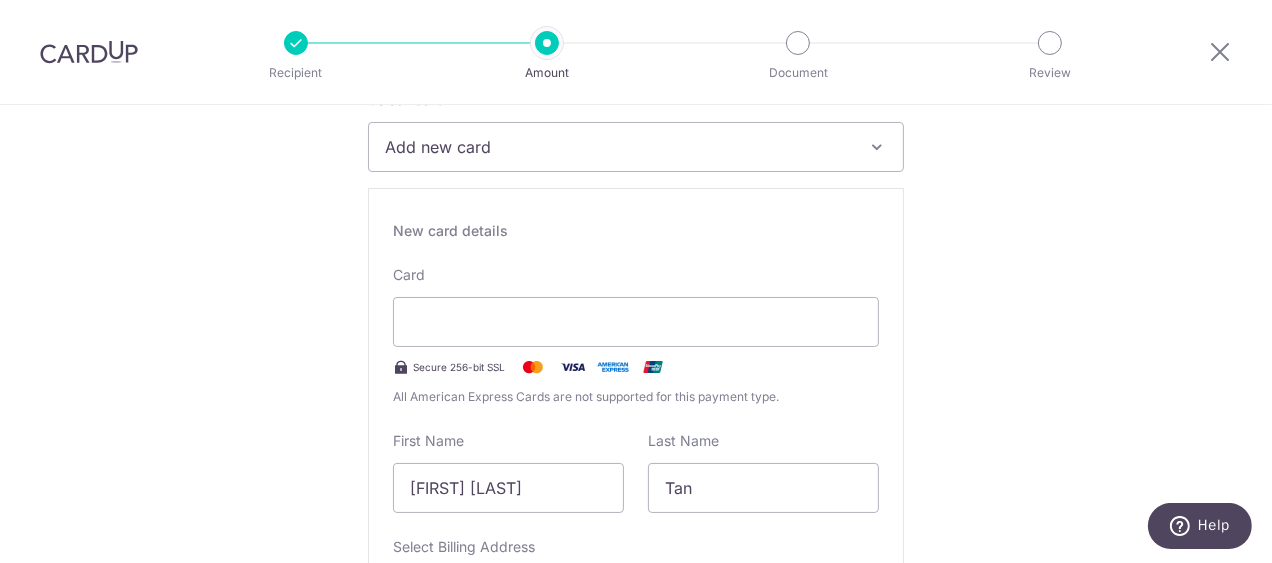click on "Add new card" at bounding box center [618, 147] 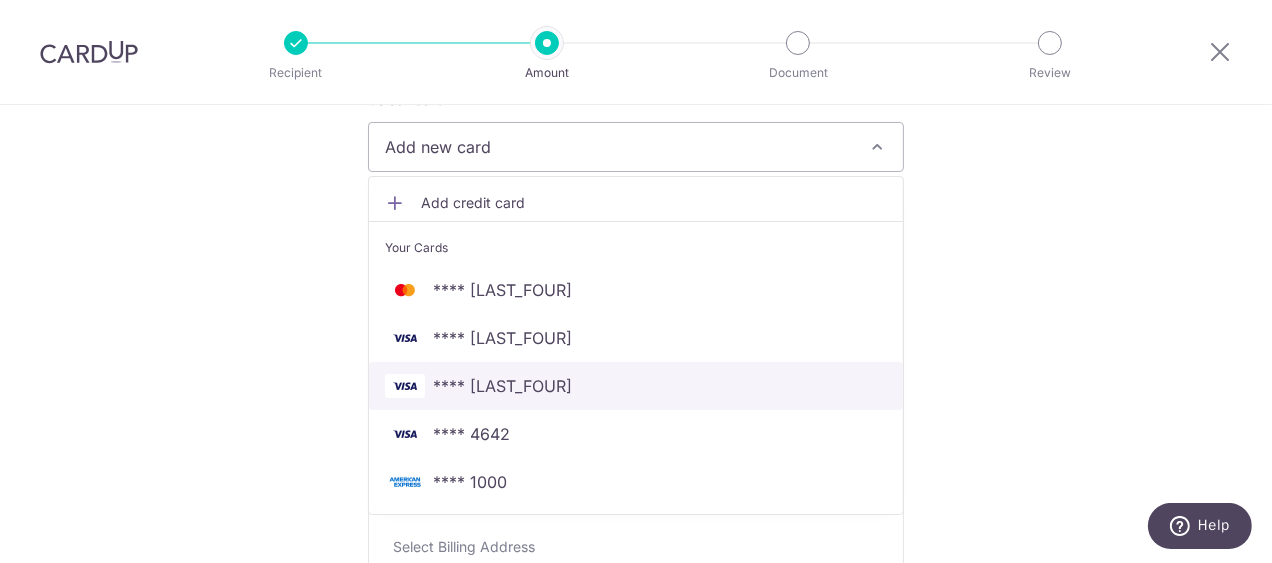 click on "**** [CC]" at bounding box center (636, 386) 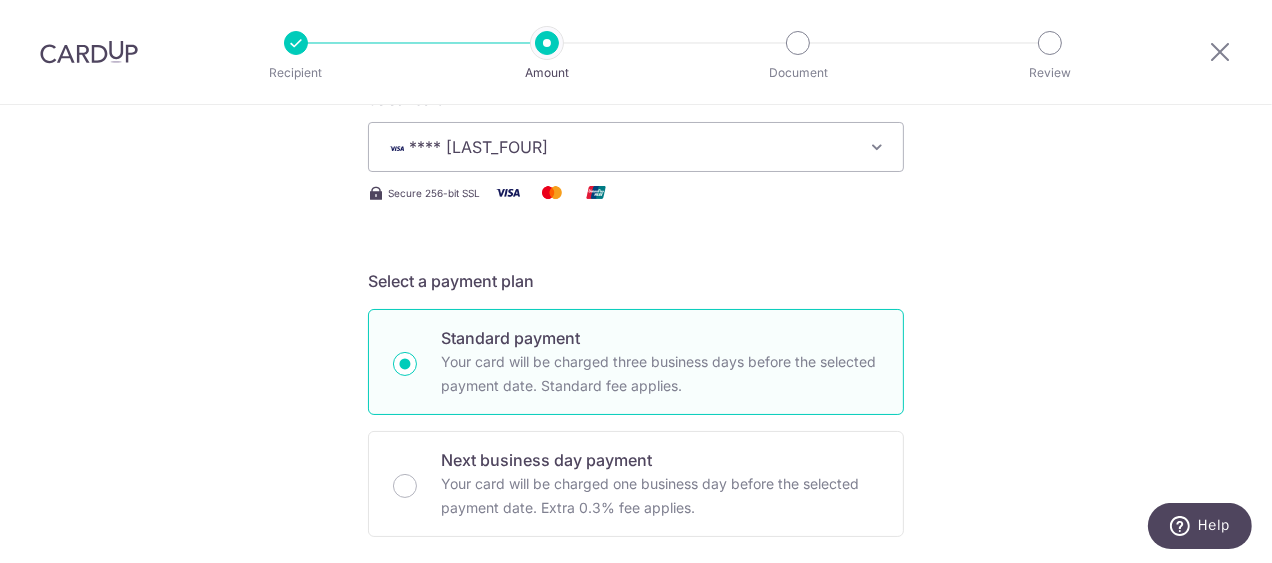 click on "Tell us more about your payment
Enter payment amount
SGD
1,600.00
1600.00
Recipient added successfully!
Select Card
**** 5485
Add credit card
Your Cards
**** 2802
**** 7019
**** 5485
**** 4642
**** 1000
Secure 256-bit SSL
Text" at bounding box center (636, 790) 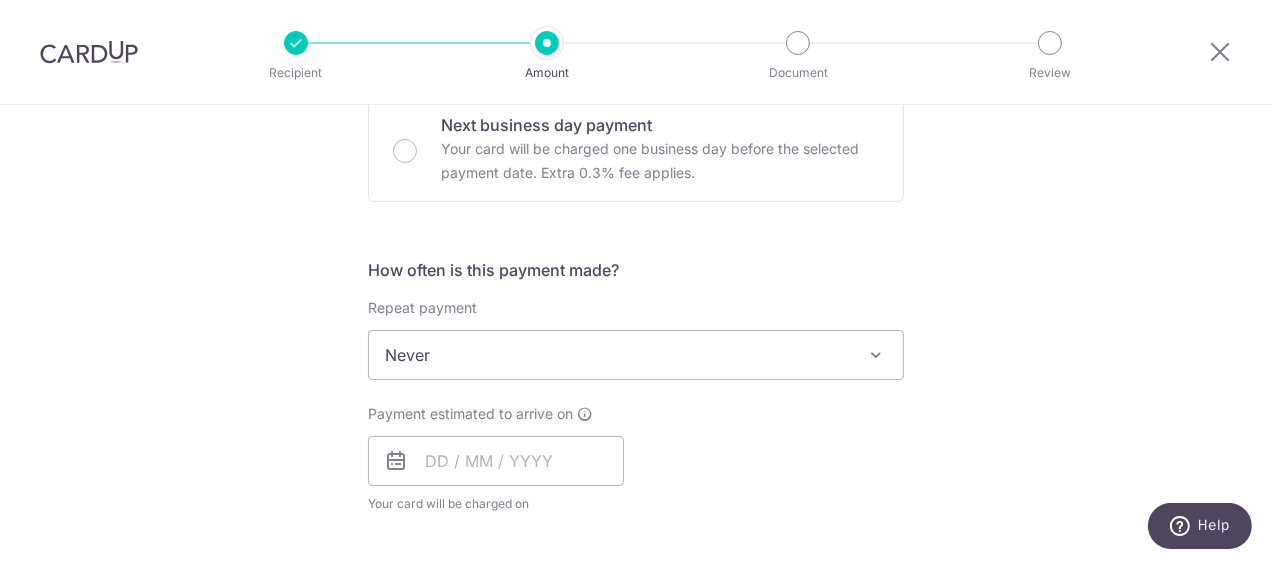 scroll, scrollTop: 621, scrollLeft: 0, axis: vertical 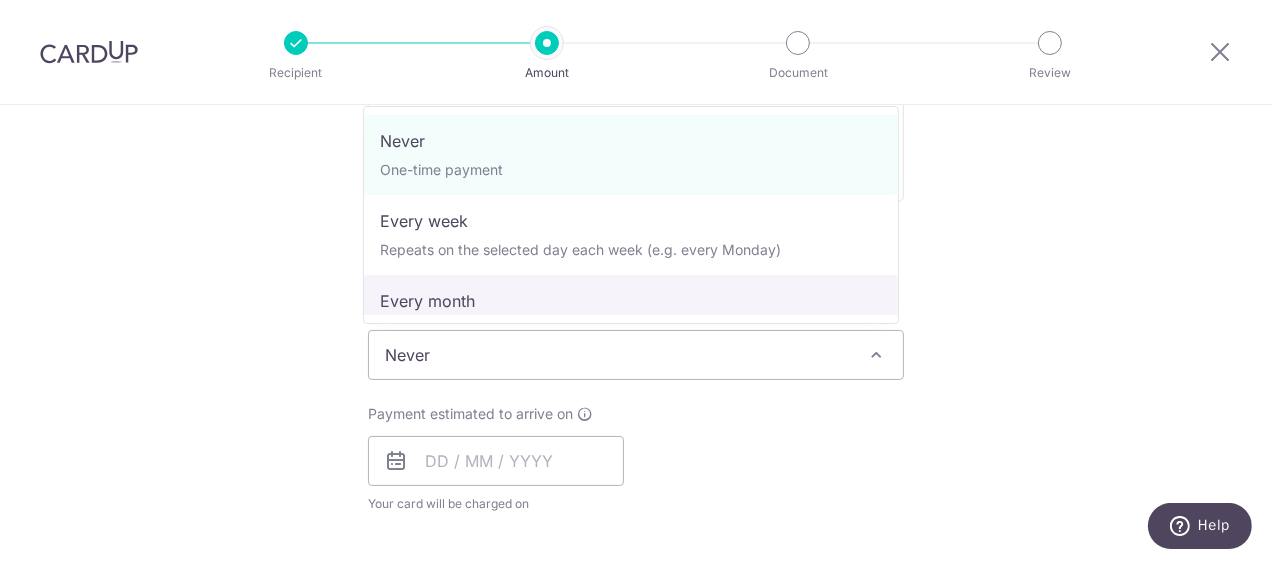 select on "3" 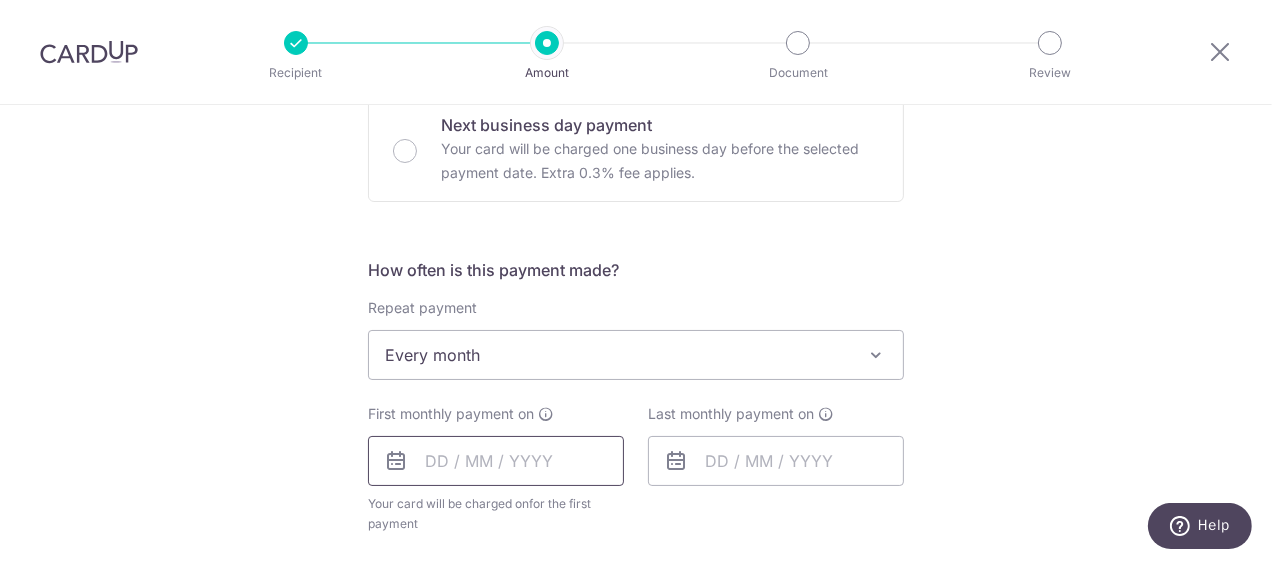 click at bounding box center (496, 461) 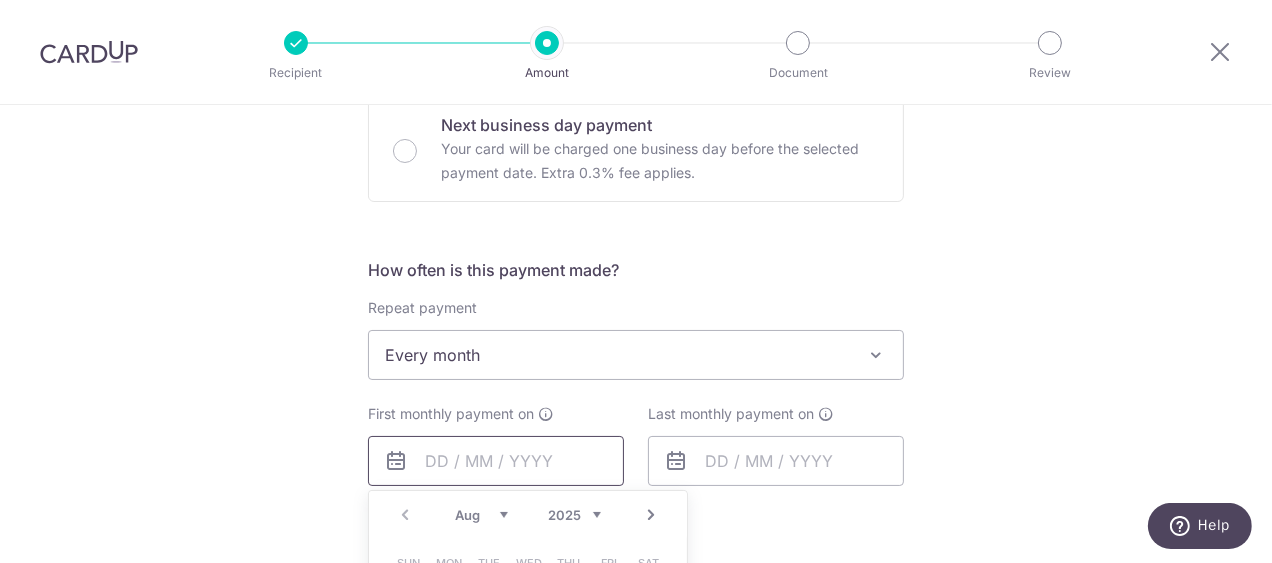 click at bounding box center (496, 461) 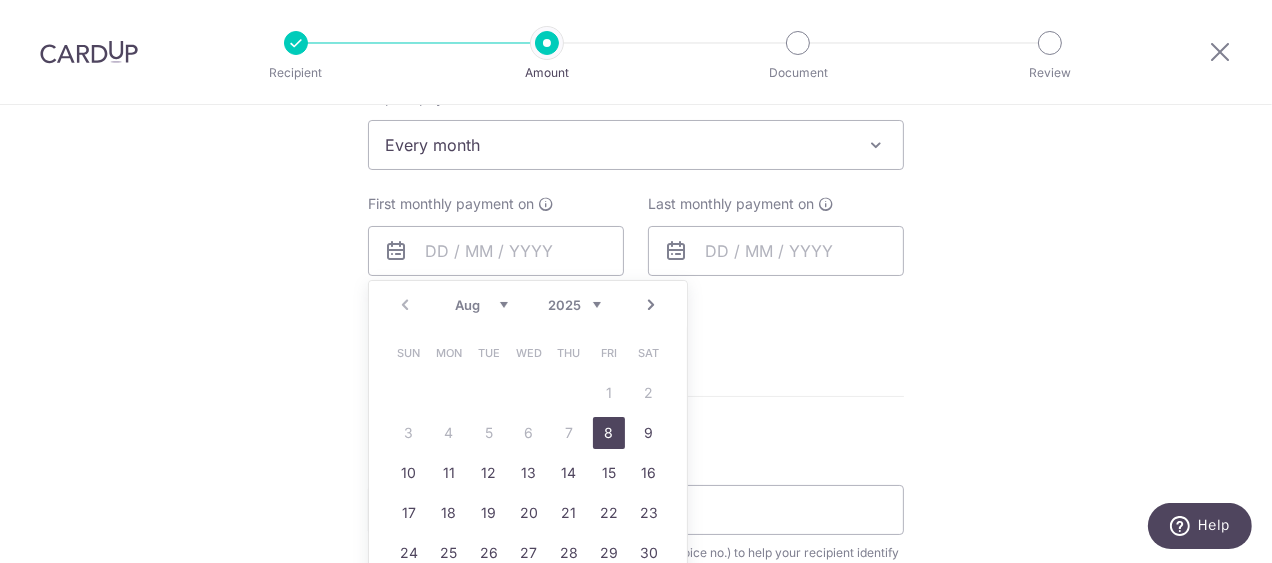 click on "8" at bounding box center [609, 433] 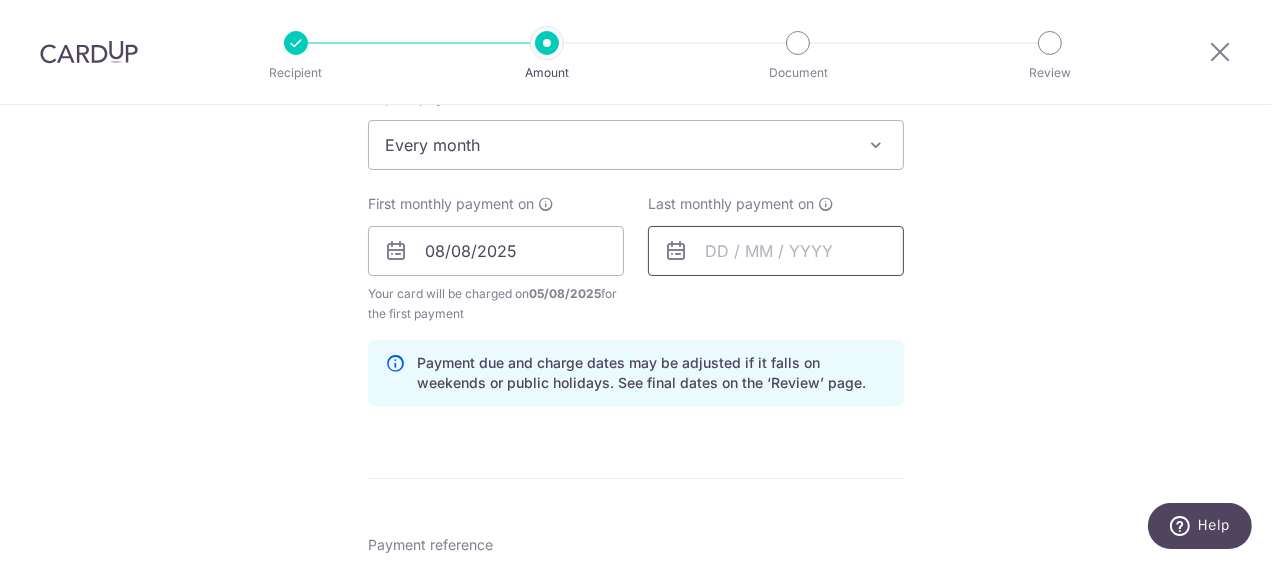 click at bounding box center (776, 251) 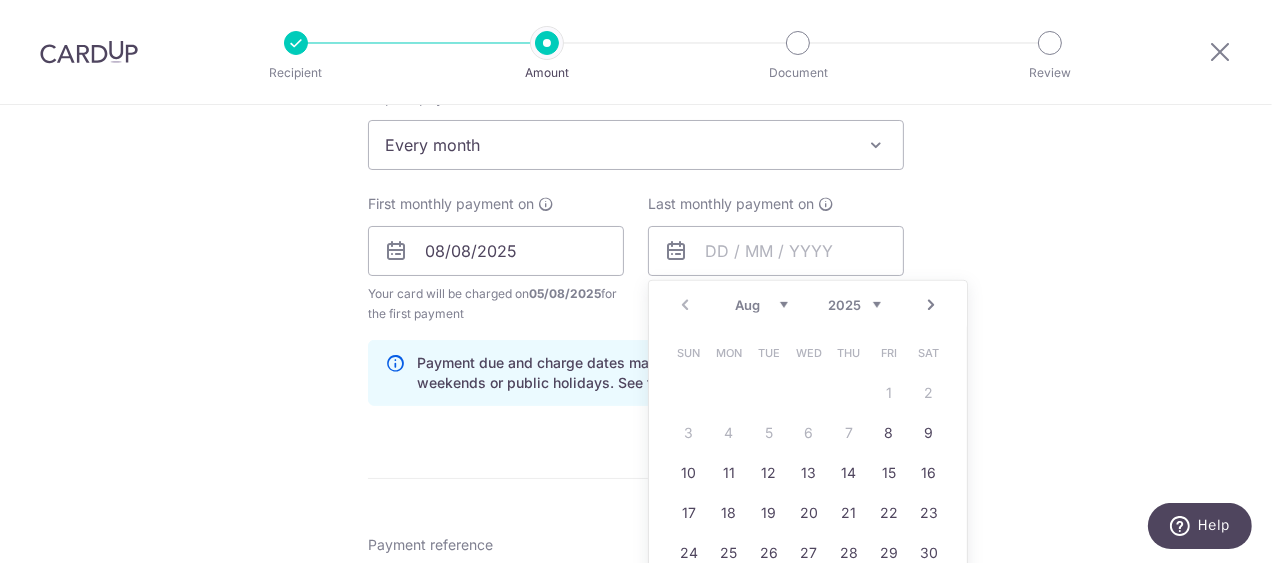 click on "Next" at bounding box center (931, 305) 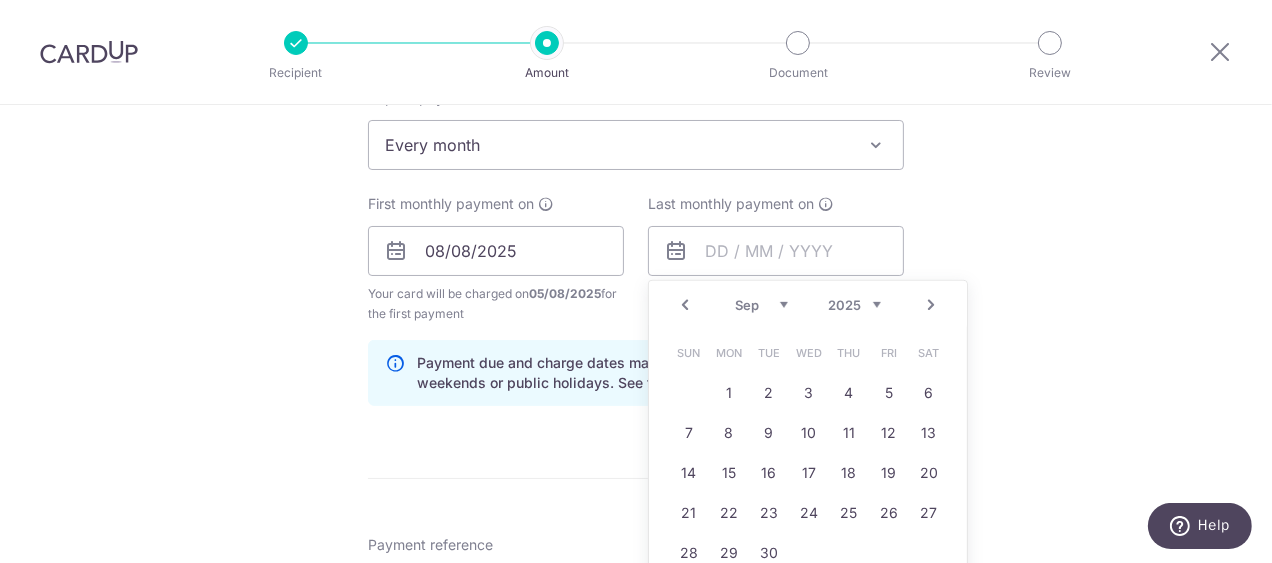 click on "Next" at bounding box center (931, 305) 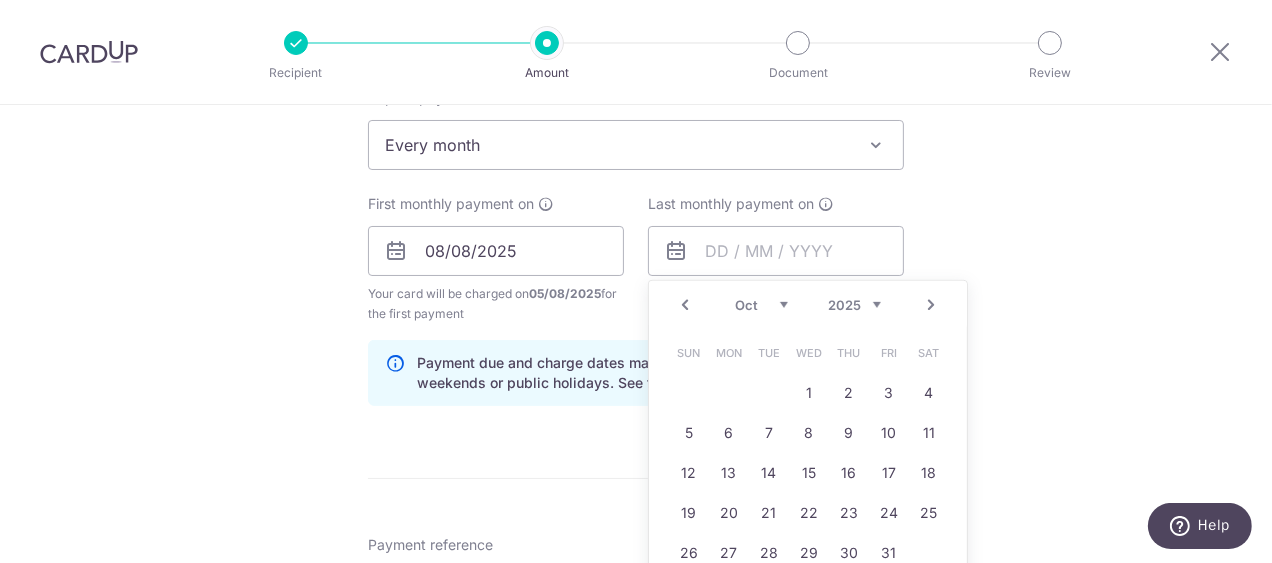 click on "Next" at bounding box center (931, 305) 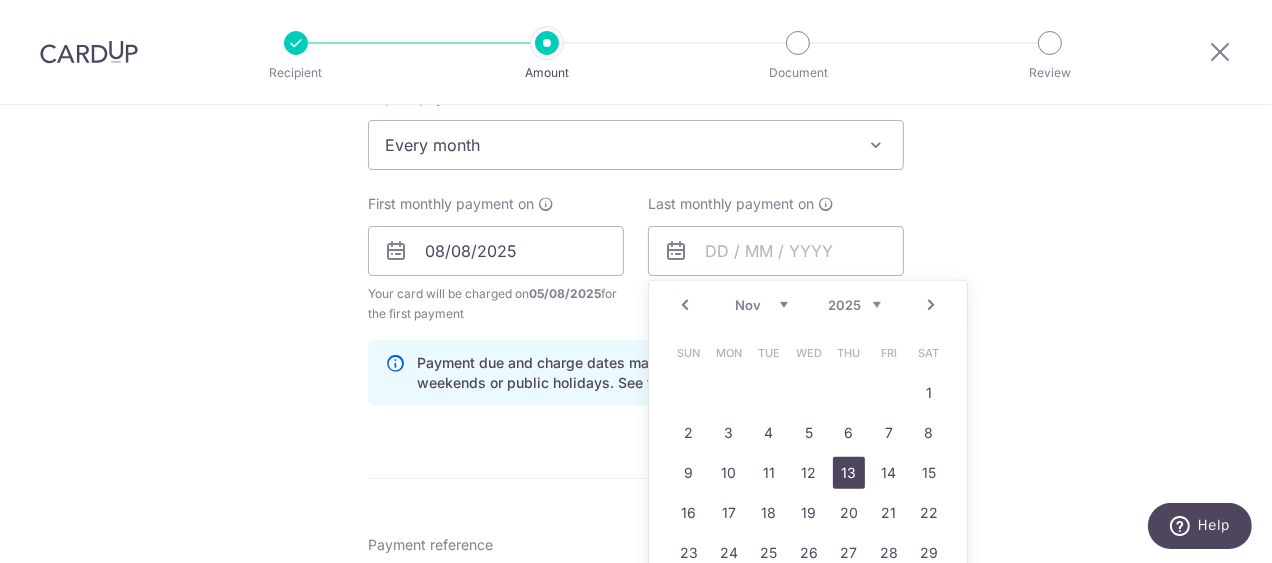 click on "13" at bounding box center (849, 473) 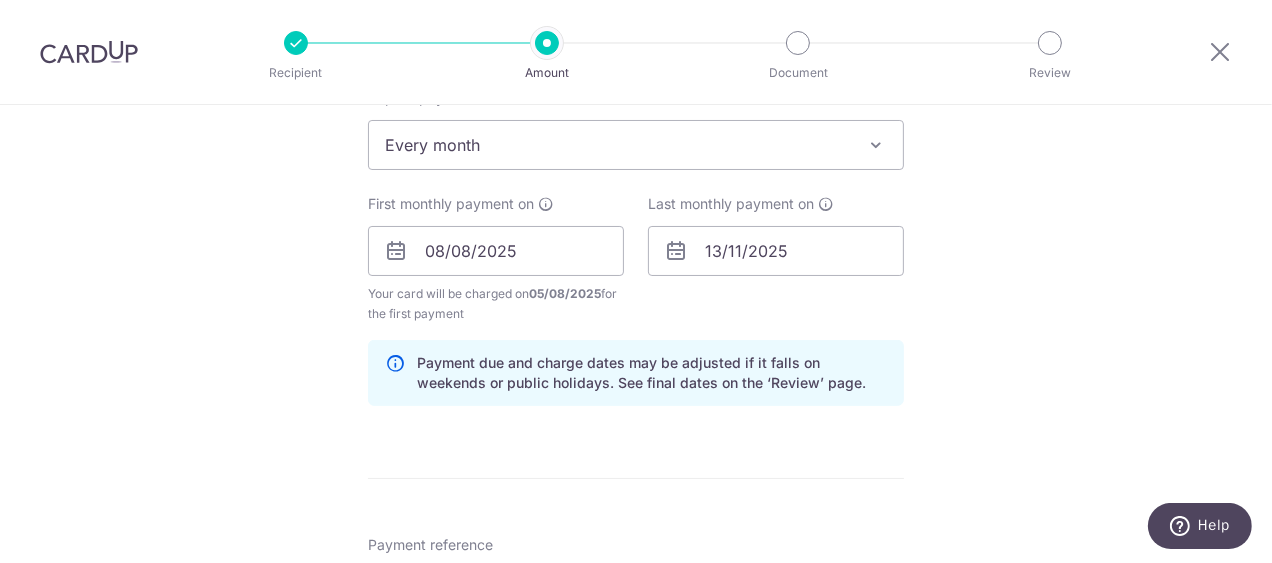 click on "Enter payment amount
SGD
1,600.00
1600.00
Recipient added successfully!
Select Card
**** 5485
Add credit card
Your Cards
**** 2802
**** 7019
**** 5485
**** 4642
**** 1000
Secure 256-bit SSL
Text
New card details" at bounding box center (636, 315) 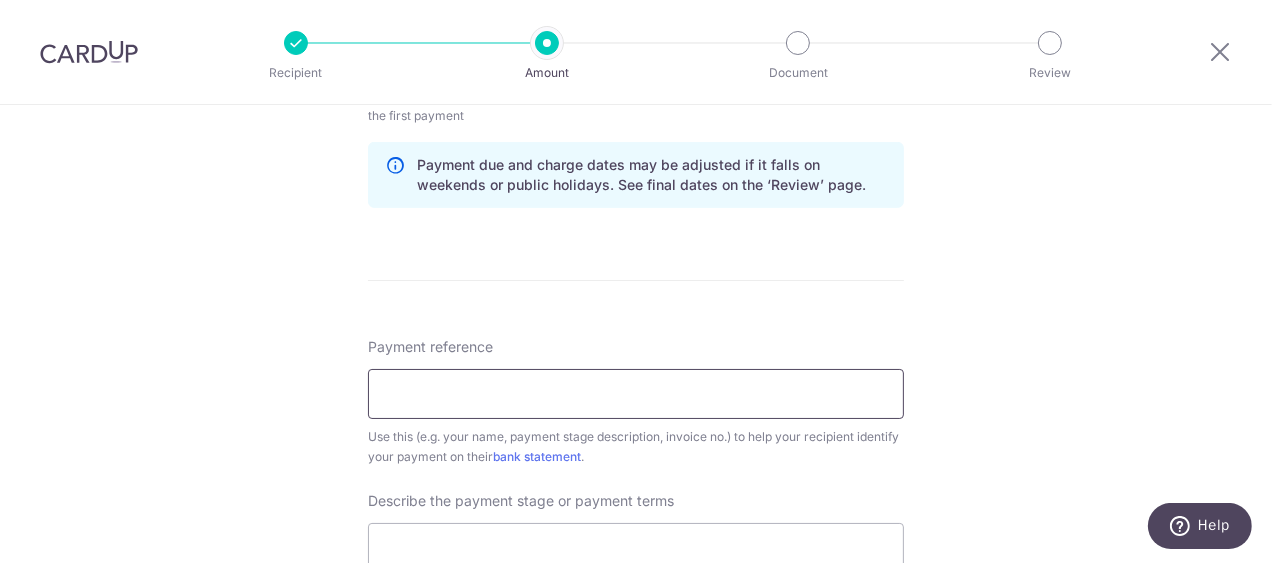 click on "Payment reference" at bounding box center (636, 394) 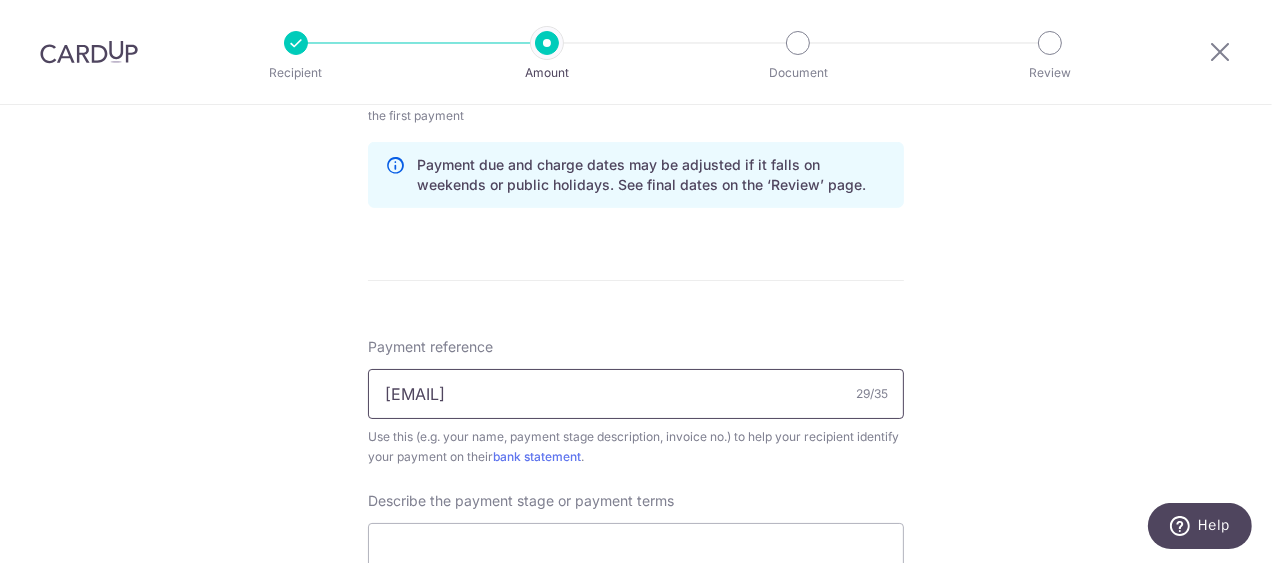 scroll, scrollTop: 1117, scrollLeft: 0, axis: vertical 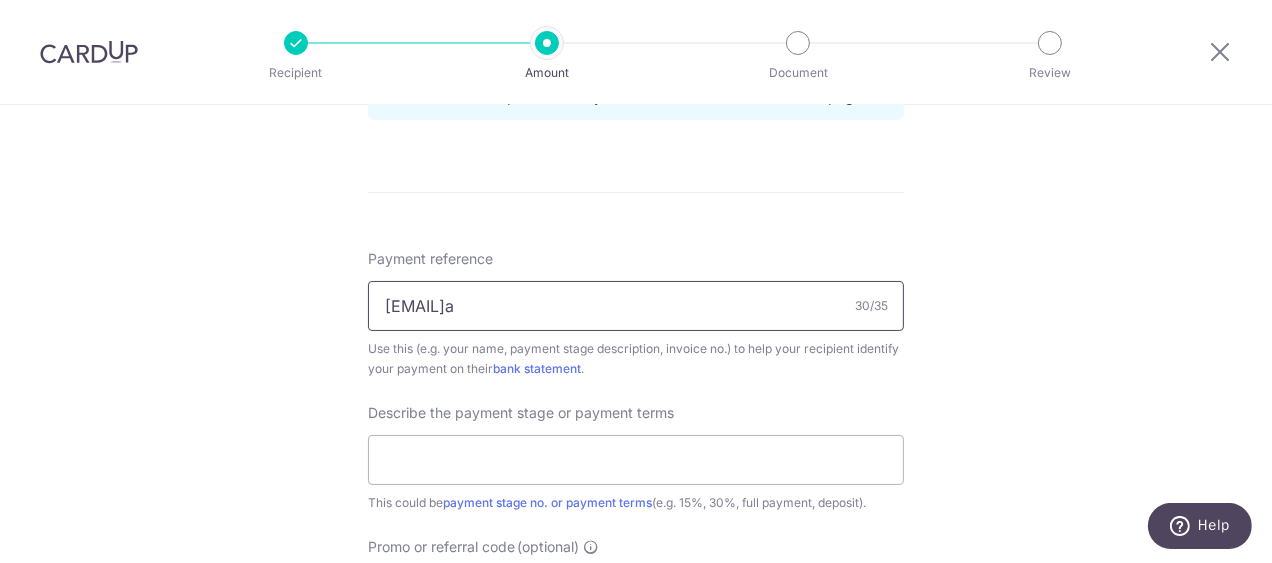 type on "melissatan@1011production.com" 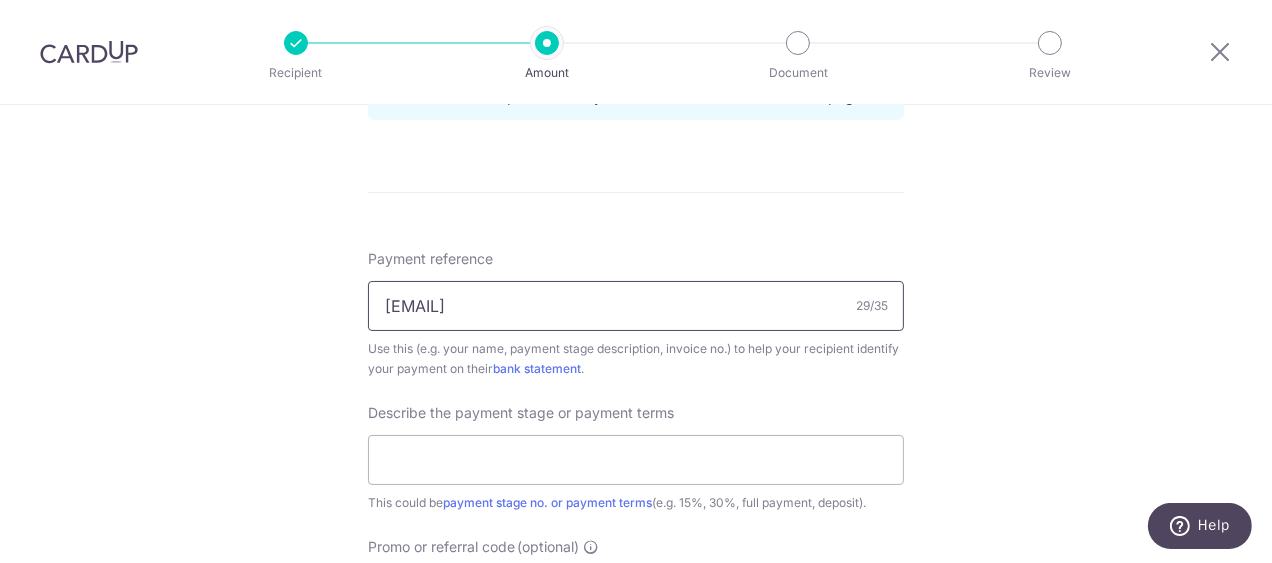 type 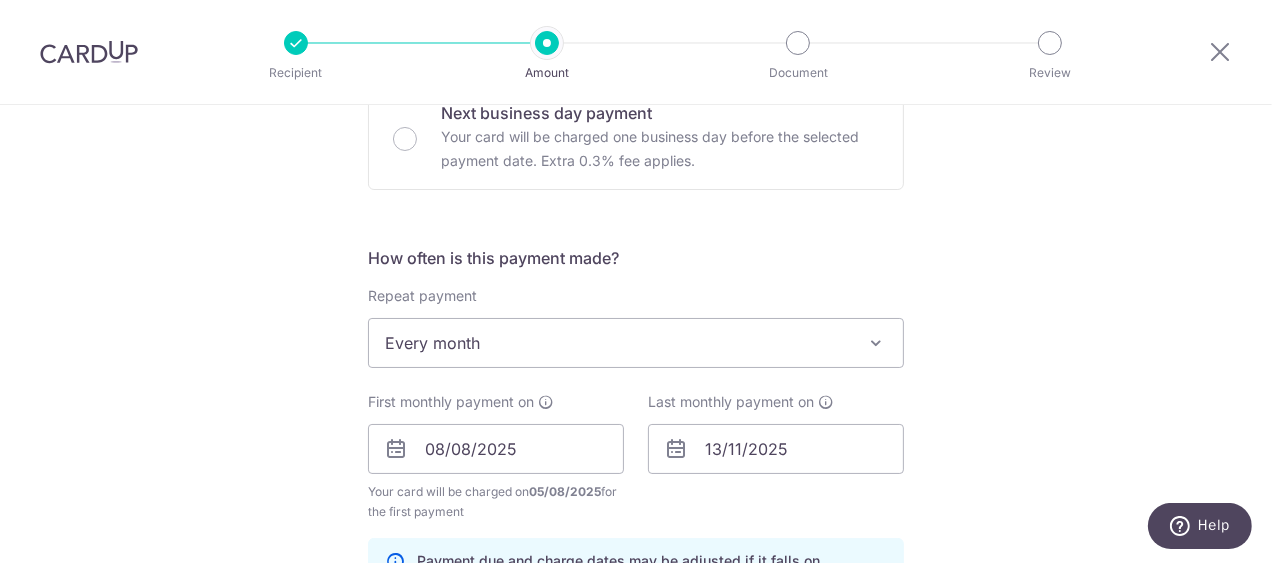 scroll, scrollTop: 0, scrollLeft: 0, axis: both 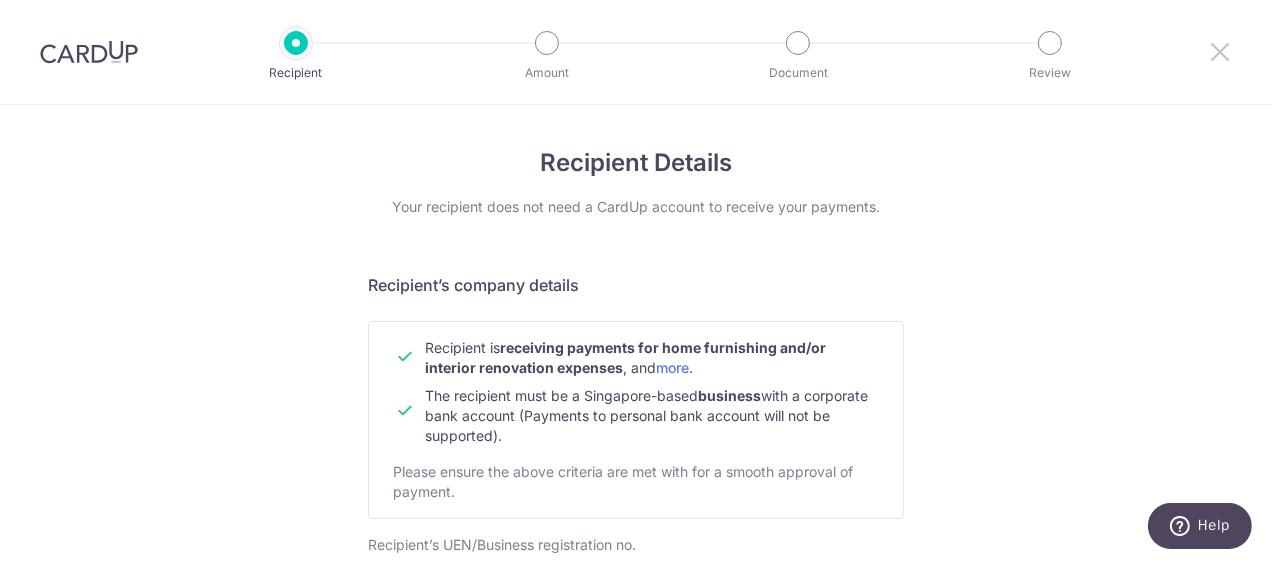 click at bounding box center (1220, 51) 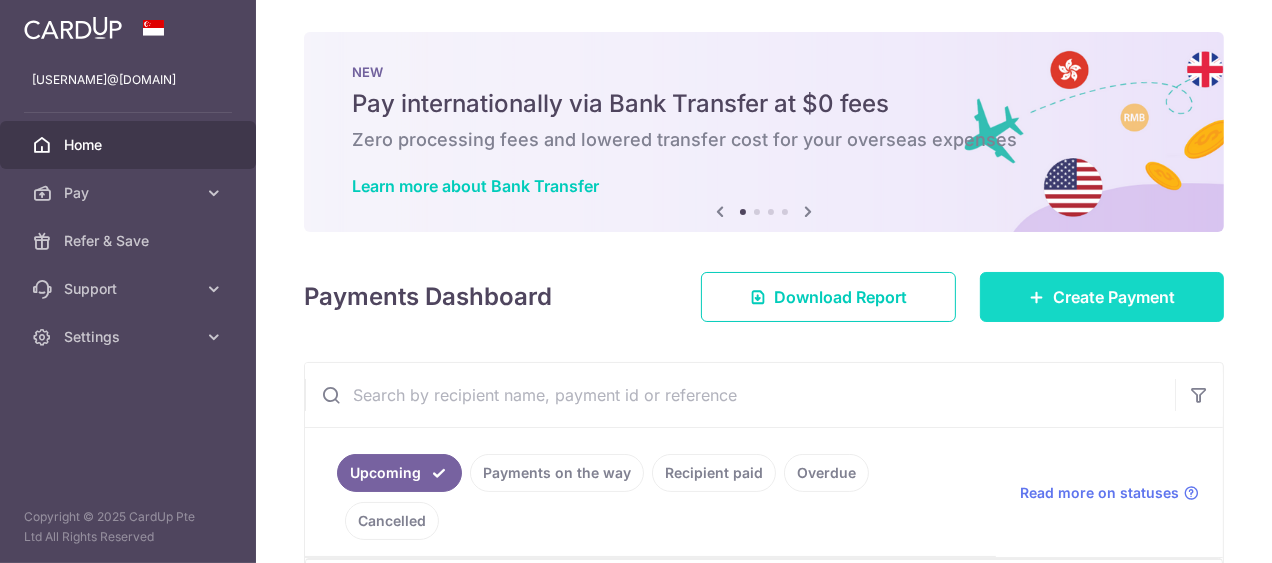scroll, scrollTop: 0, scrollLeft: 0, axis: both 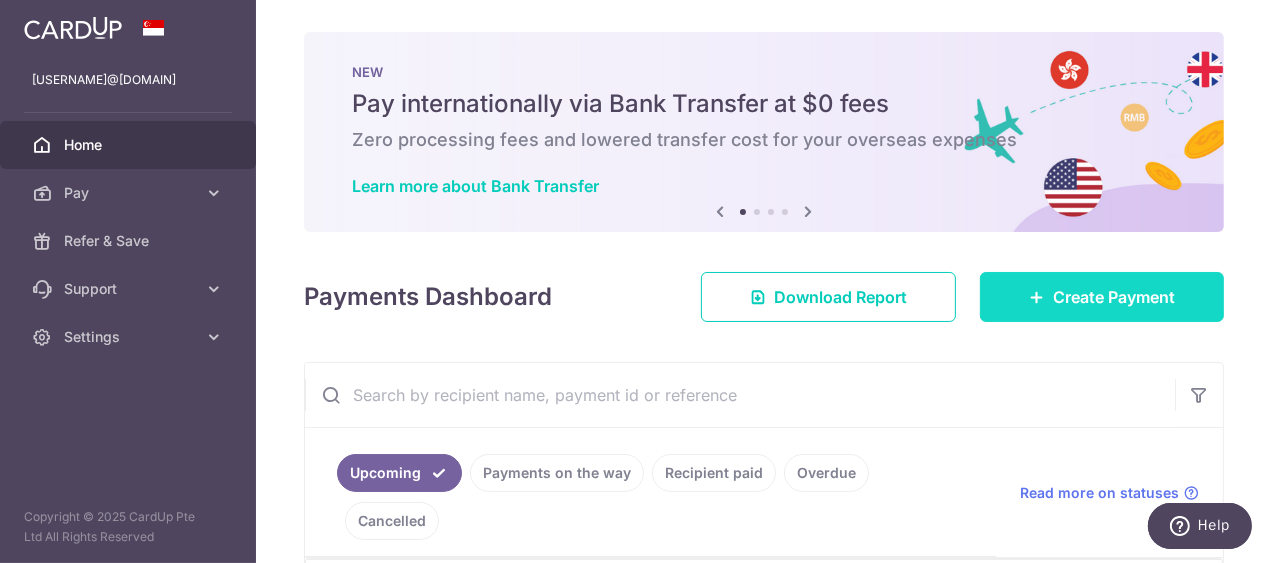 click on "Create Payment" at bounding box center [1102, 297] 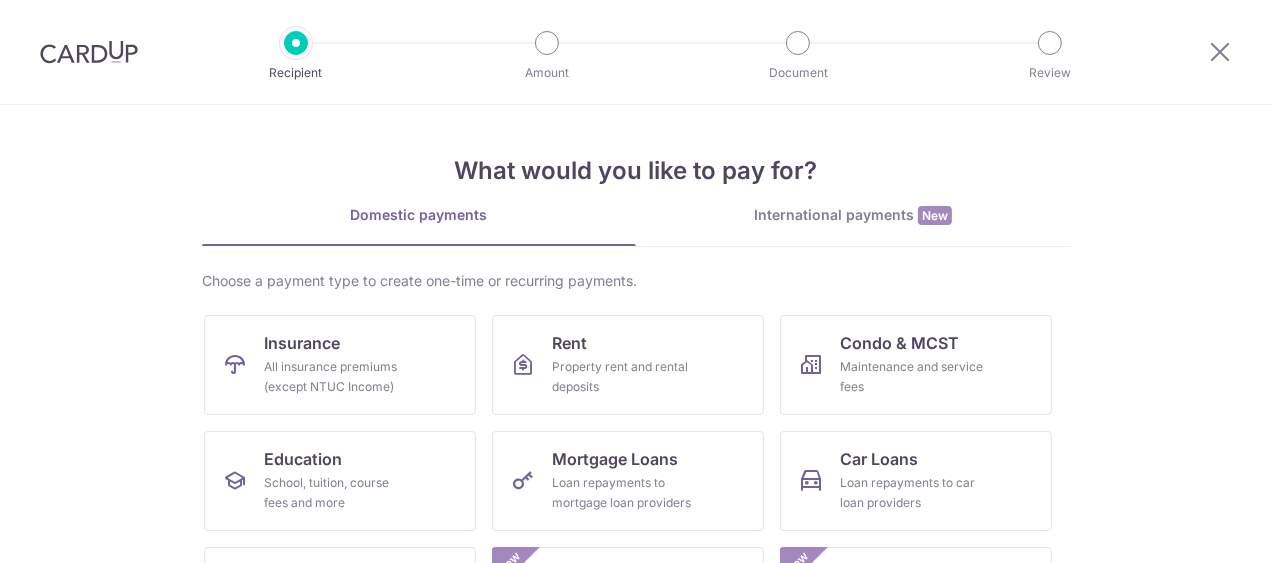 scroll, scrollTop: 0, scrollLeft: 0, axis: both 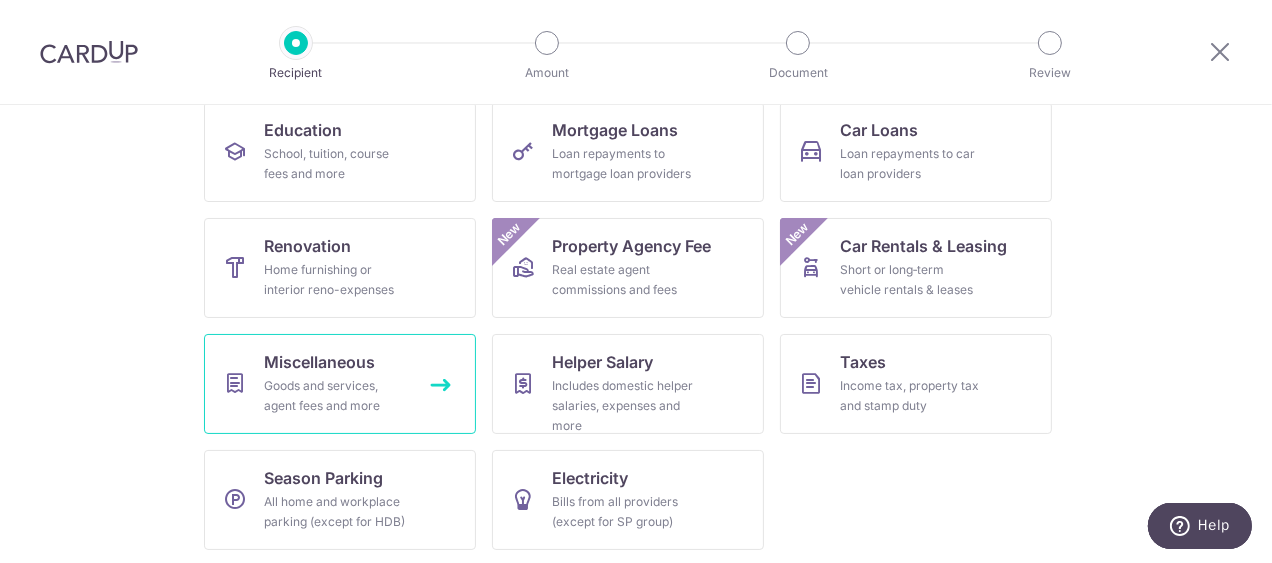 click on "Miscellaneous" at bounding box center [319, 362] 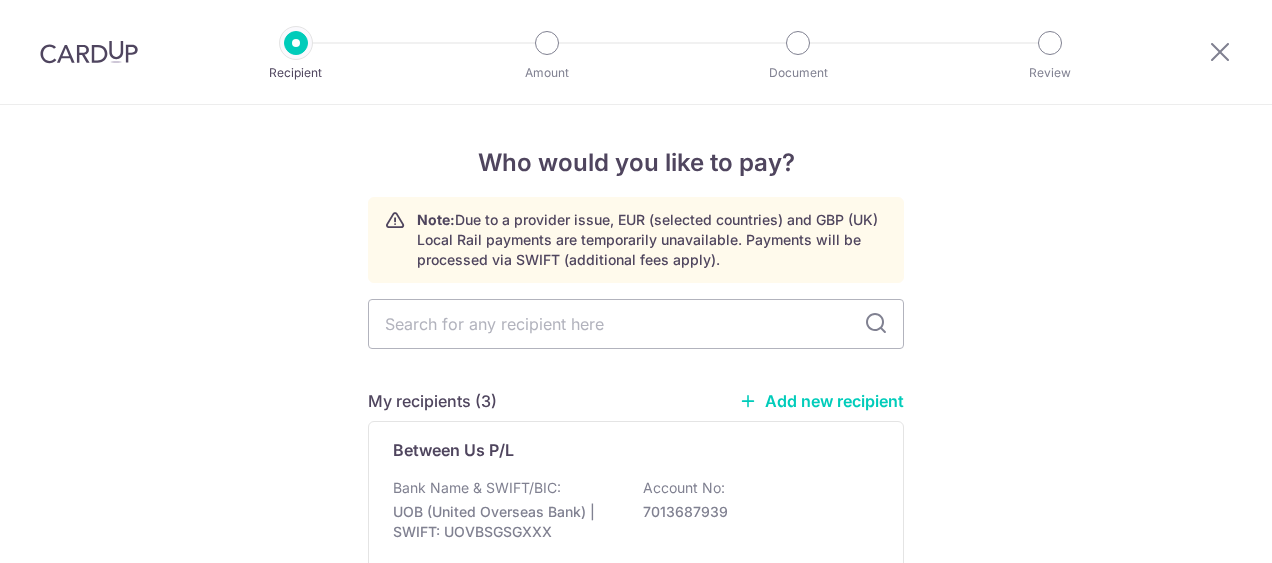 scroll, scrollTop: 0, scrollLeft: 0, axis: both 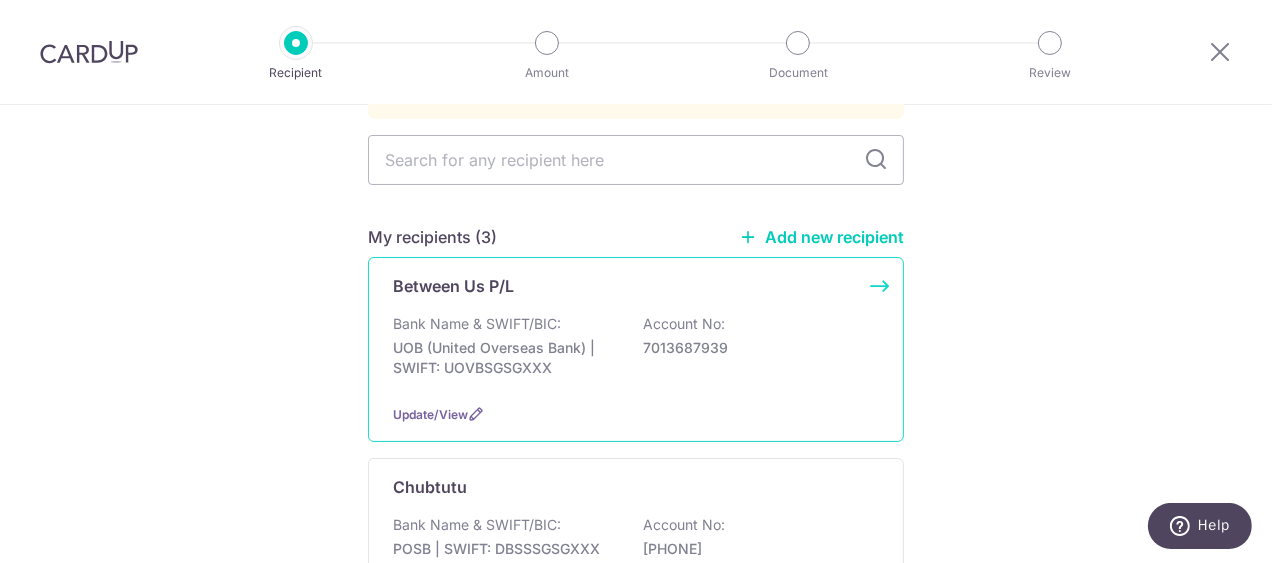 click on "UOB (United Overseas Bank) | SWIFT: UOVBSGSGXXX" at bounding box center (505, 358) 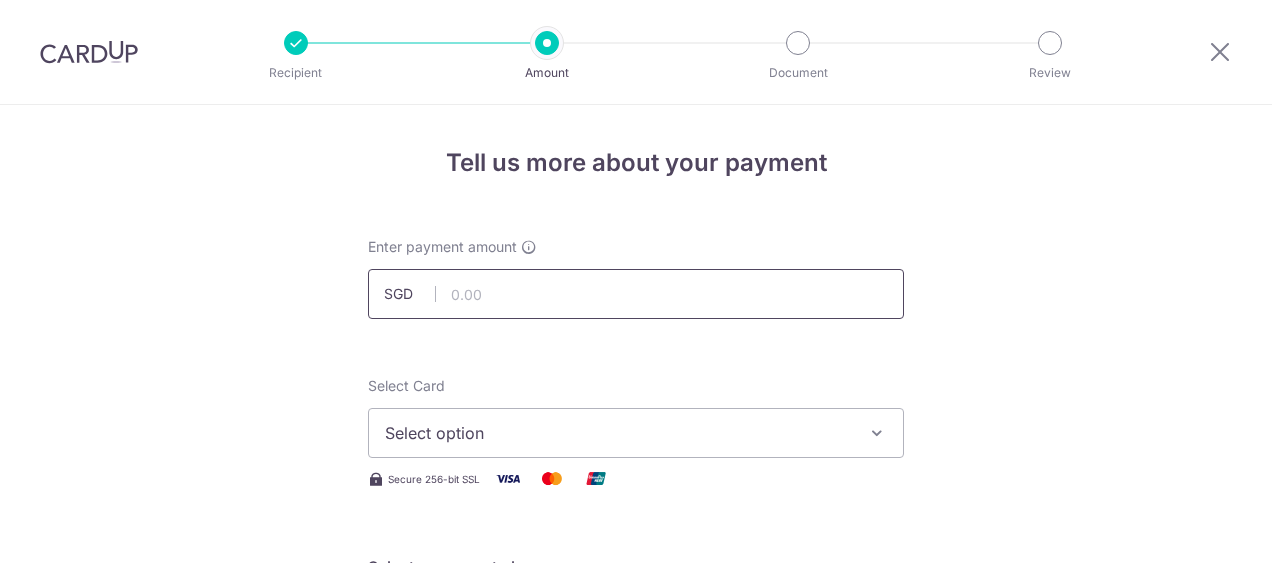 scroll, scrollTop: 0, scrollLeft: 0, axis: both 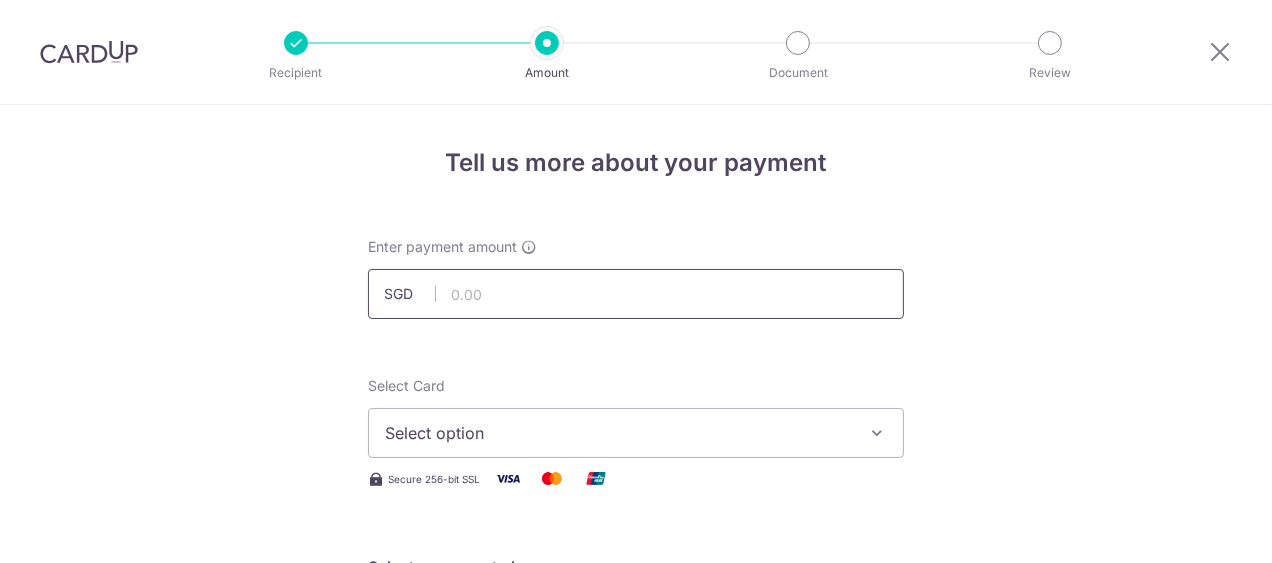 click at bounding box center (636, 294) 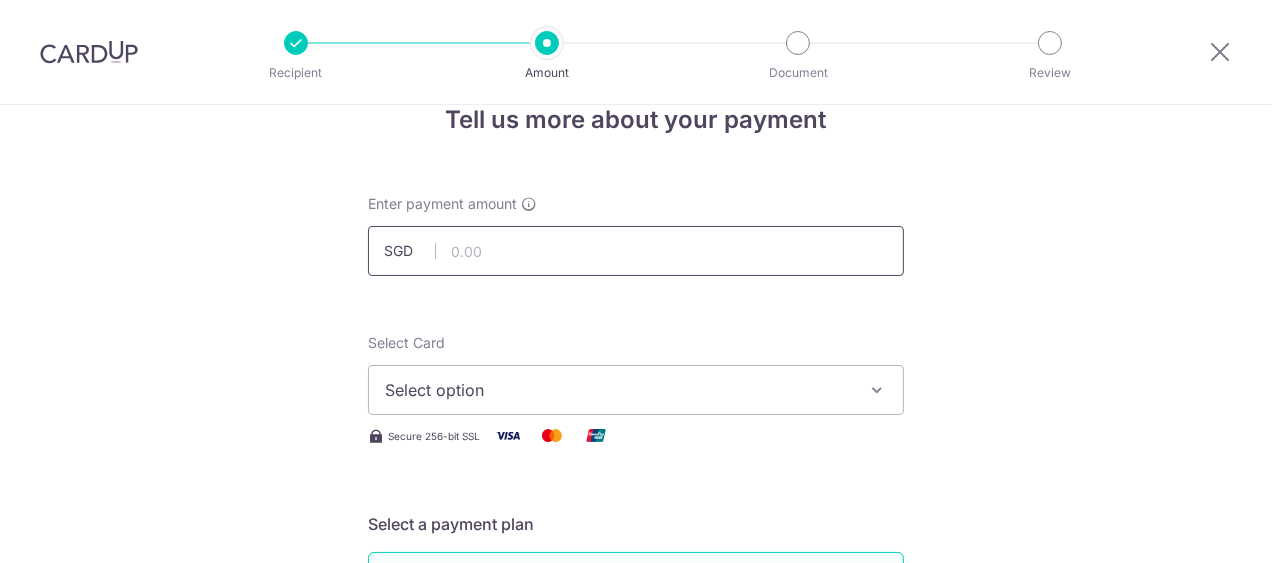 scroll, scrollTop: 0, scrollLeft: 0, axis: both 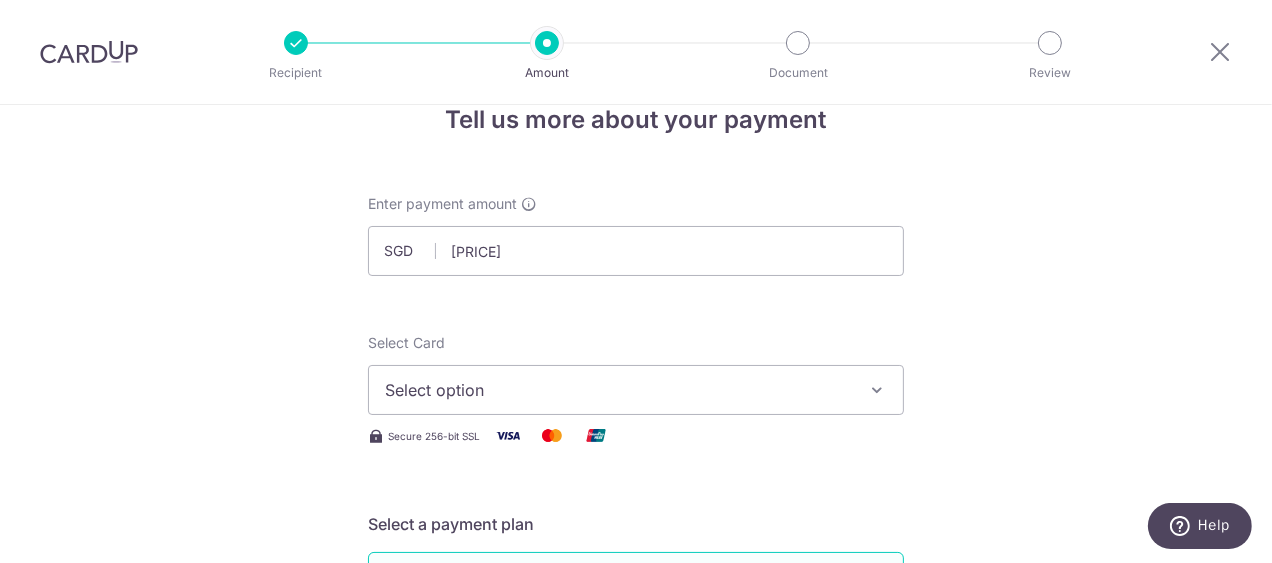 type on "3,451.00" 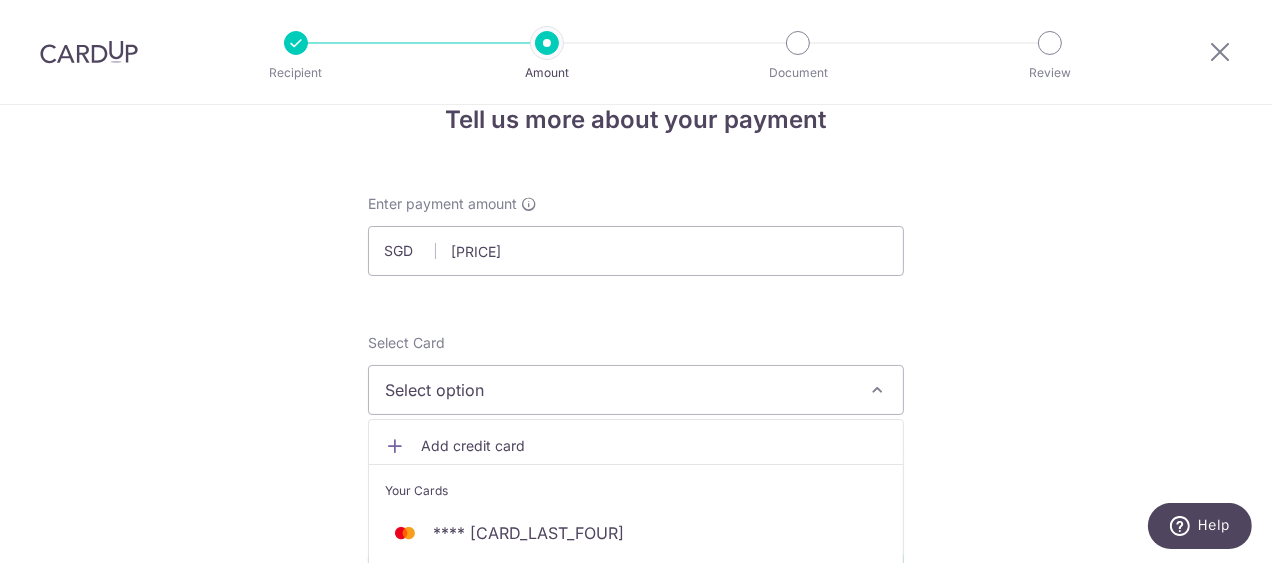 scroll, scrollTop: 256, scrollLeft: 0, axis: vertical 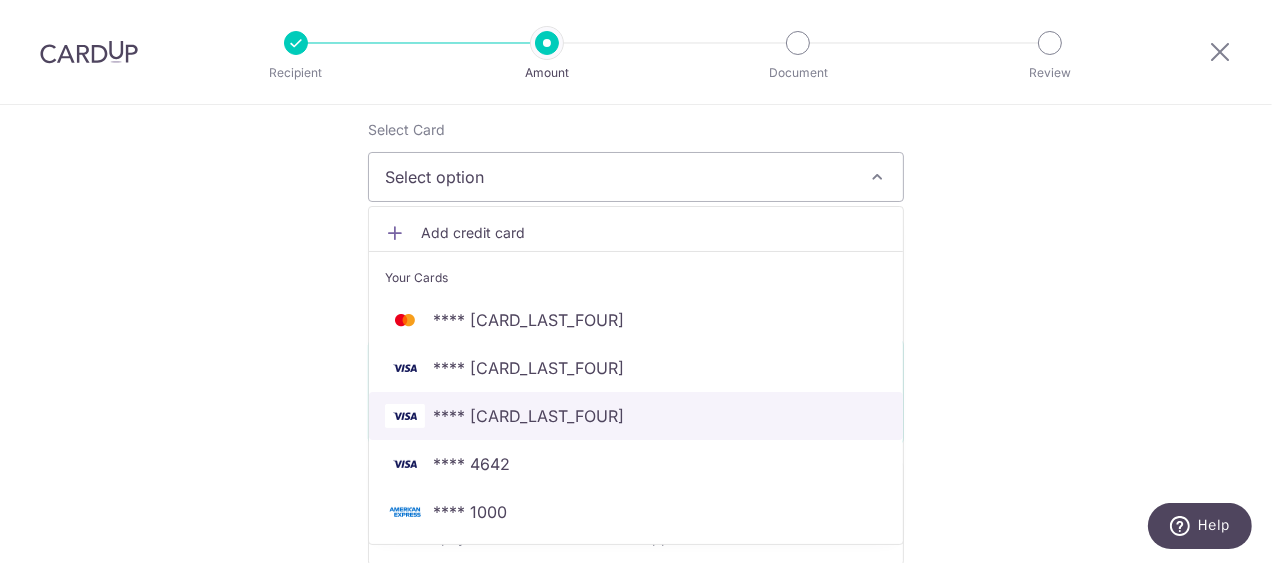 click on "**** 5485" at bounding box center [528, 416] 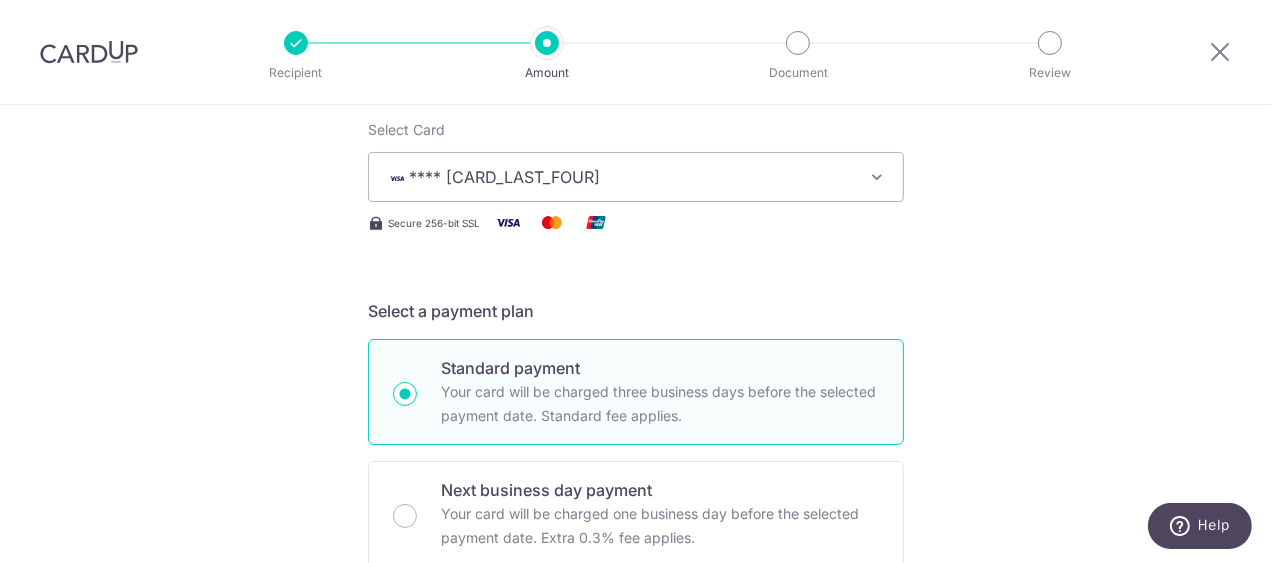 click on "Tell us more about your payment
Enter payment amount
SGD
3,451.00
3451.00
Select Card
**** 5485
Add credit card
Your Cards
**** 2802
**** 7019
**** 5485
**** 4642
**** 1000
Secure 256-bit SSL
Text
New card details" at bounding box center (636, 753) 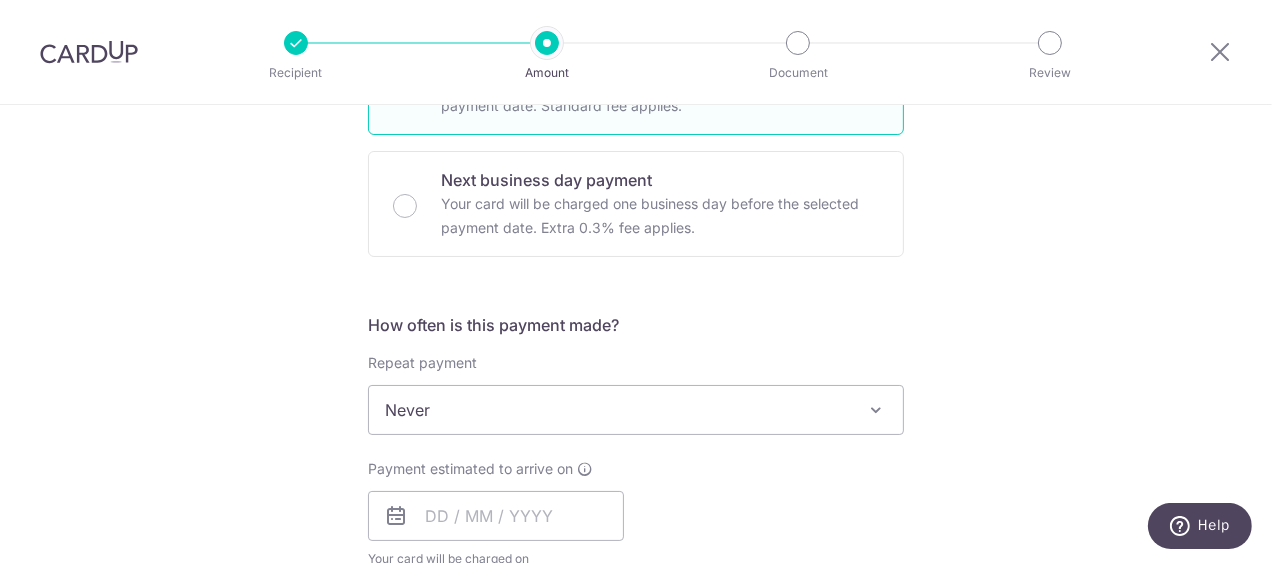 scroll, scrollTop: 576, scrollLeft: 0, axis: vertical 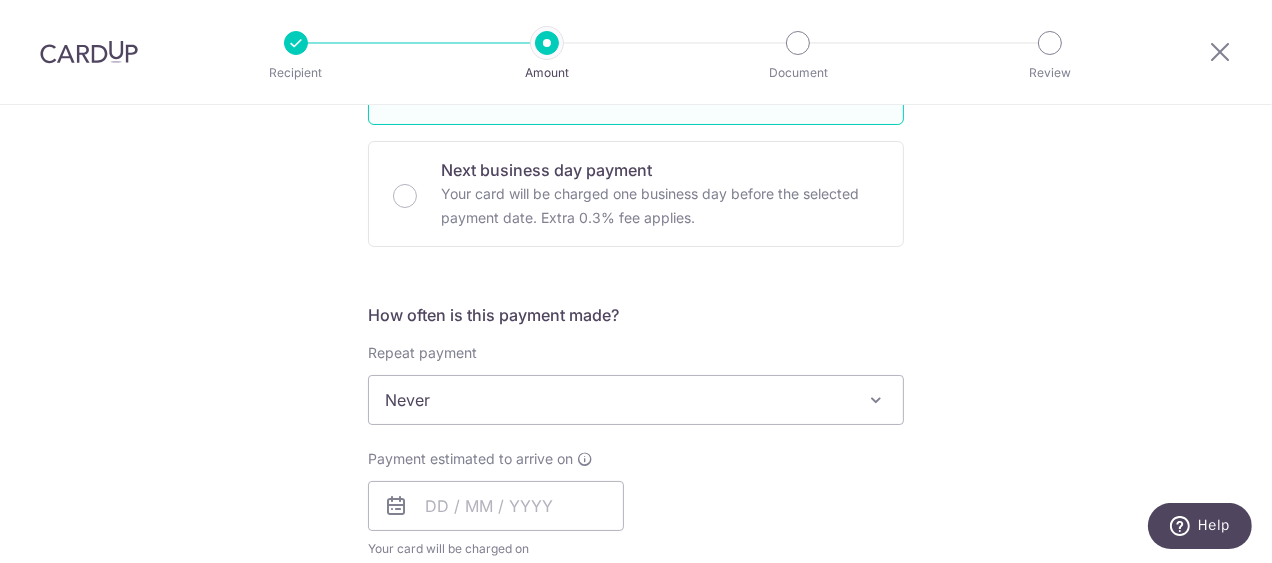click on "Never" at bounding box center (636, 400) 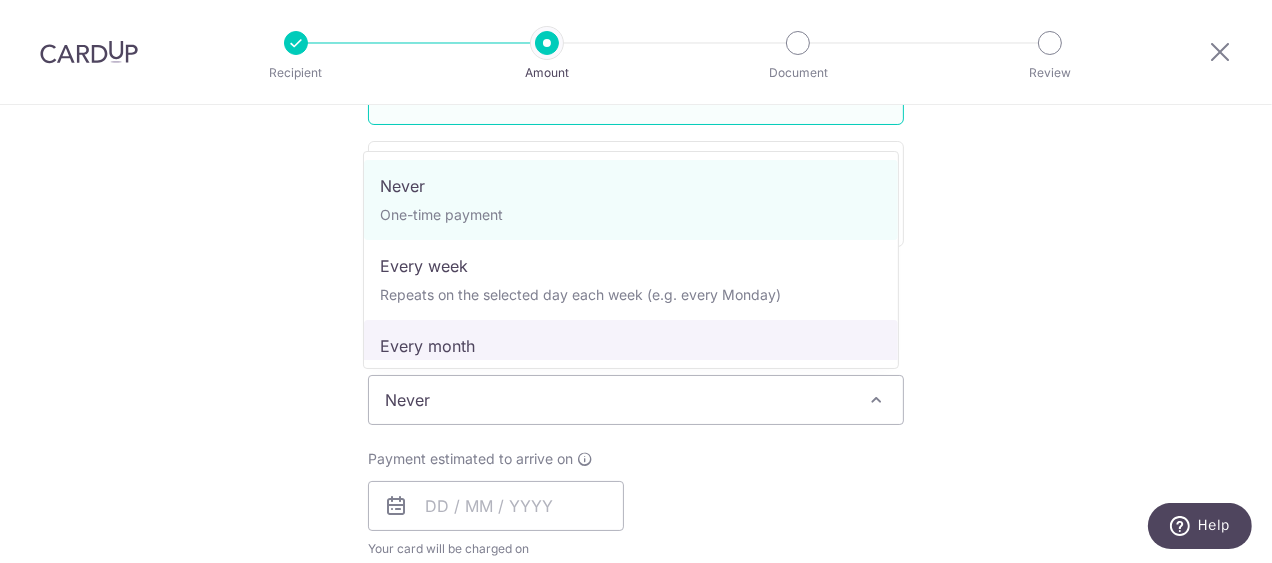 select on "3" 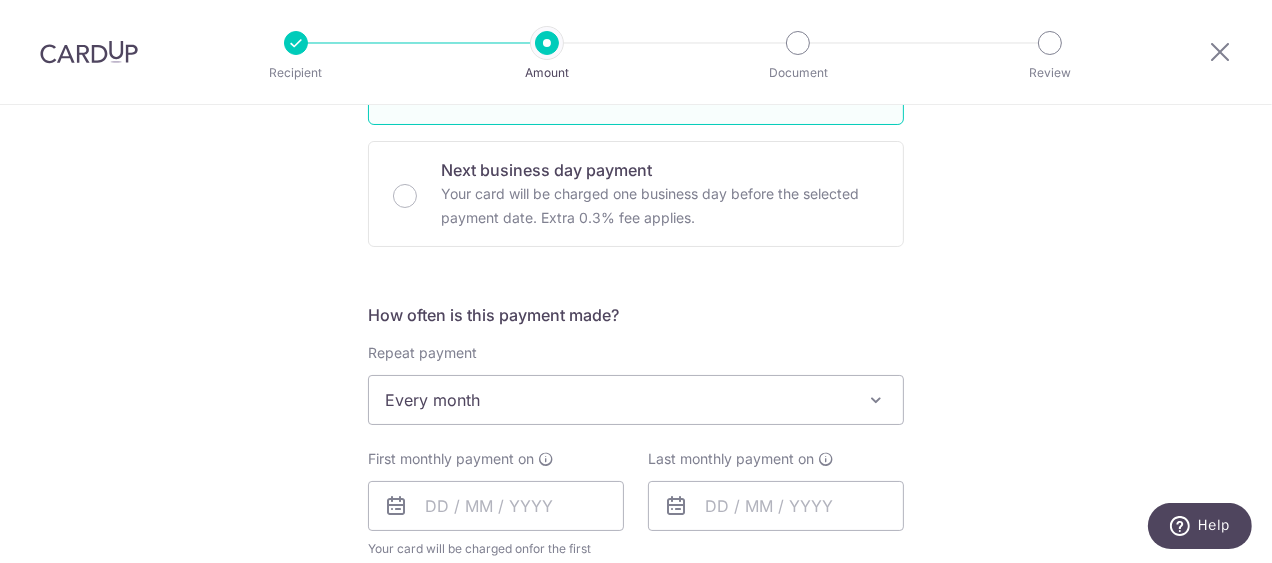 scroll, scrollTop: 794, scrollLeft: 0, axis: vertical 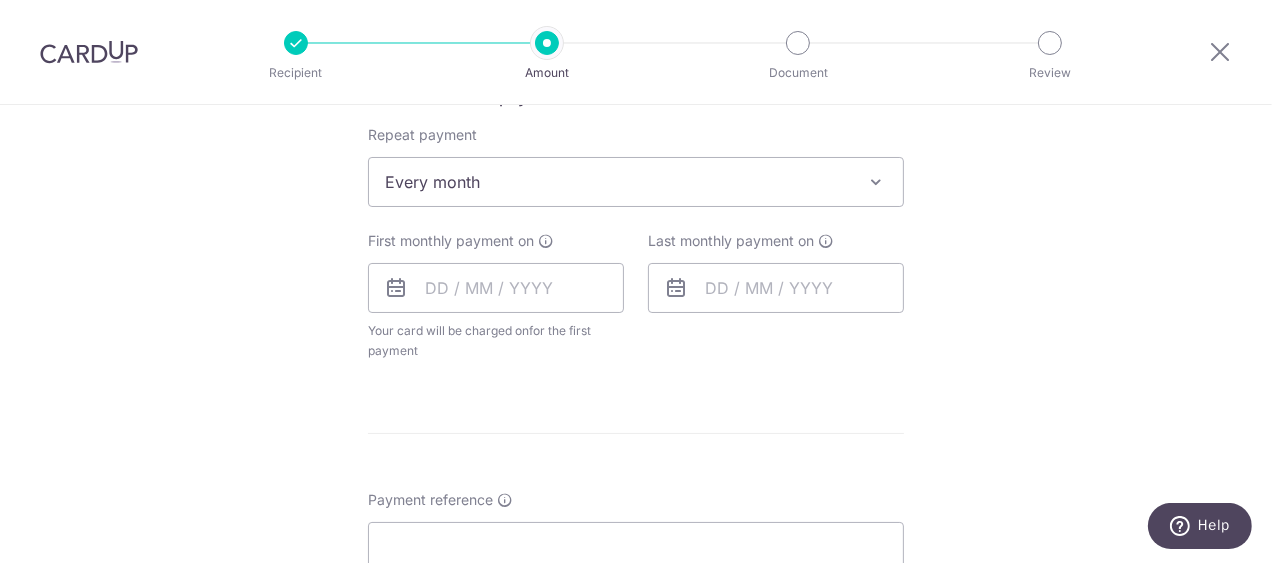 click on "First monthly payment on
Your card will be charged on   for the first payment
* If your payment is funded by  9:00am SGT on Wednesday 06/08/2025
06/08/2025" at bounding box center (496, 296) 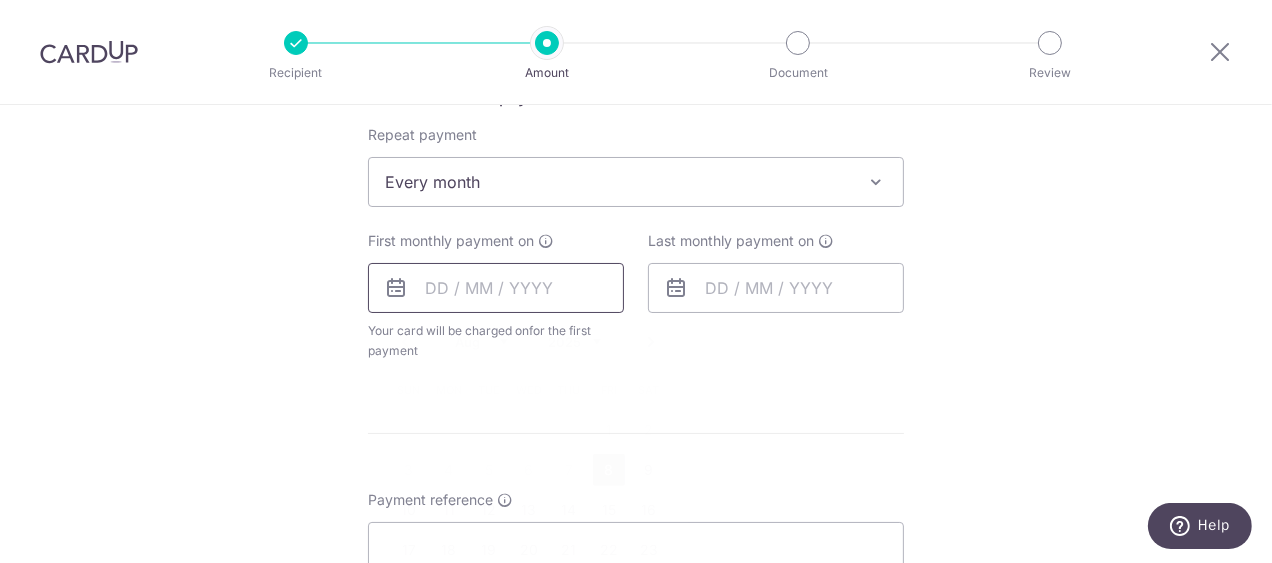 click at bounding box center [496, 288] 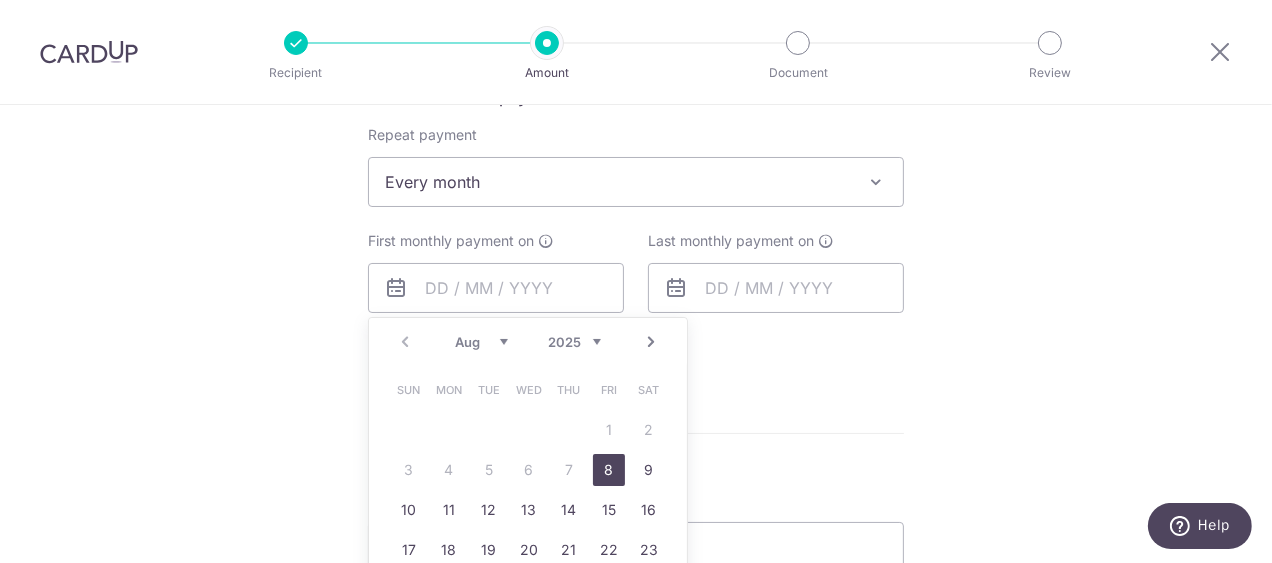 click on "8" at bounding box center [609, 470] 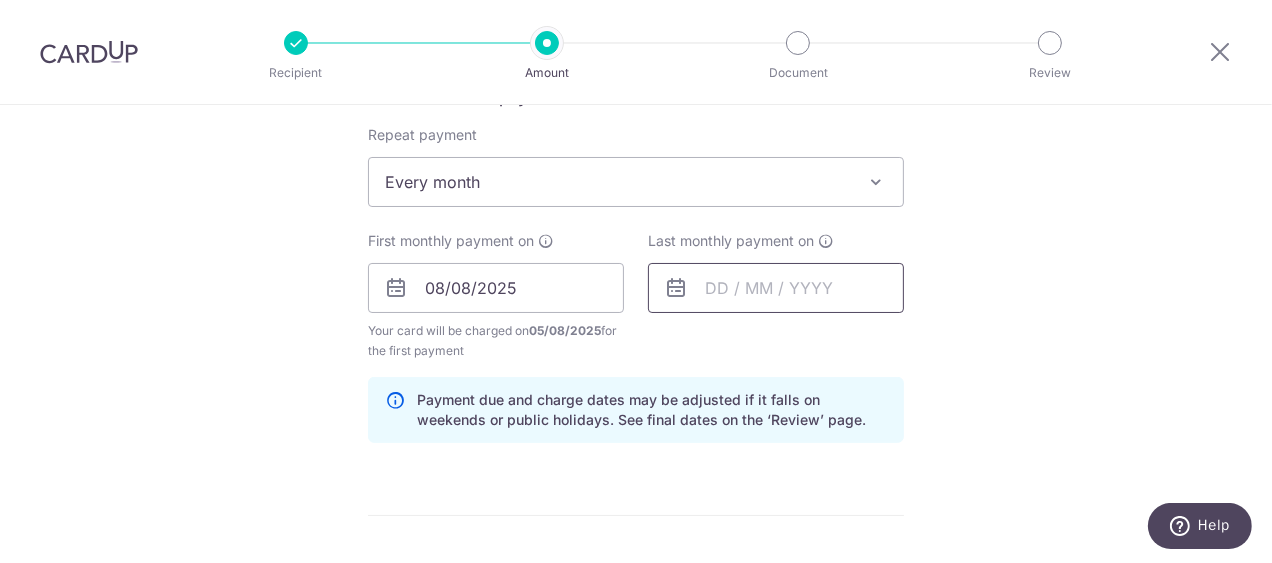 click at bounding box center (776, 288) 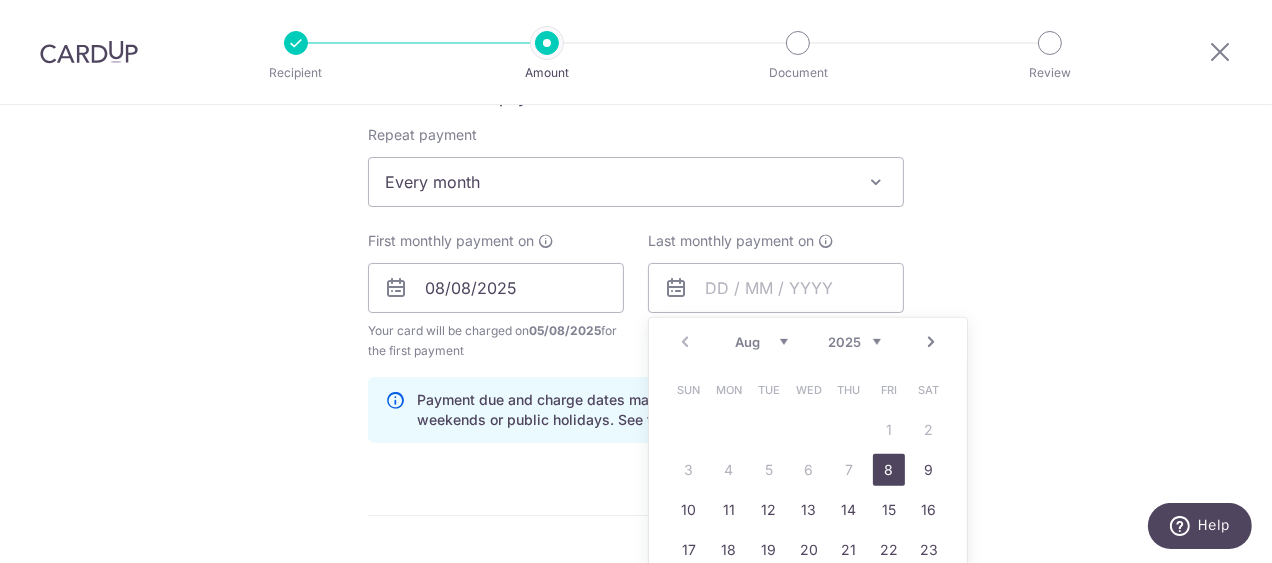 click on "Next" at bounding box center (931, 342) 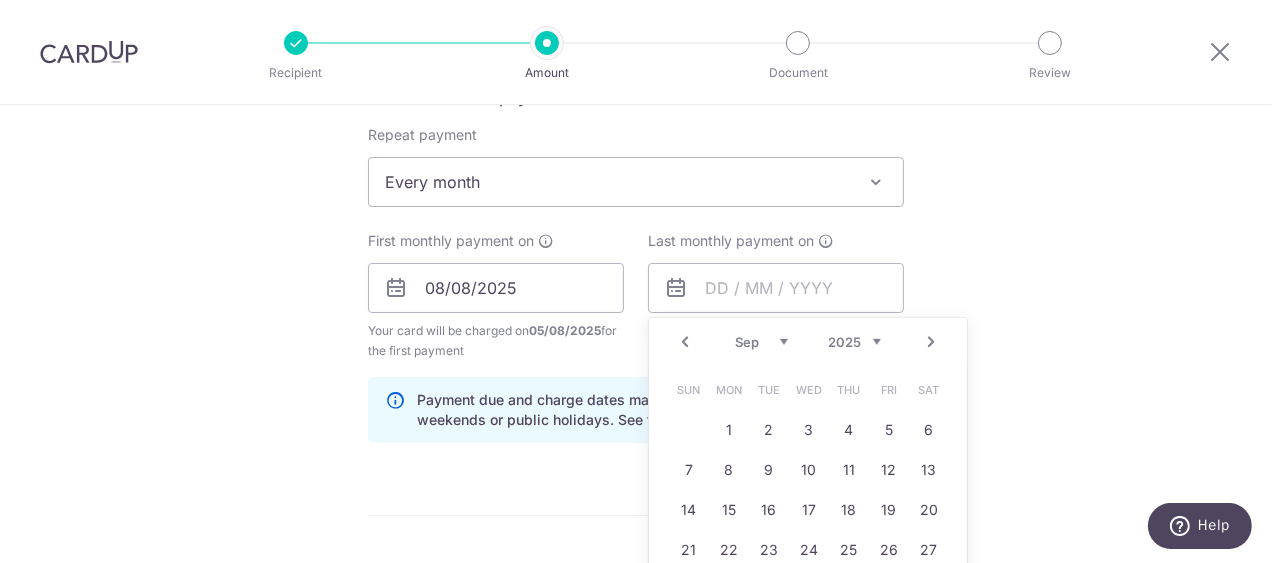 click on "Next" at bounding box center [931, 342] 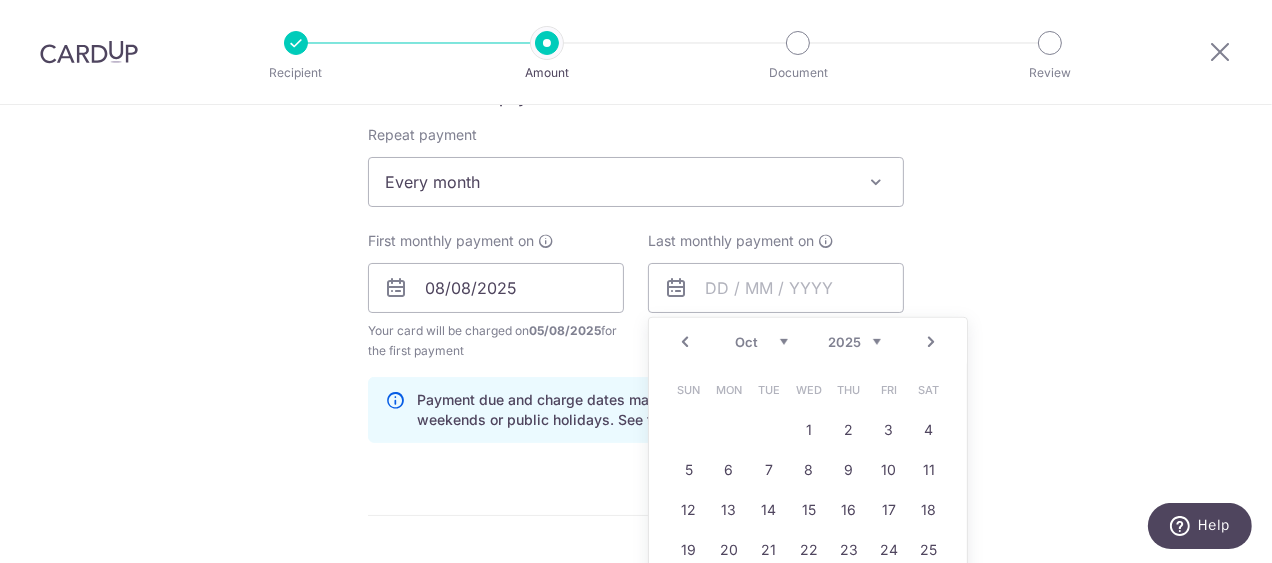 click on "Next" at bounding box center [931, 342] 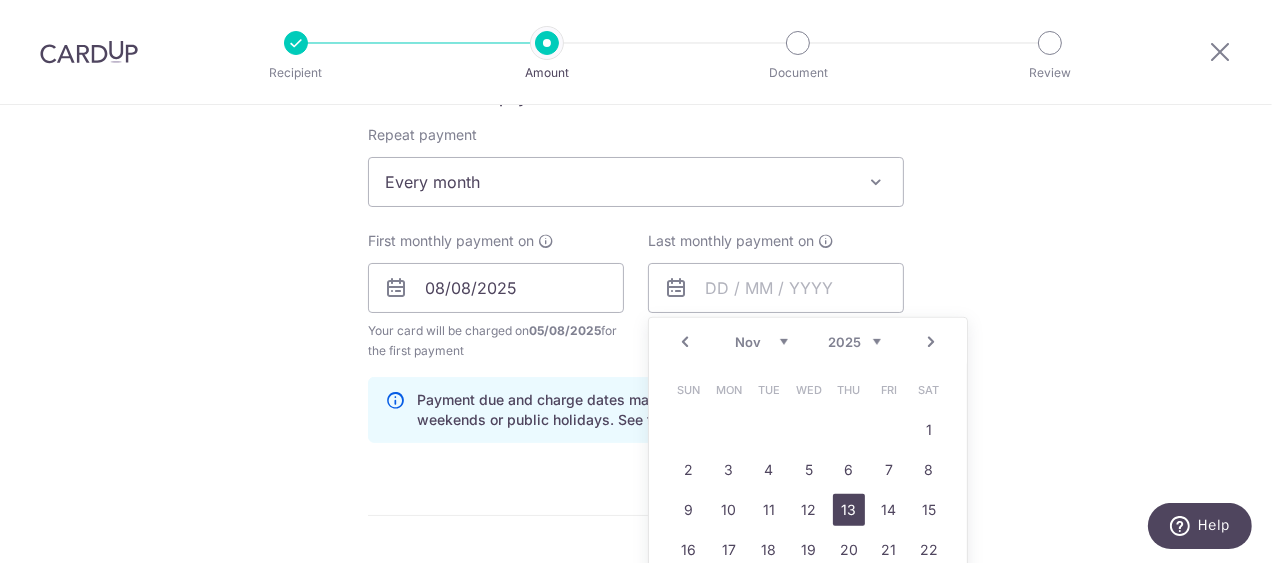 click on "13" at bounding box center [849, 510] 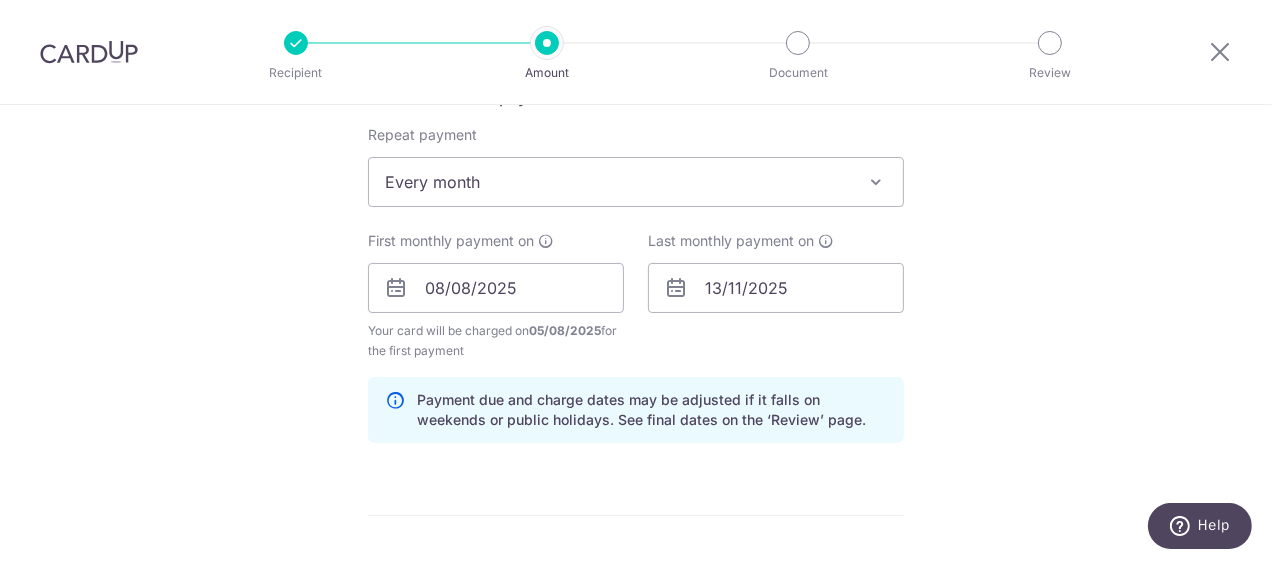 click on "Enter payment amount
SGD
3,451.00
3451.00
Select Card
**** 5485
Add credit card
Your Cards
**** 2802
**** 7019
**** 5485
**** 4642
**** 1000
Secure 256-bit SSL
Text
New card details
Card" at bounding box center (636, 285) 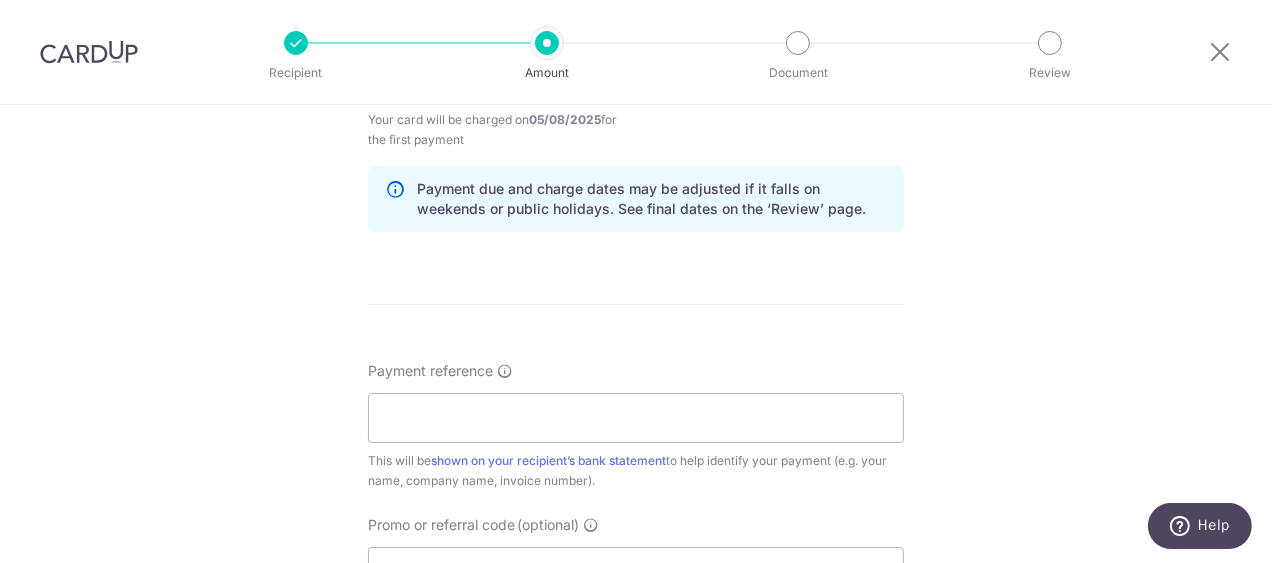 scroll, scrollTop: 1007, scrollLeft: 0, axis: vertical 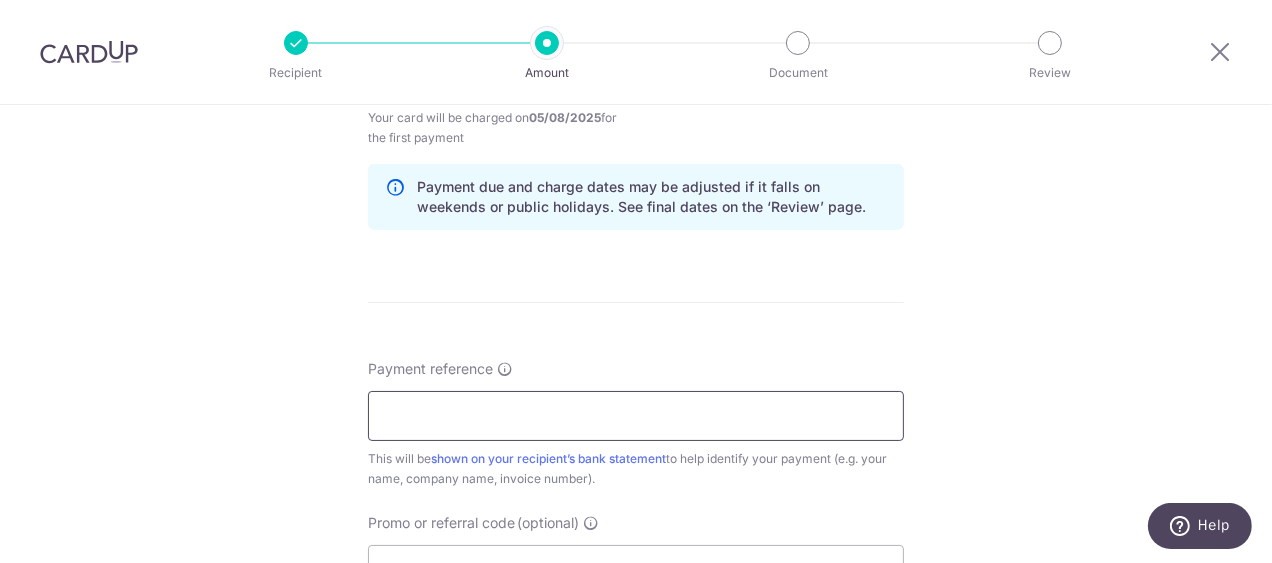 click on "Payment reference" at bounding box center (636, 416) 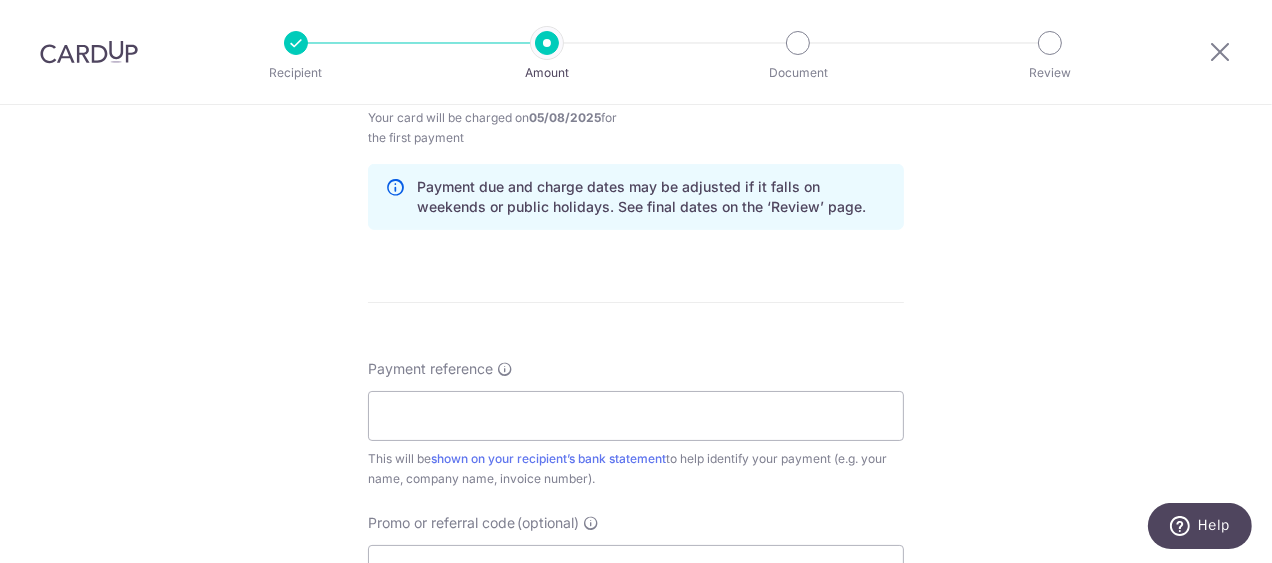 click on "Tell us more about your payment
Enter payment amount
SGD
3,451.00
3451.00
Select Card
**** 5485
Add credit card
Your Cards
**** 2802
**** 7019
**** 5485
**** 4642
**** 1000
Secure 256-bit SSL
Text
New card details" at bounding box center (636, 53) 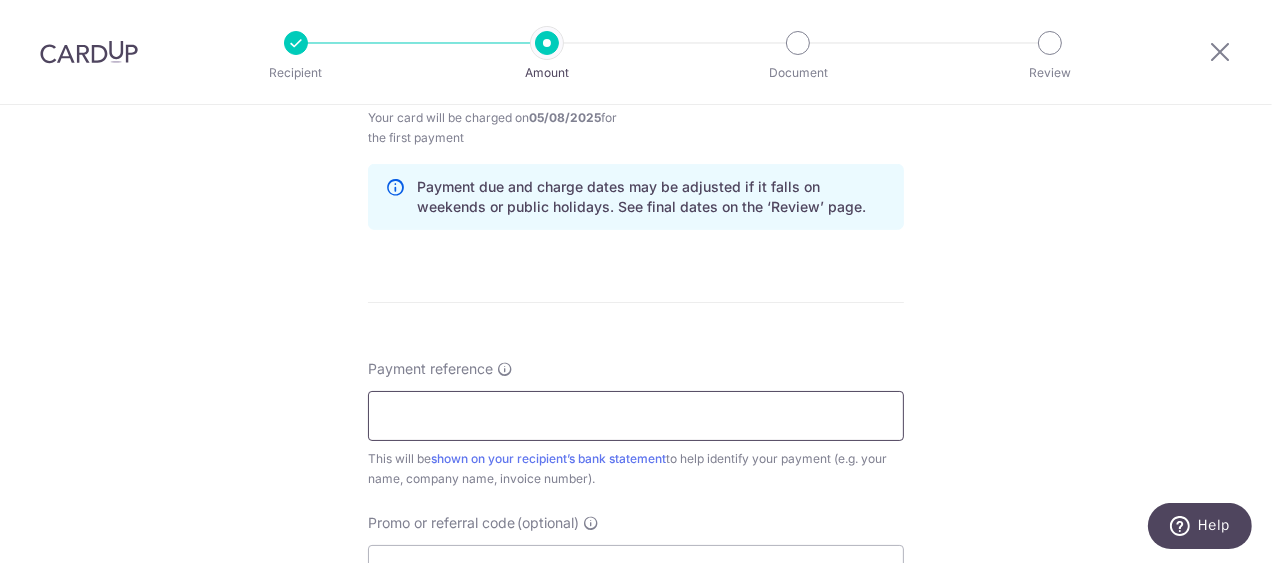 click on "Payment reference" at bounding box center [636, 416] 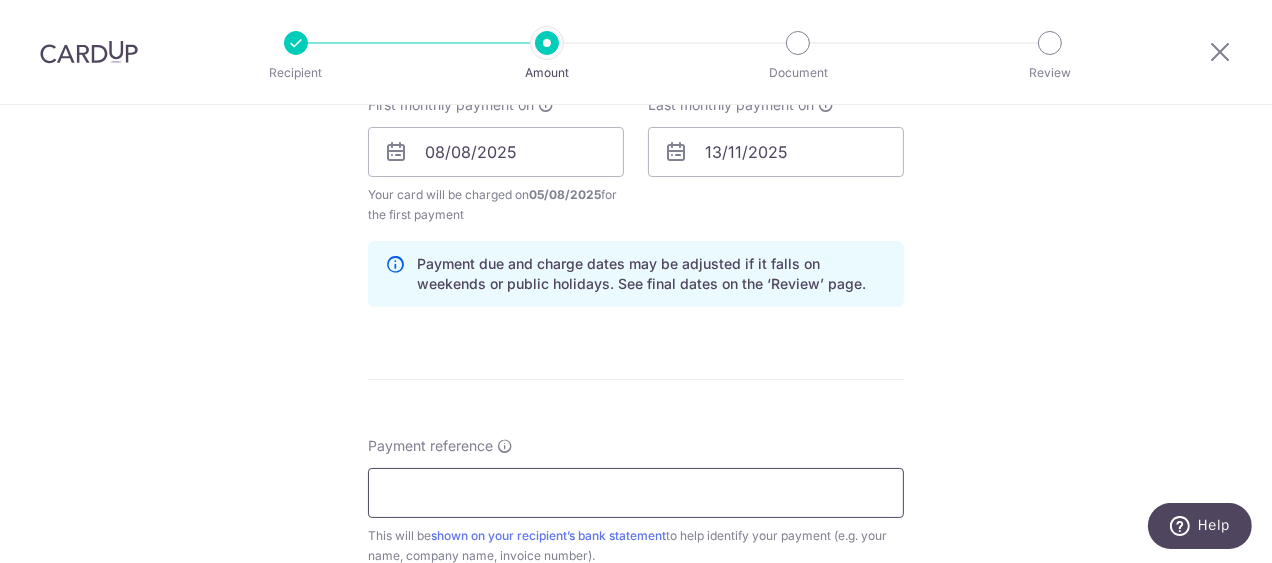 scroll, scrollTop: 932, scrollLeft: 0, axis: vertical 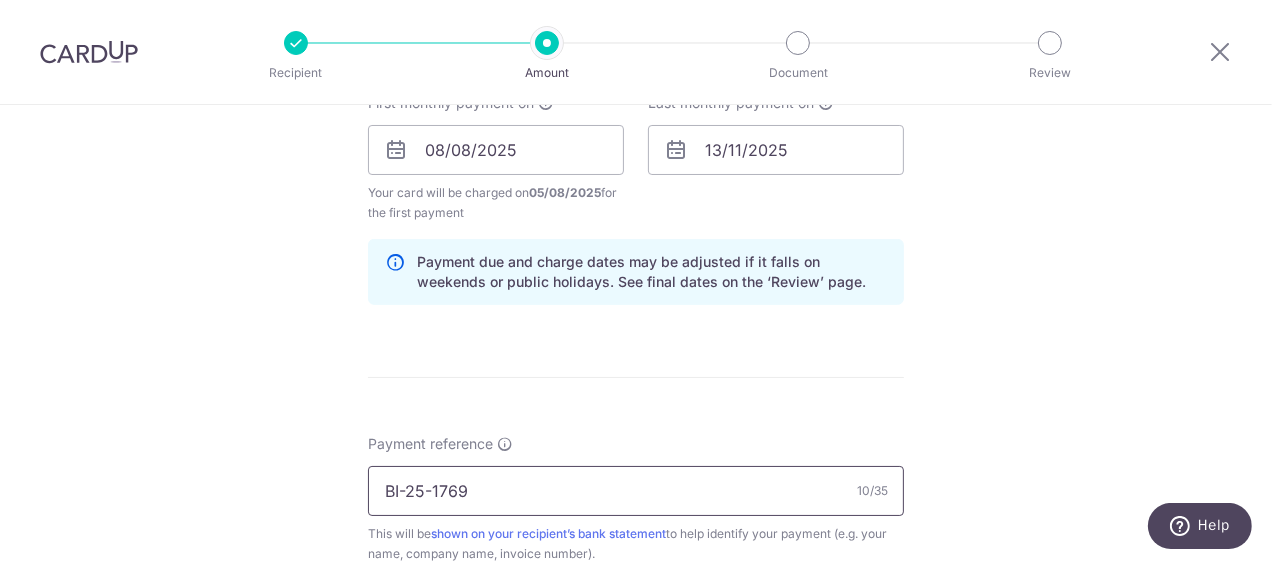 type on "BI-25-1769" 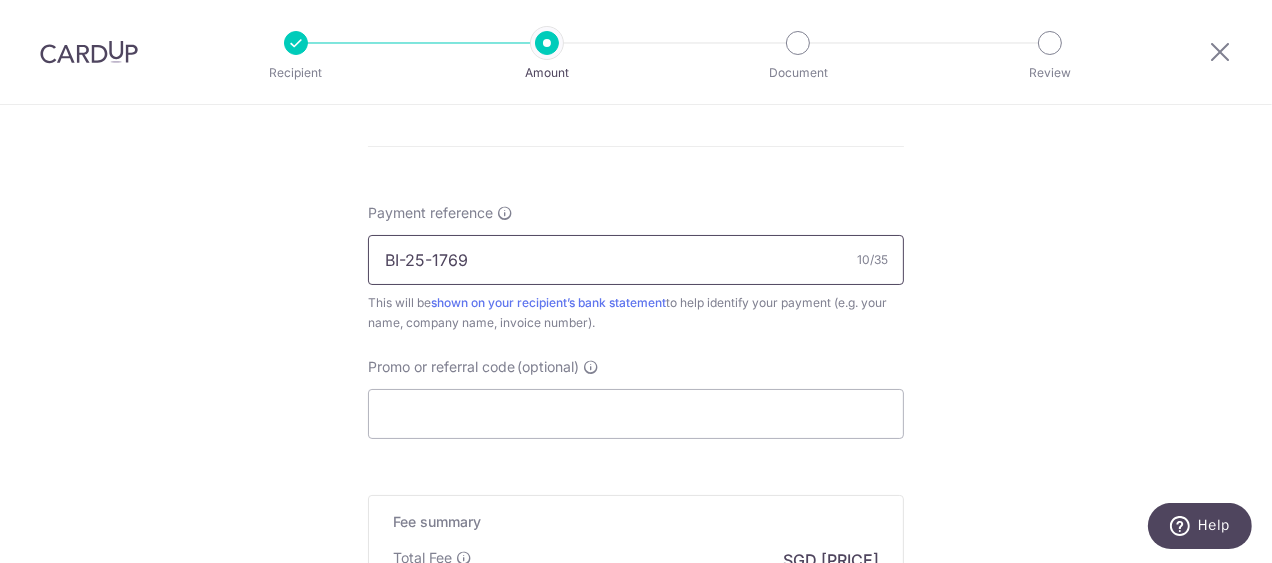 scroll, scrollTop: 1165, scrollLeft: 0, axis: vertical 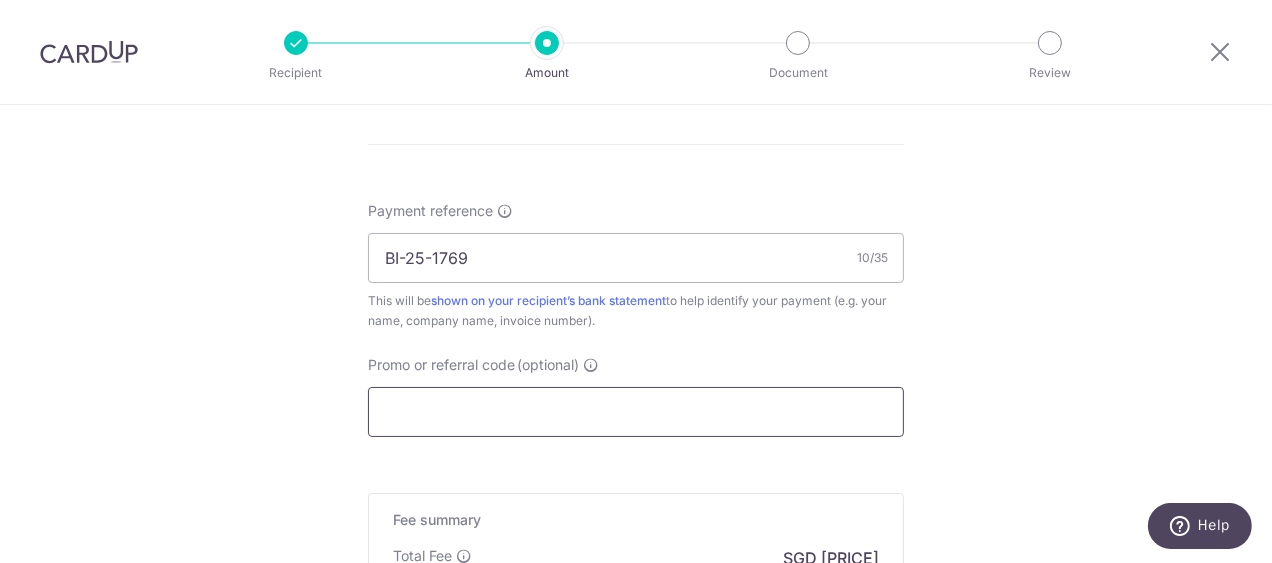 click on "Promo or referral code
(optional)" at bounding box center [636, 412] 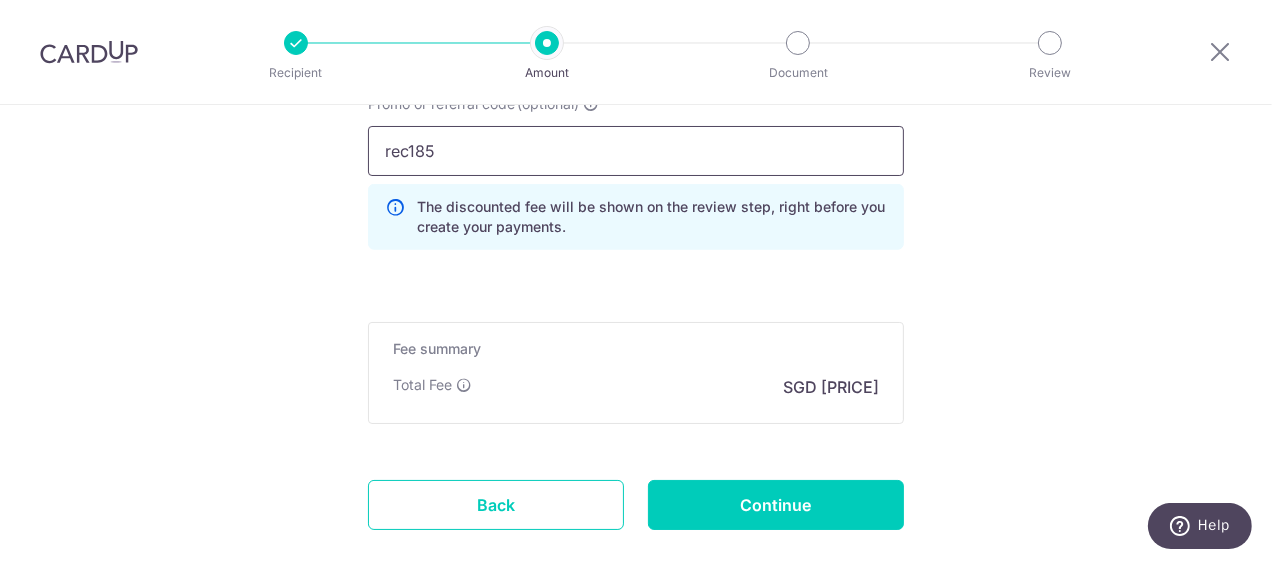 scroll, scrollTop: 1427, scrollLeft: 0, axis: vertical 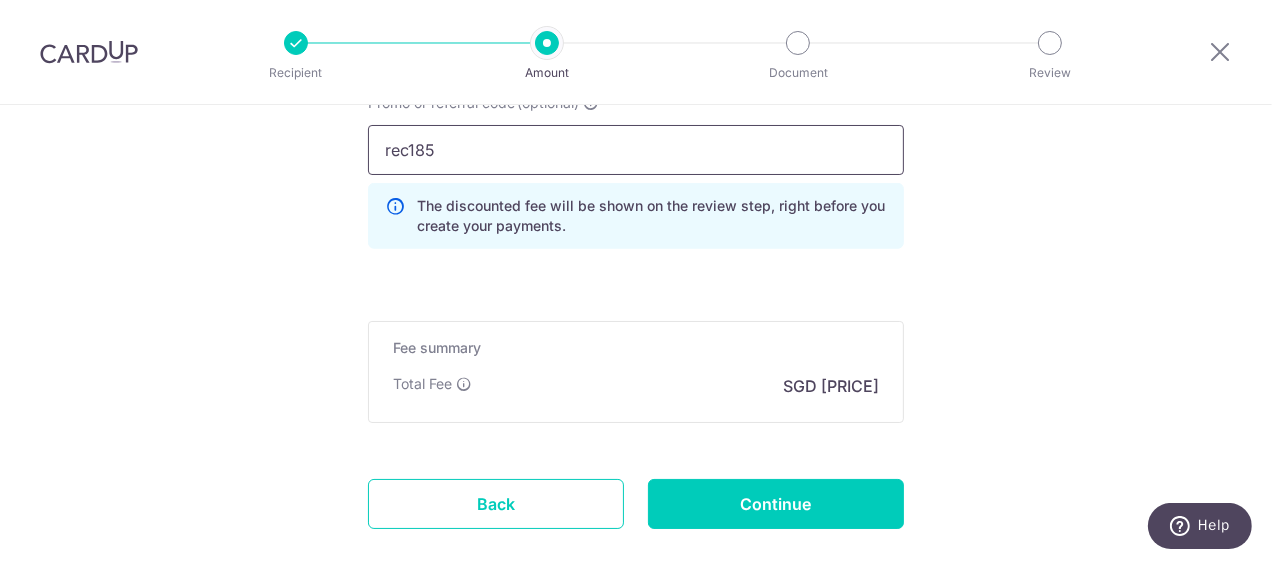 type on "rec185" 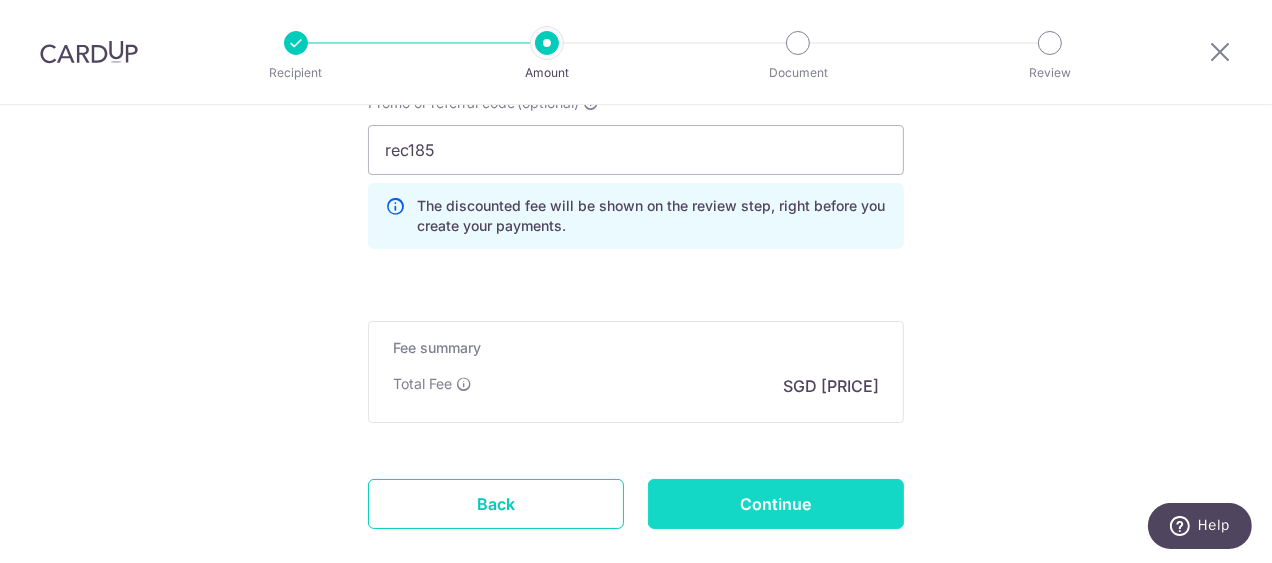 click on "Continue" at bounding box center [776, 504] 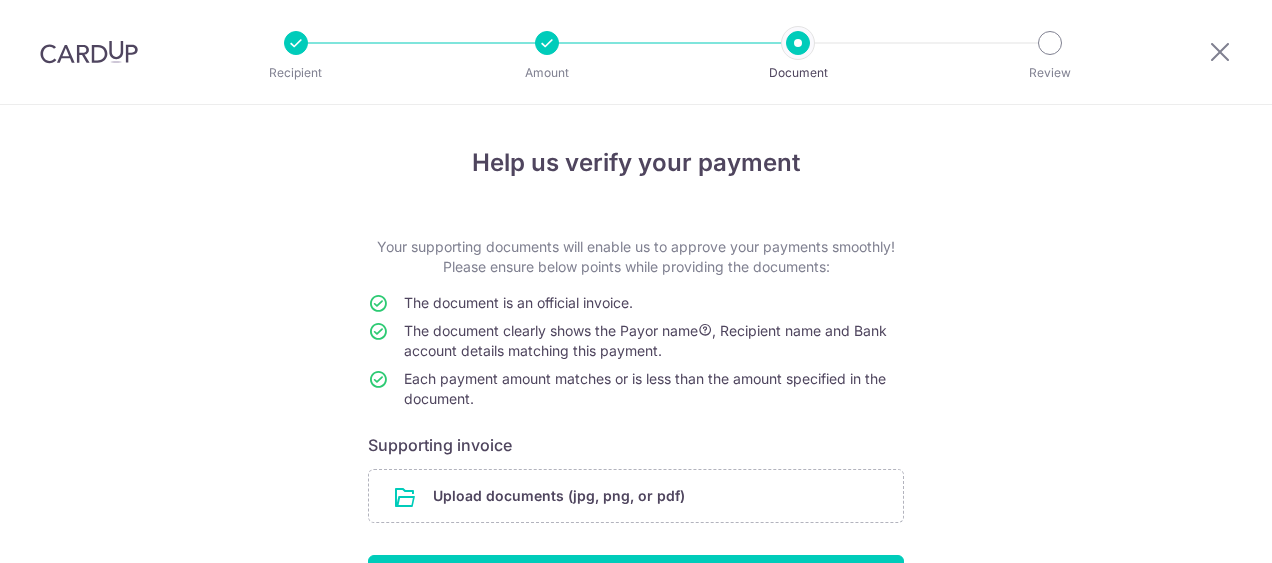 scroll, scrollTop: 0, scrollLeft: 0, axis: both 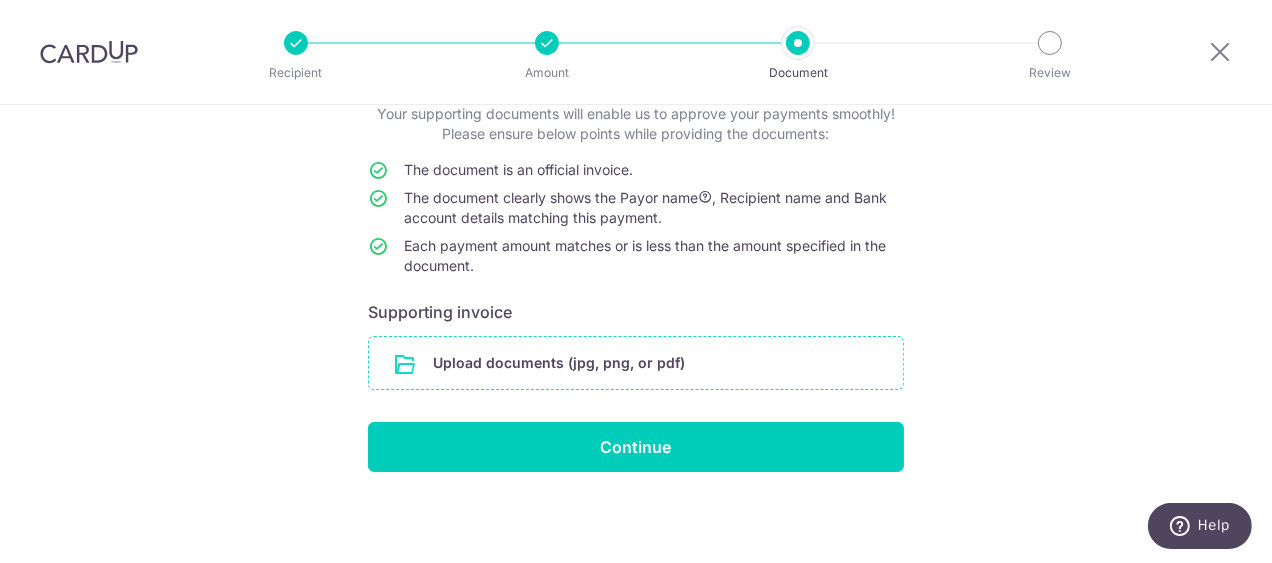click at bounding box center [636, 363] 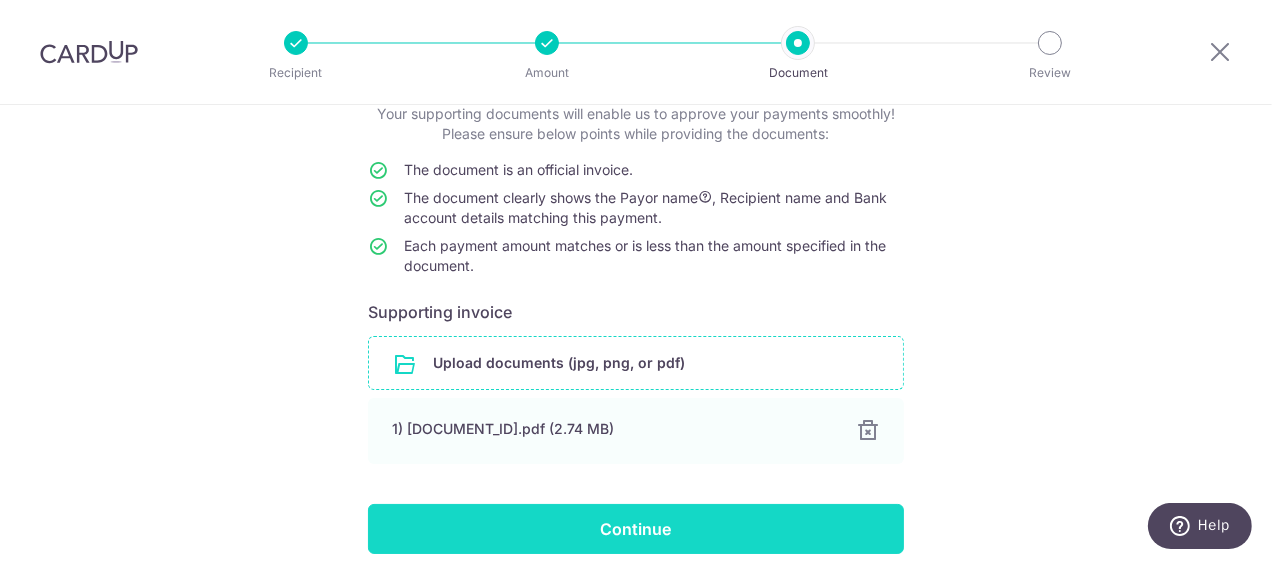 click on "Continue" at bounding box center (636, 529) 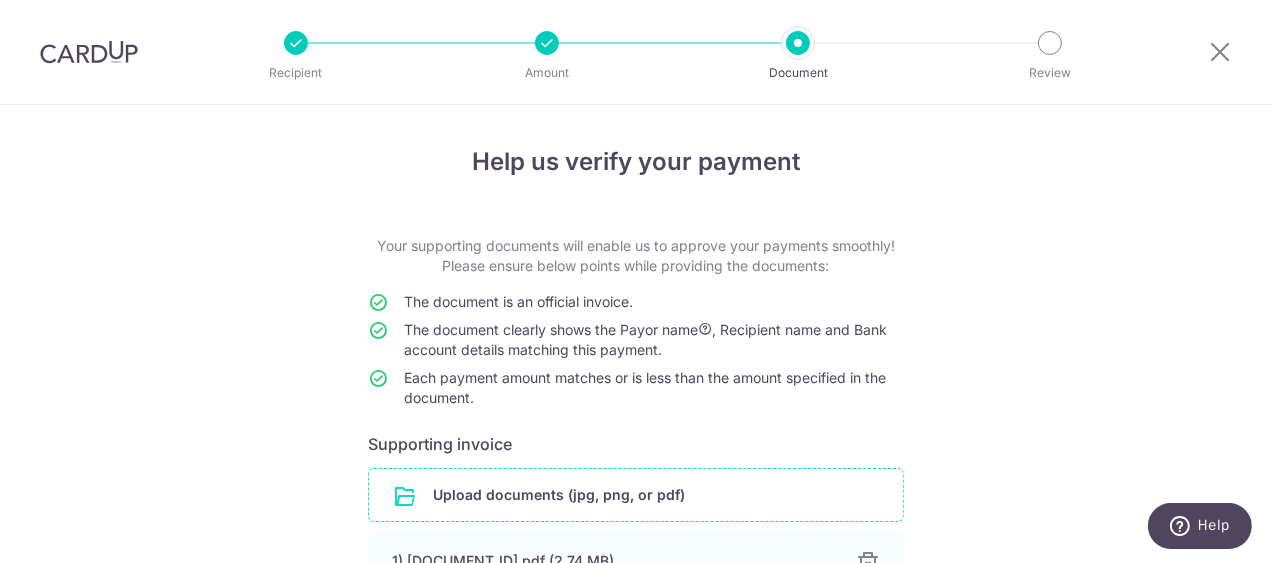 scroll, scrollTop: 215, scrollLeft: 0, axis: vertical 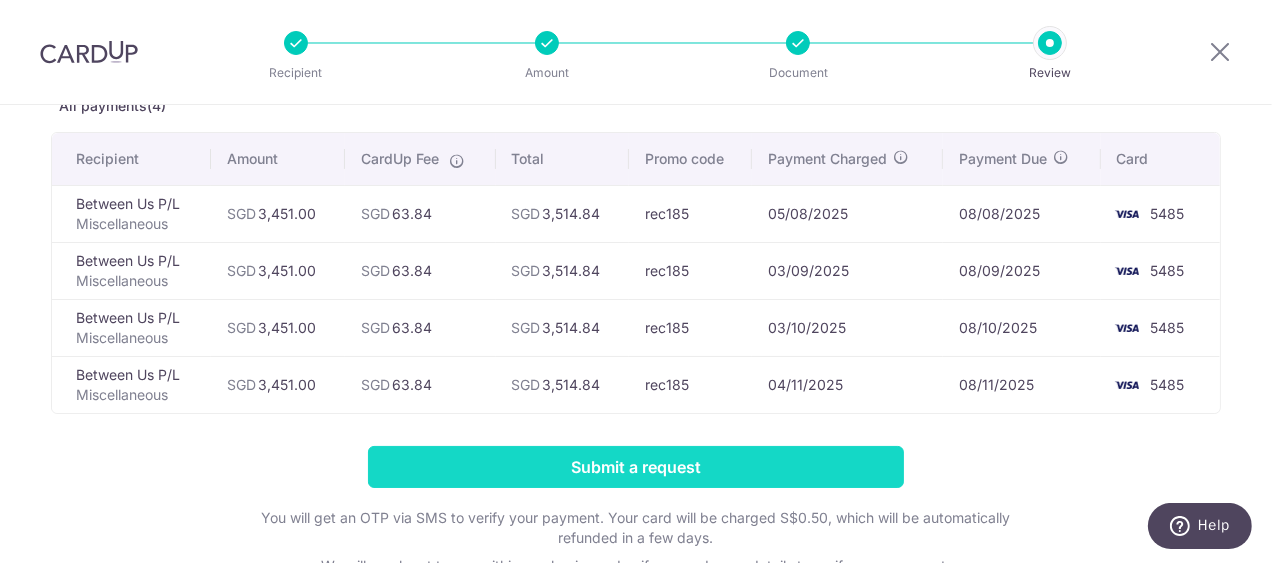 click on "Submit a request" at bounding box center (636, 467) 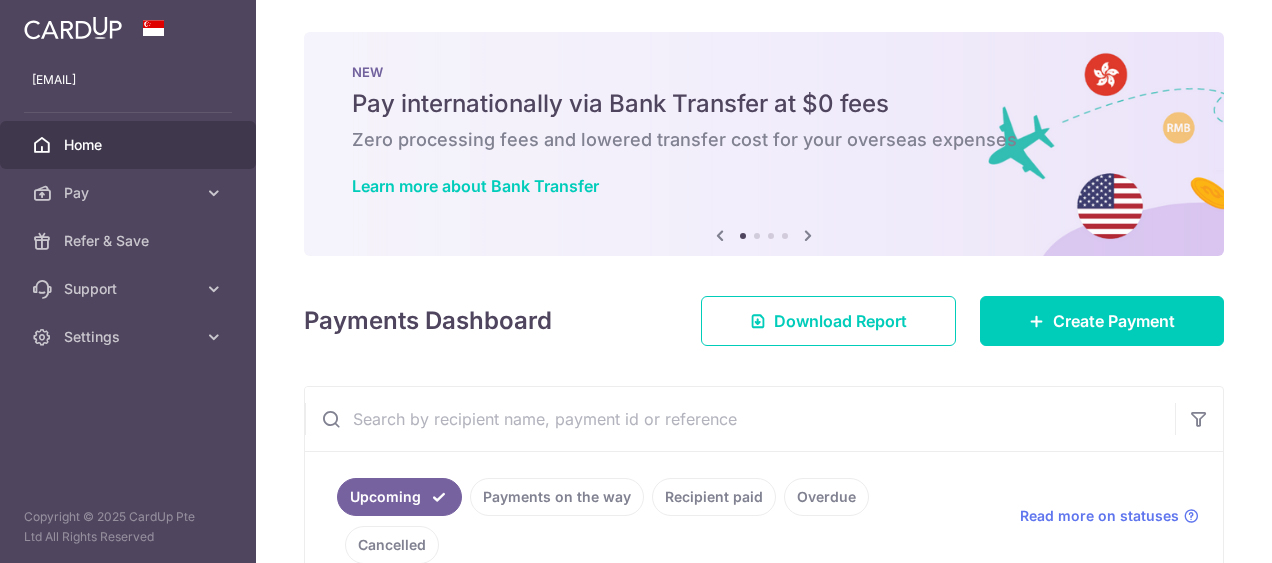 scroll, scrollTop: 0, scrollLeft: 0, axis: both 